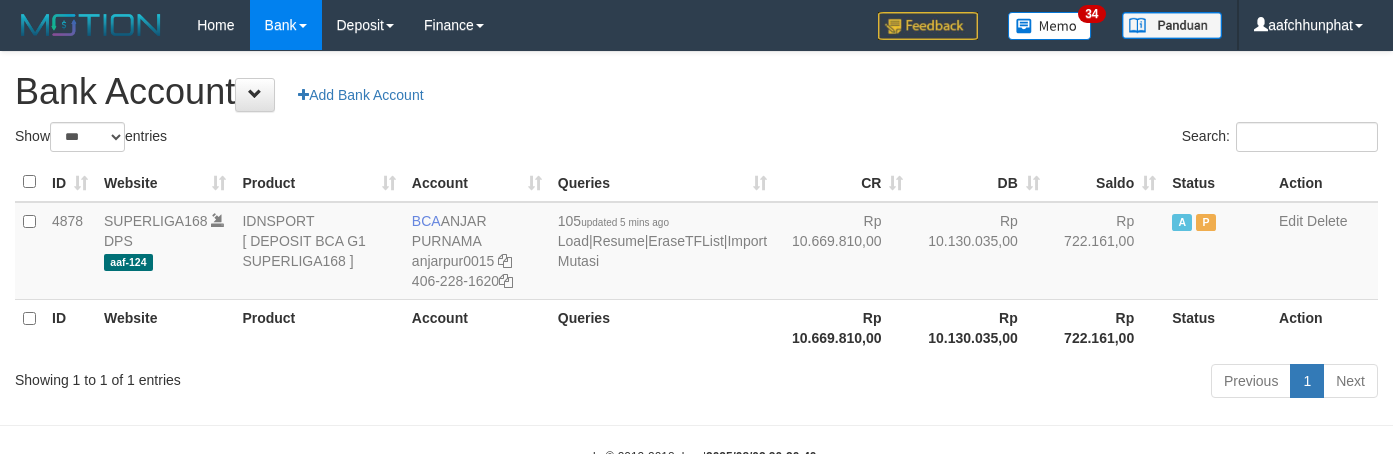 select on "***" 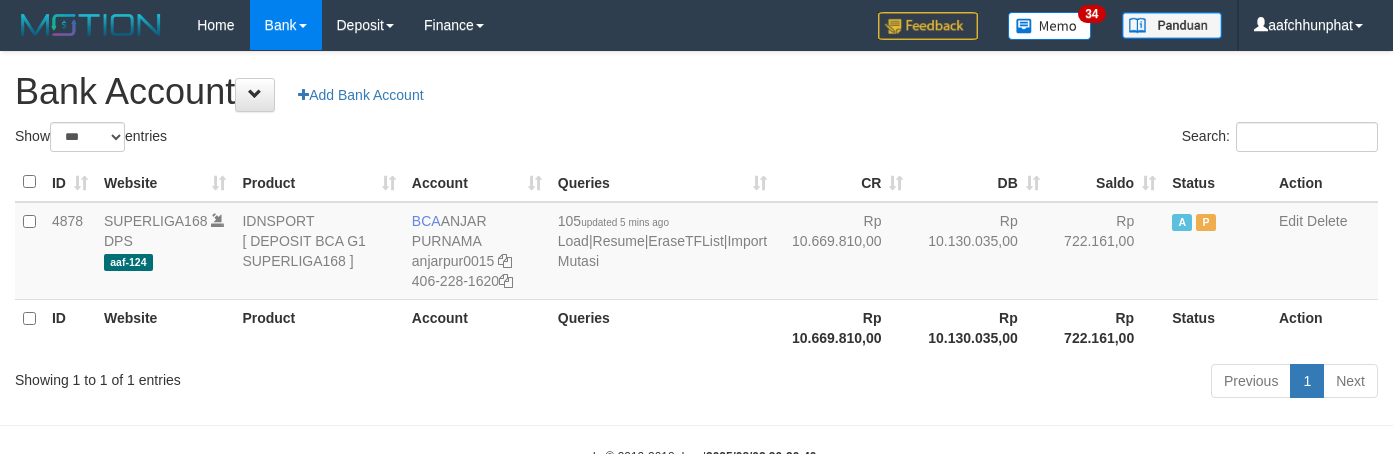 scroll, scrollTop: 7, scrollLeft: 0, axis: vertical 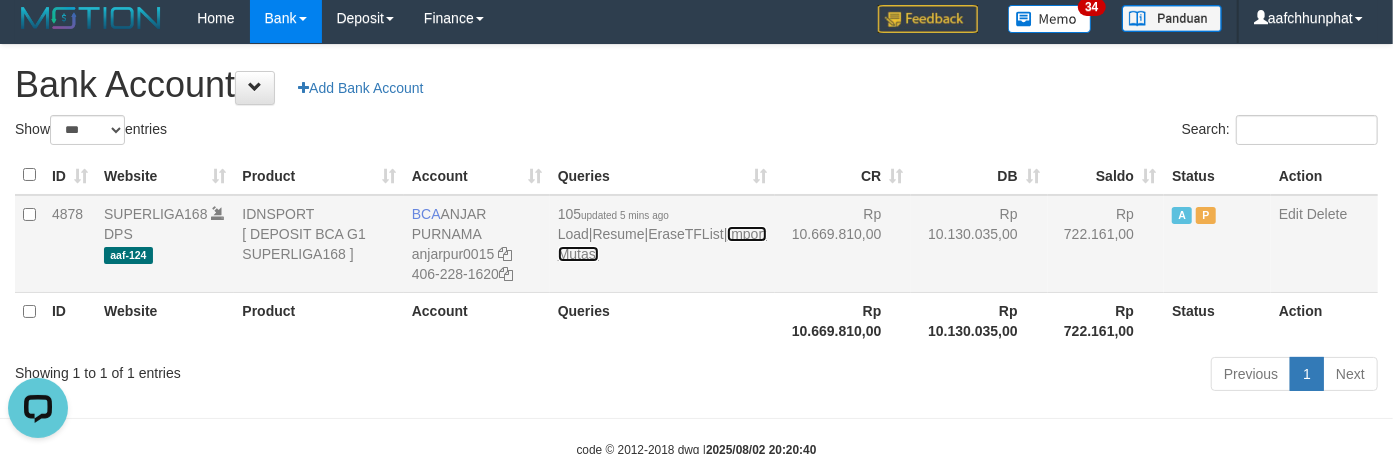 click on "Import Mutasi" at bounding box center [662, 244] 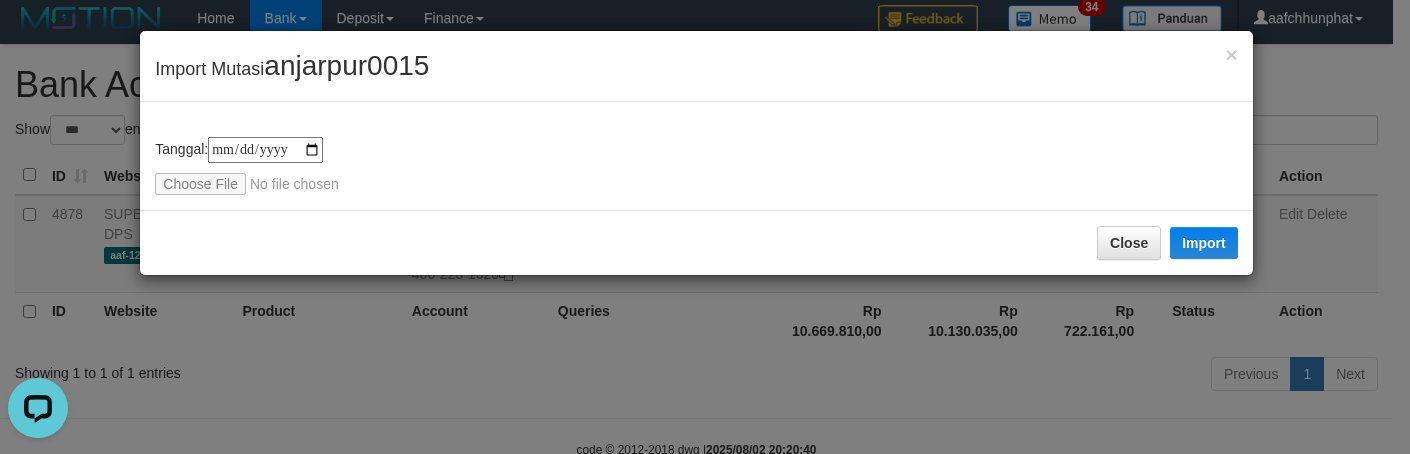 click on "**********" at bounding box center (705, 227) 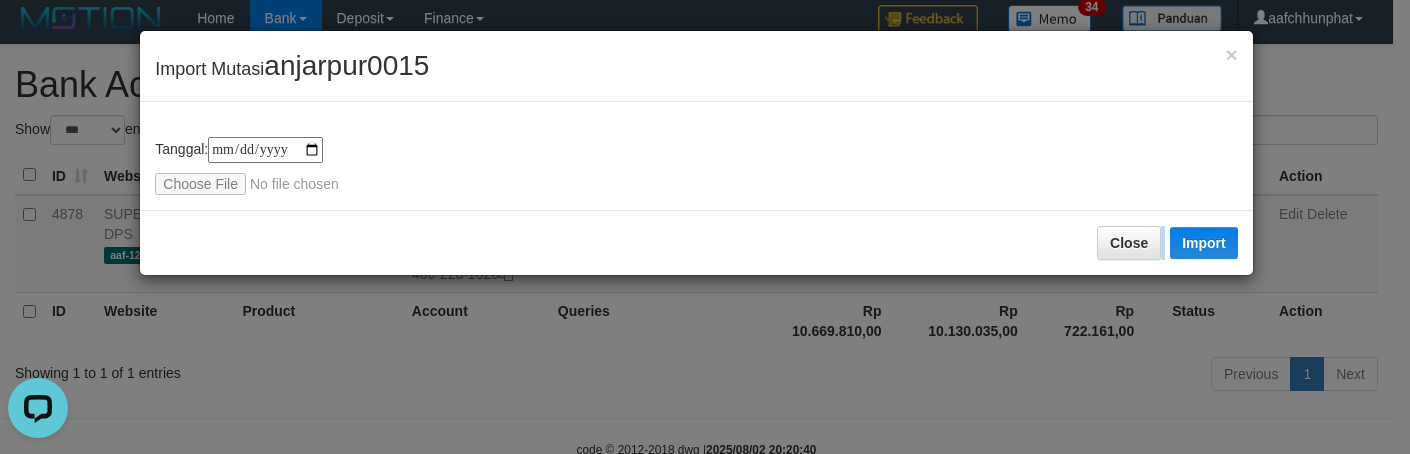 click on "**********" at bounding box center (705, 227) 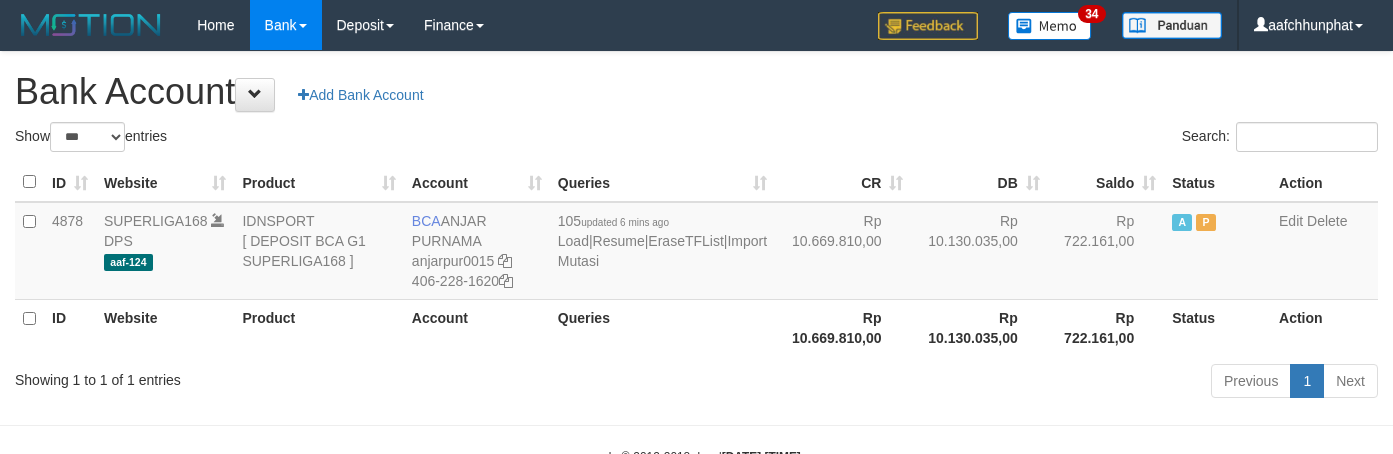 select on "***" 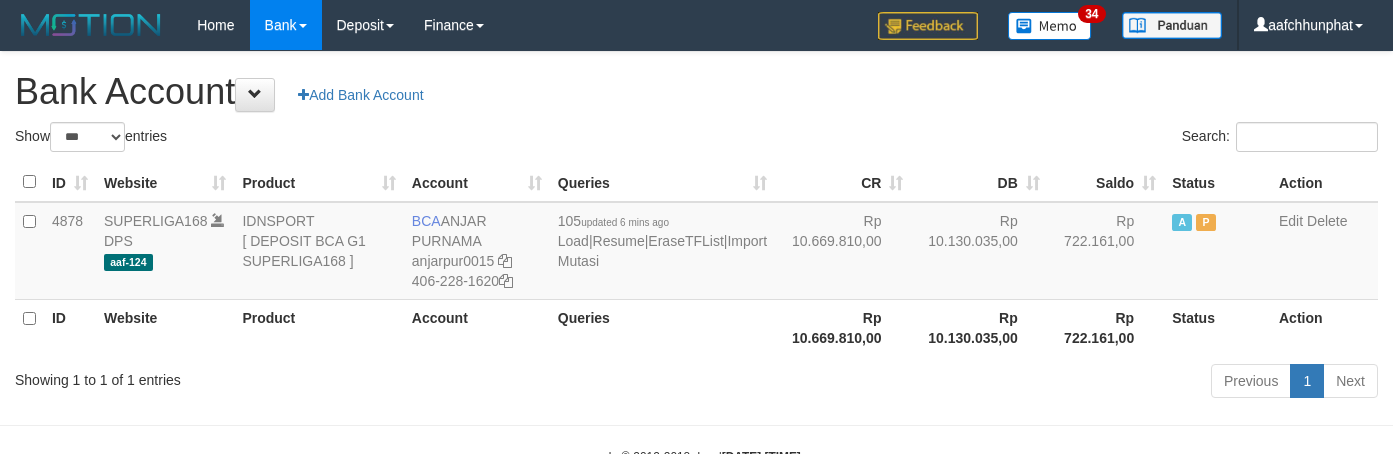 scroll, scrollTop: 7, scrollLeft: 0, axis: vertical 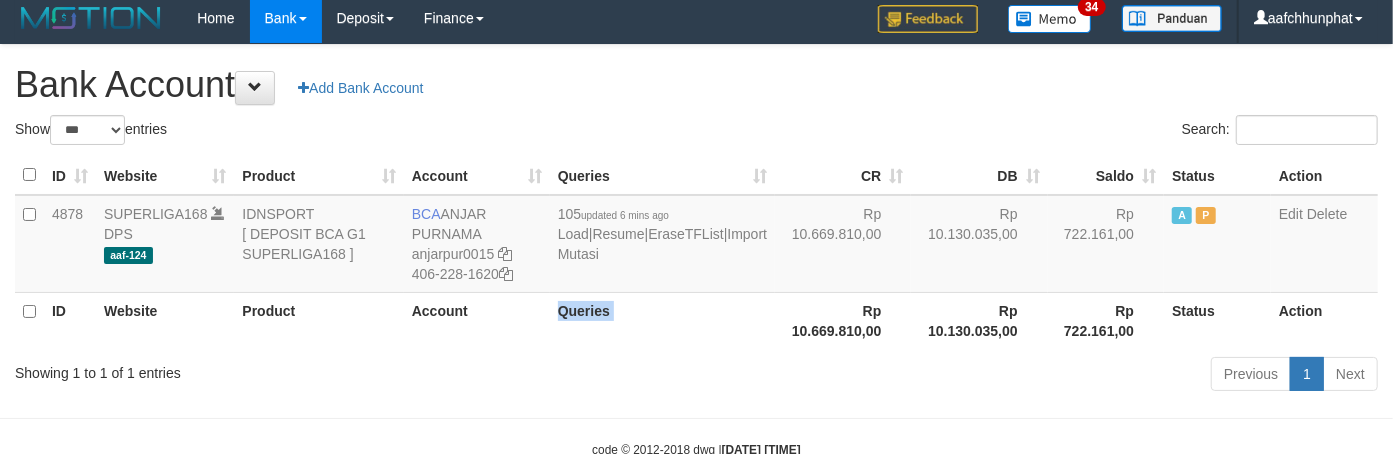 click on "Queries" at bounding box center [662, 320] 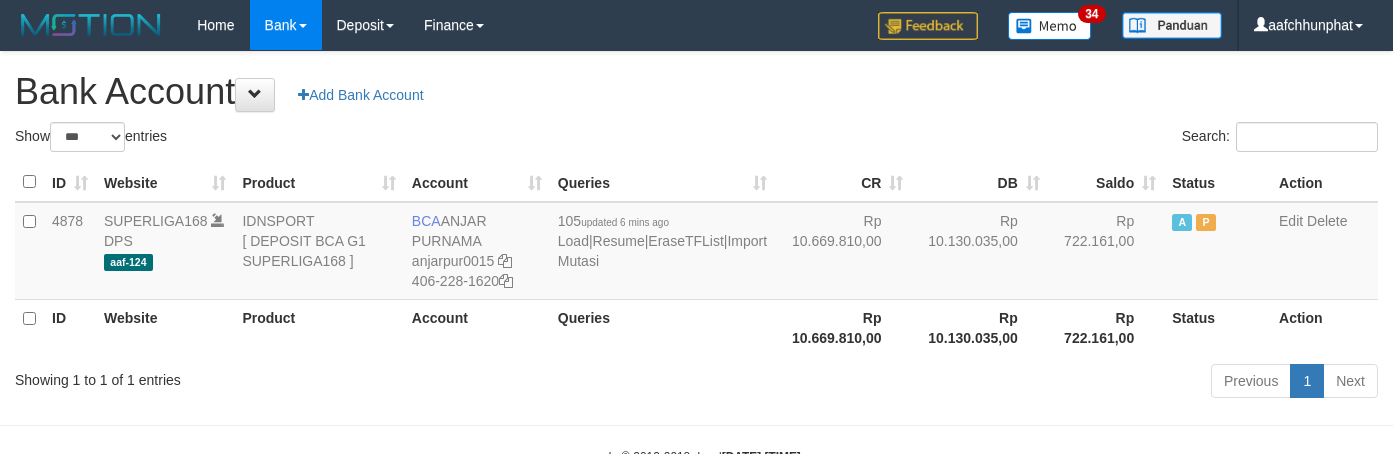 select on "***" 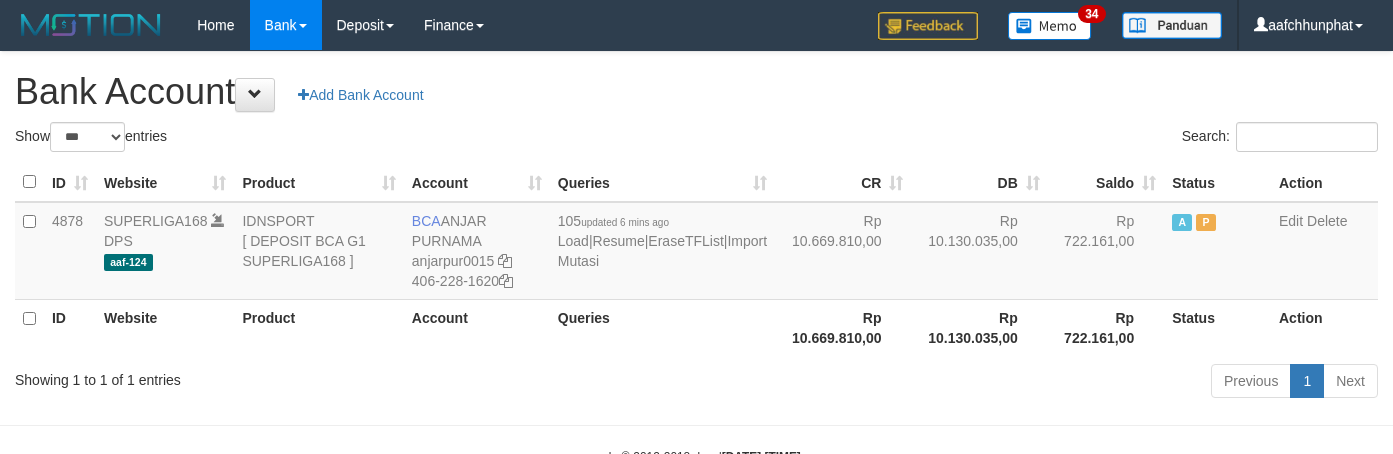 click on "Queries" at bounding box center [662, 327] 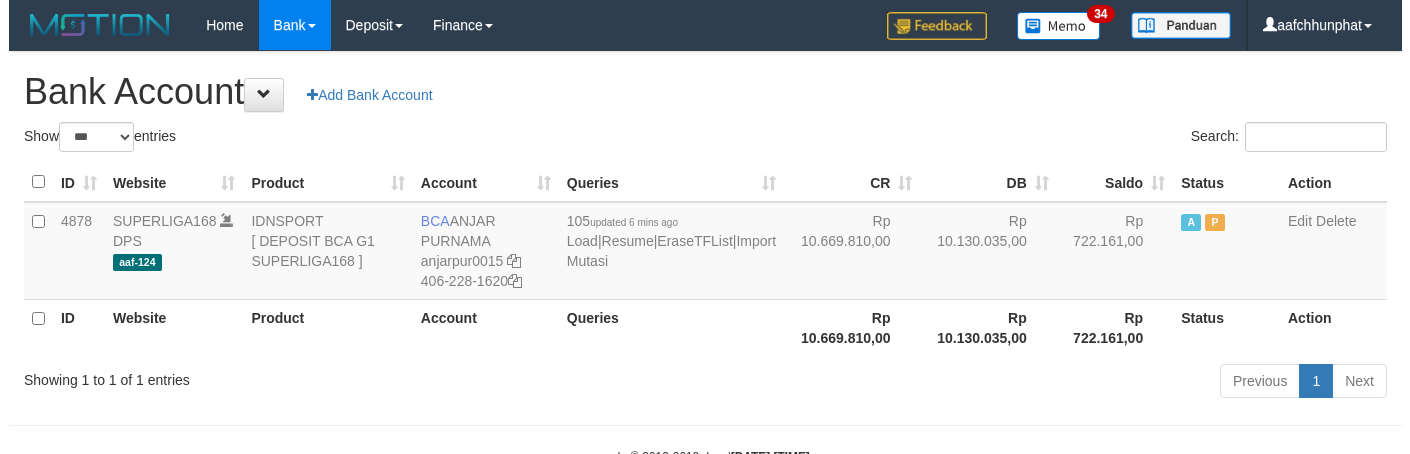 scroll, scrollTop: 7, scrollLeft: 0, axis: vertical 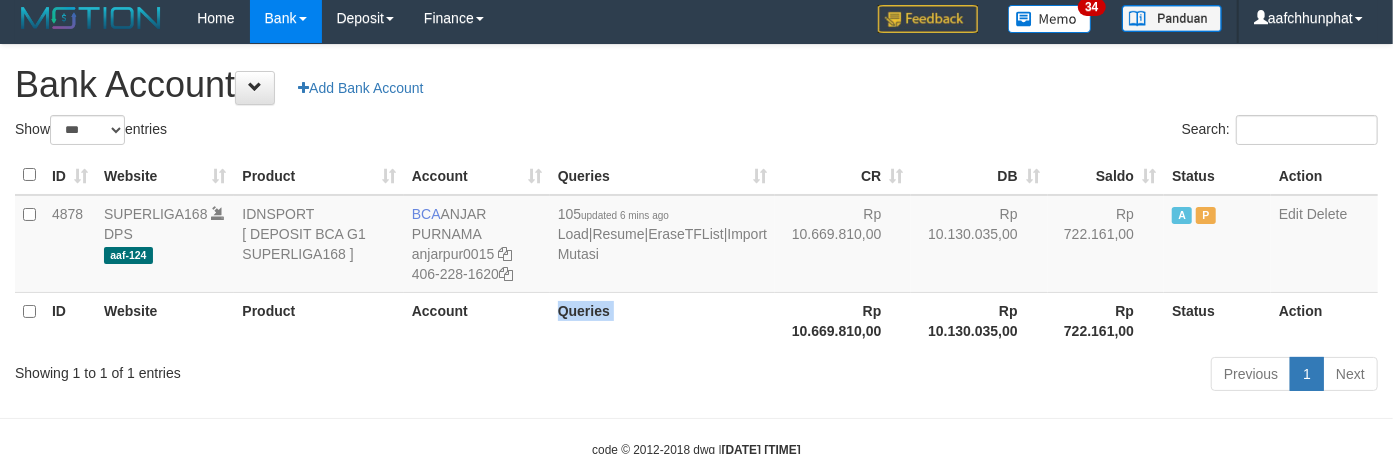 click on "Queries" at bounding box center (662, 320) 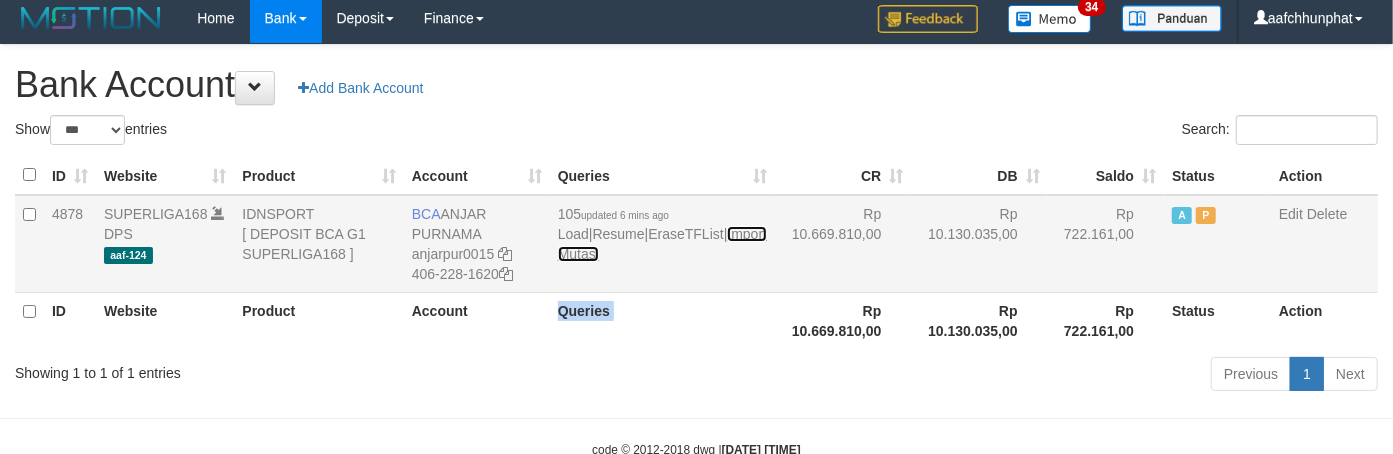 click on "Import Mutasi" at bounding box center (662, 244) 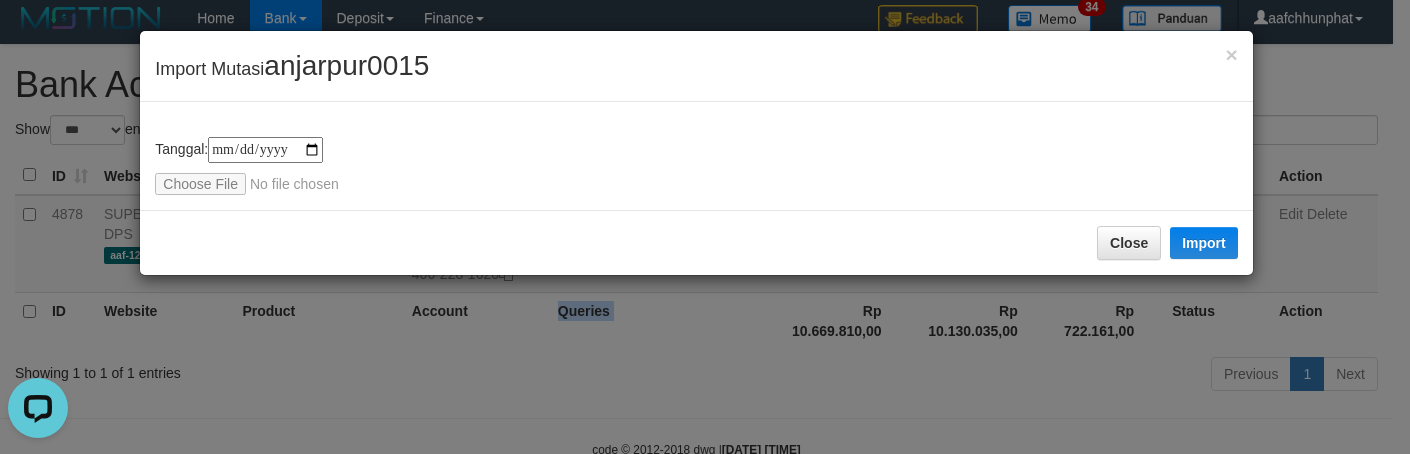 scroll, scrollTop: 0, scrollLeft: 0, axis: both 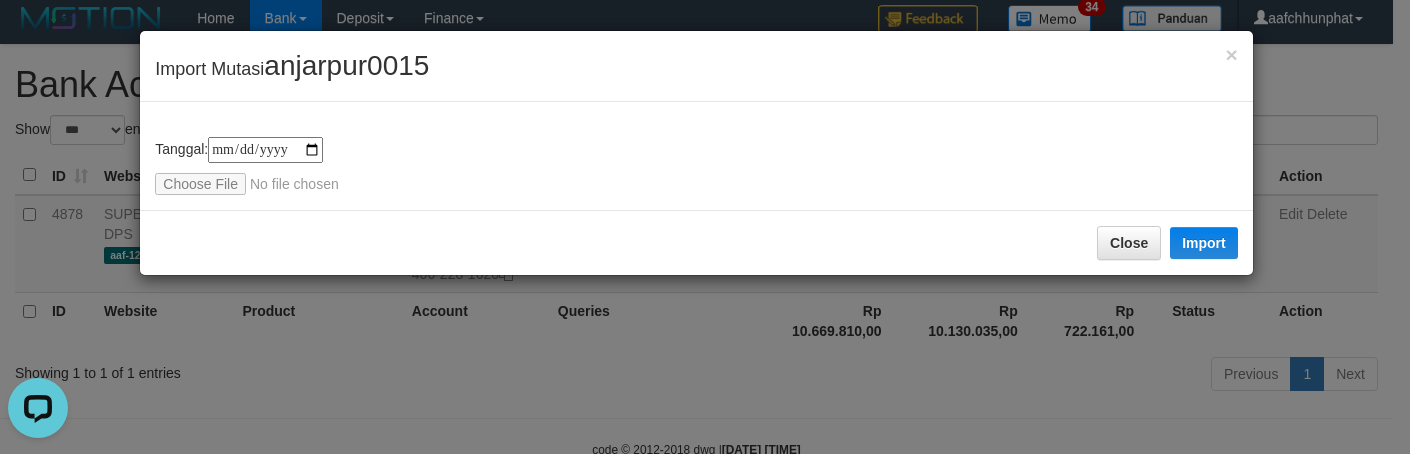click on "**********" at bounding box center [696, 166] 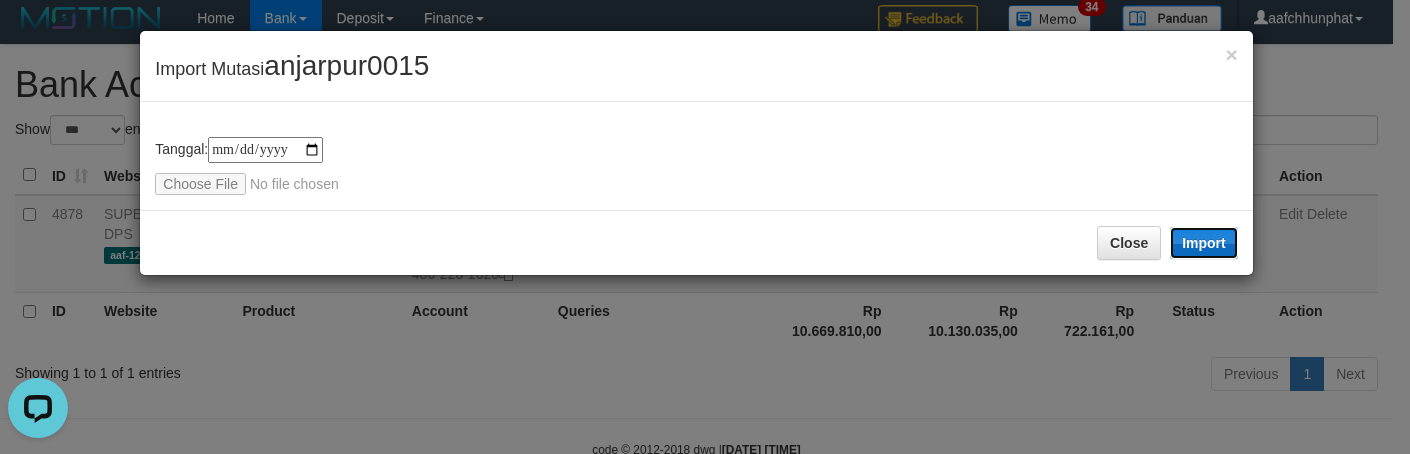 click on "Import" at bounding box center [1204, 243] 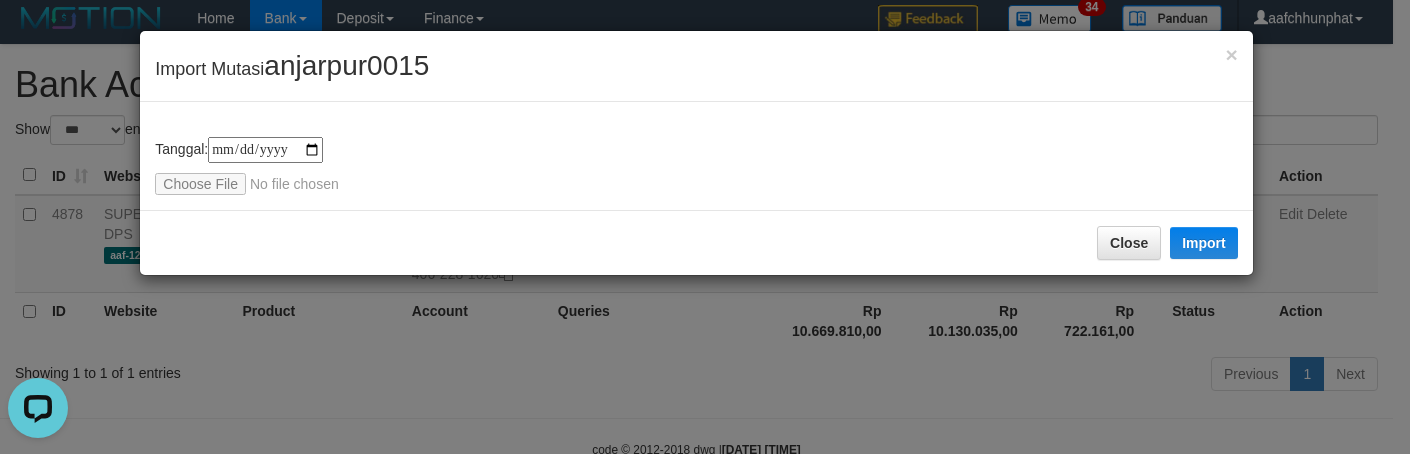 click on "**********" at bounding box center [705, 227] 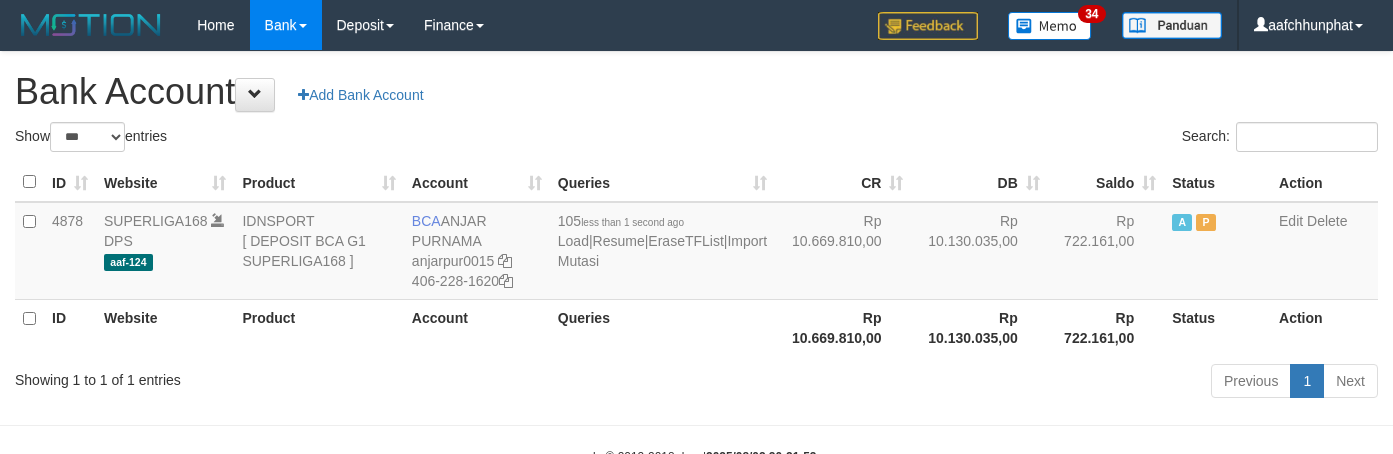 select on "***" 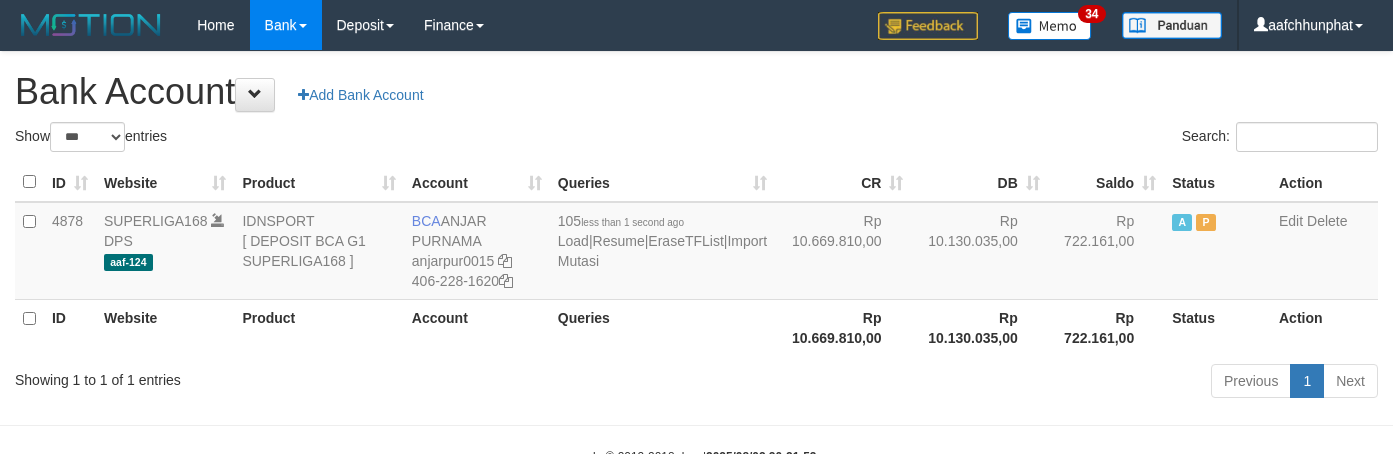 scroll, scrollTop: 7, scrollLeft: 0, axis: vertical 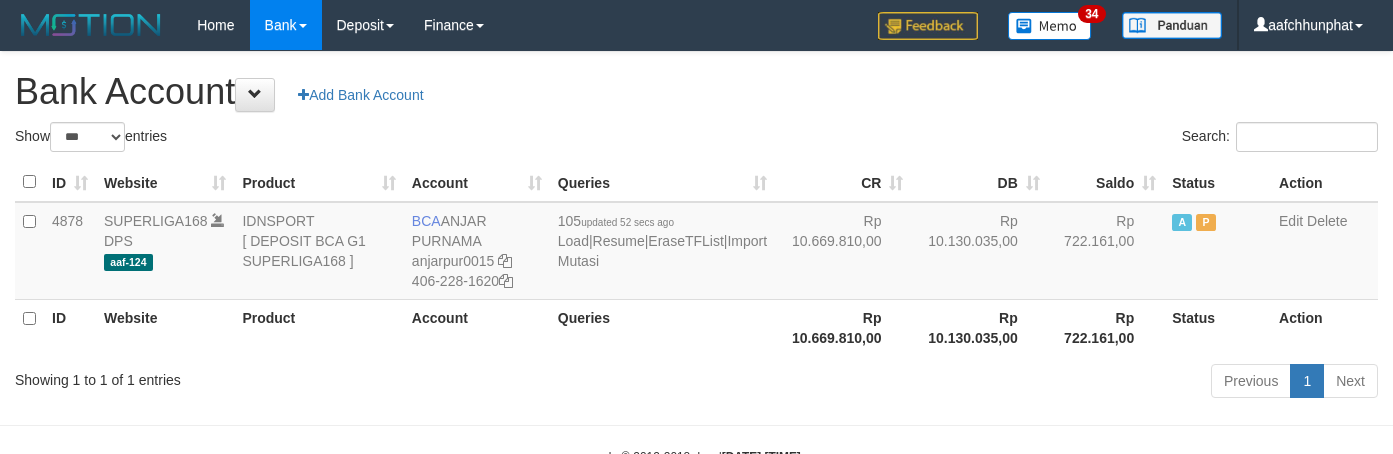 select on "***" 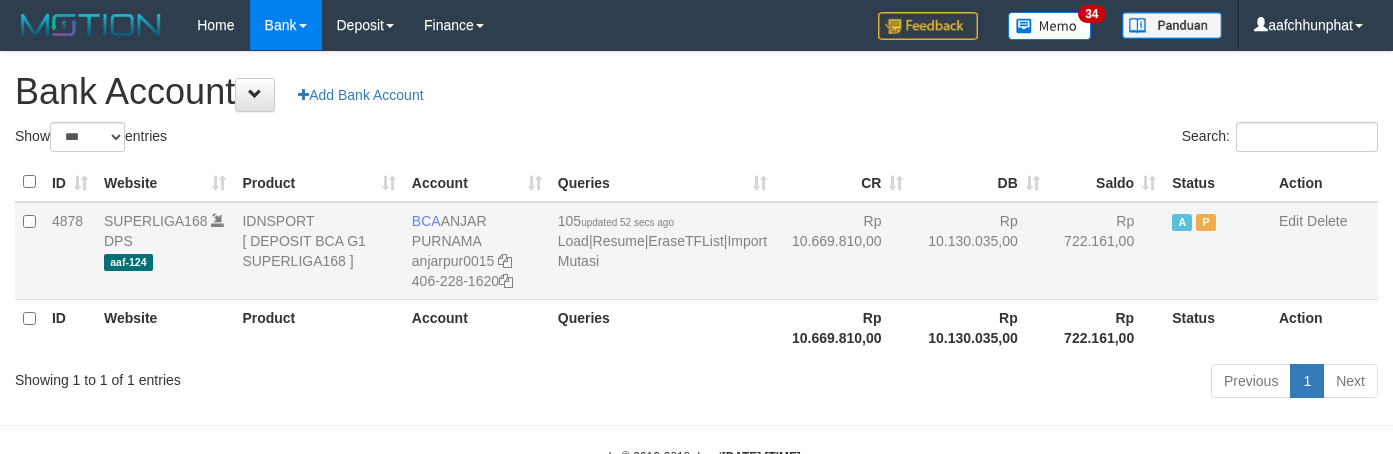 scroll, scrollTop: 7, scrollLeft: 0, axis: vertical 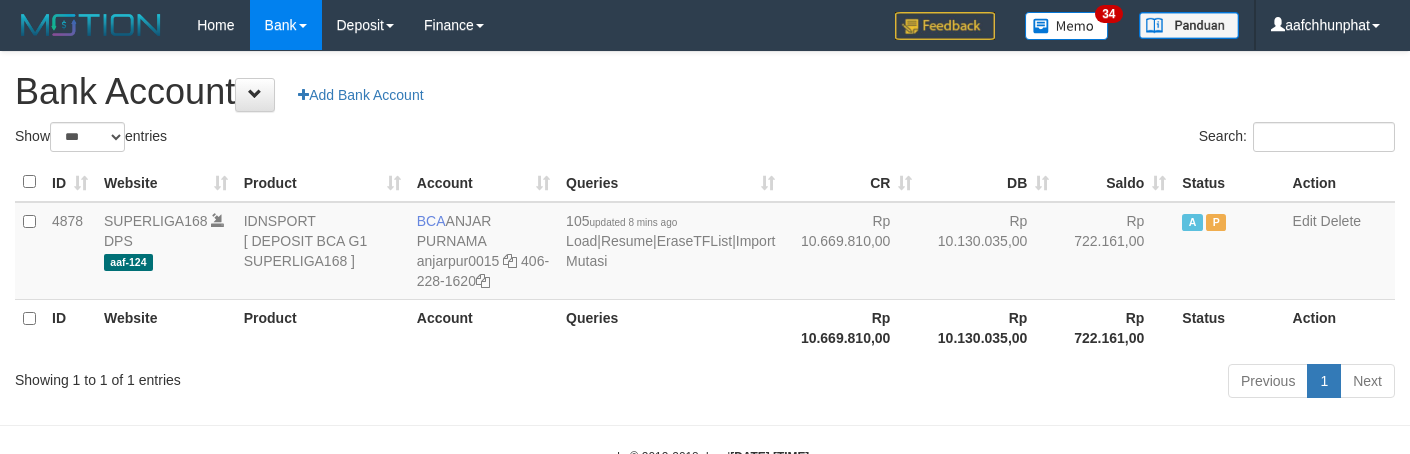 select on "***" 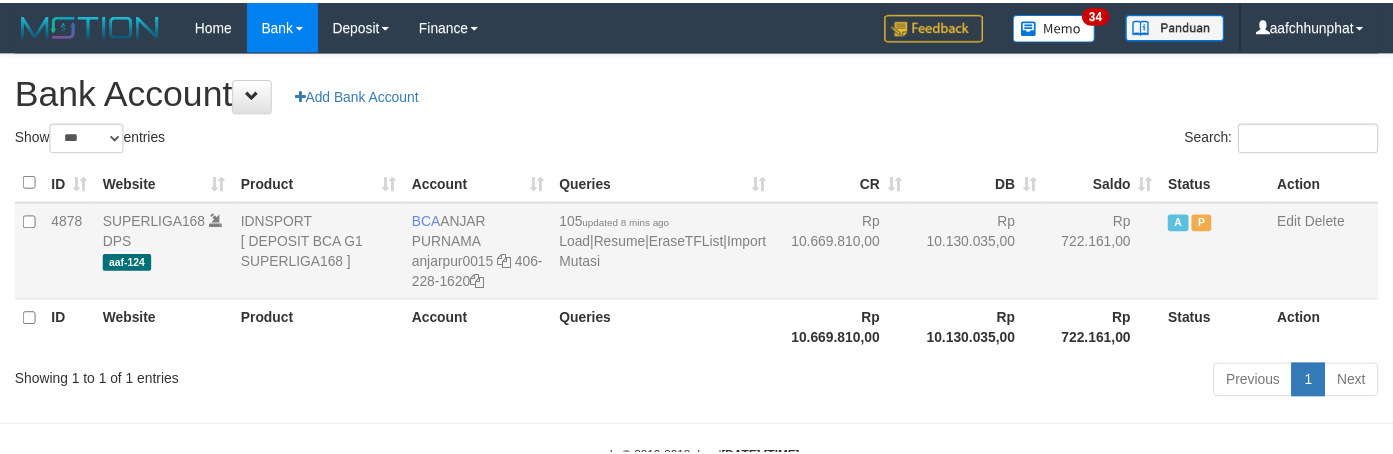 scroll, scrollTop: 7, scrollLeft: 0, axis: vertical 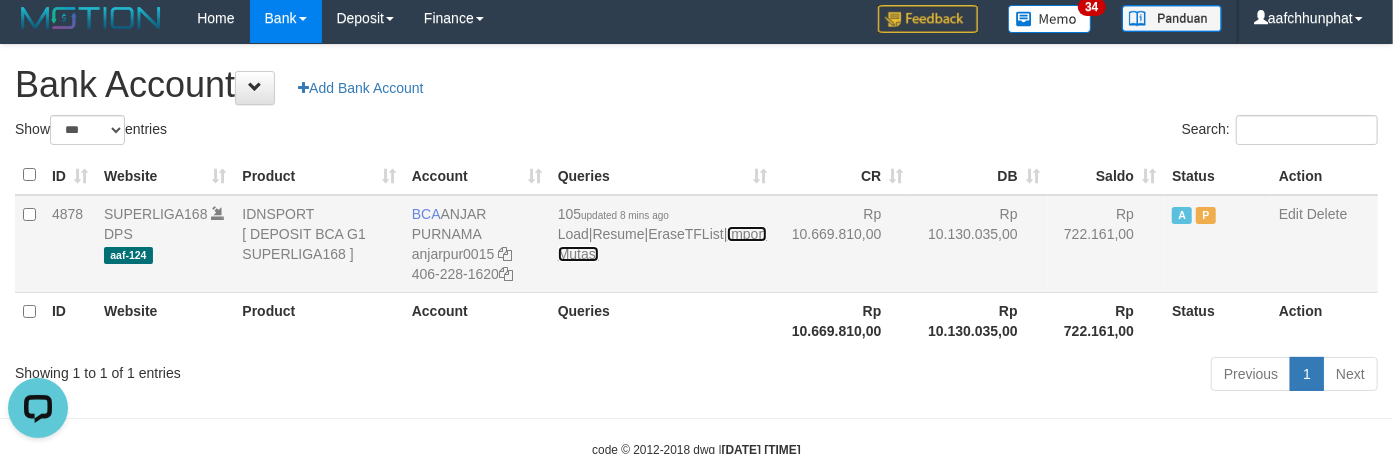 click on "Import Mutasi" at bounding box center [662, 244] 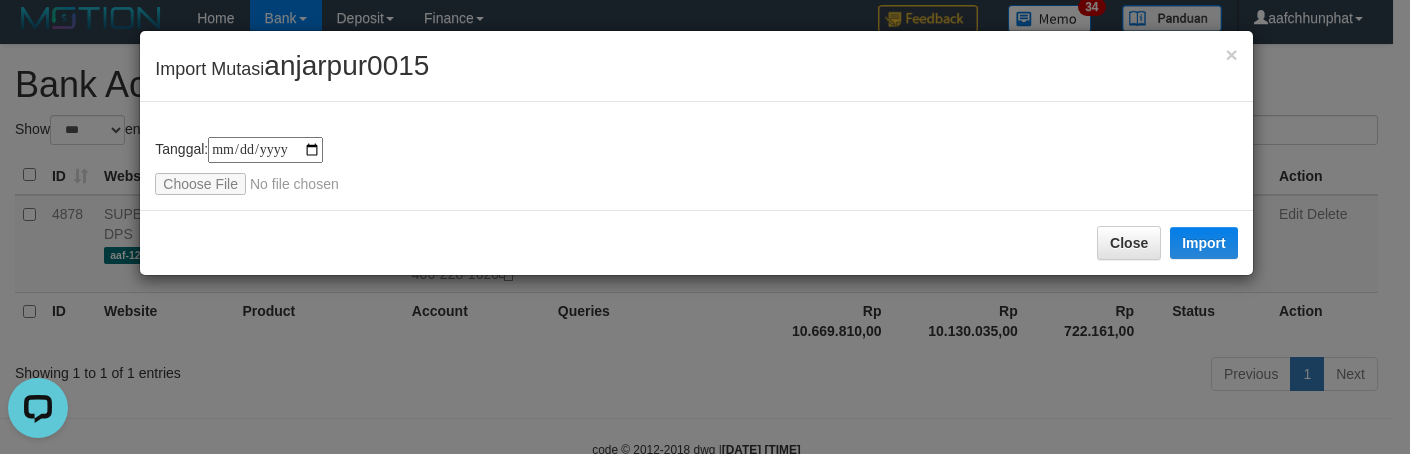 type on "**********" 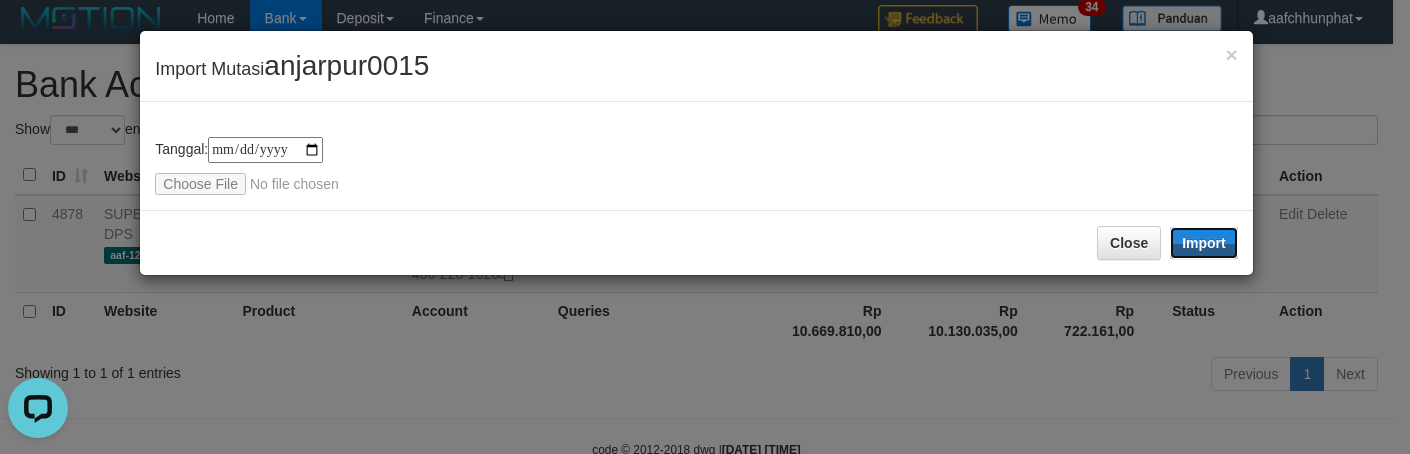 drag, startPoint x: 1212, startPoint y: 240, endPoint x: 382, endPoint y: 5, distance: 862.62683 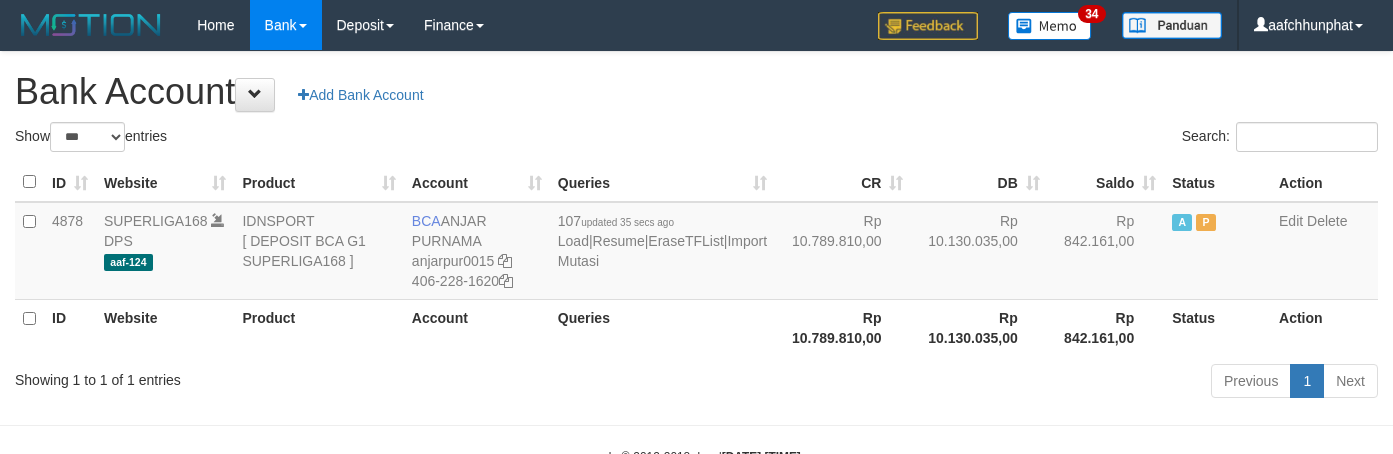 select on "***" 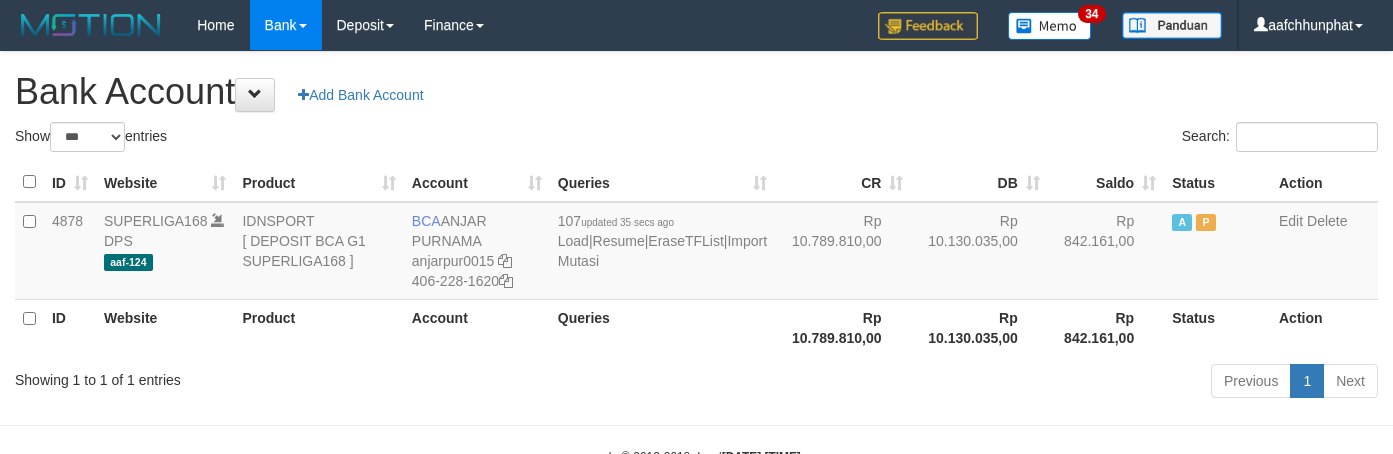scroll, scrollTop: 7, scrollLeft: 0, axis: vertical 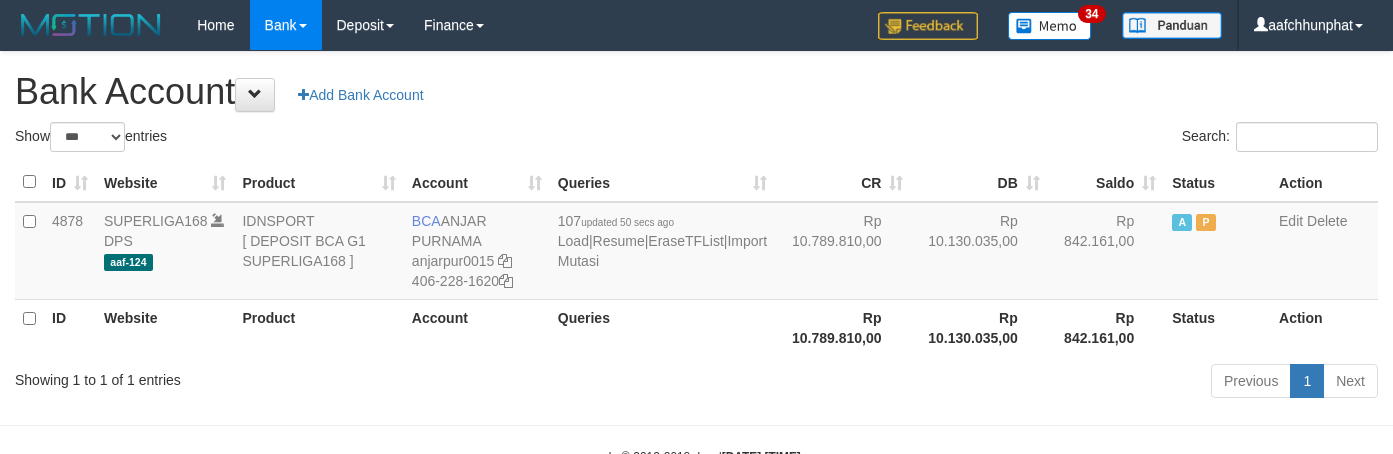 select on "***" 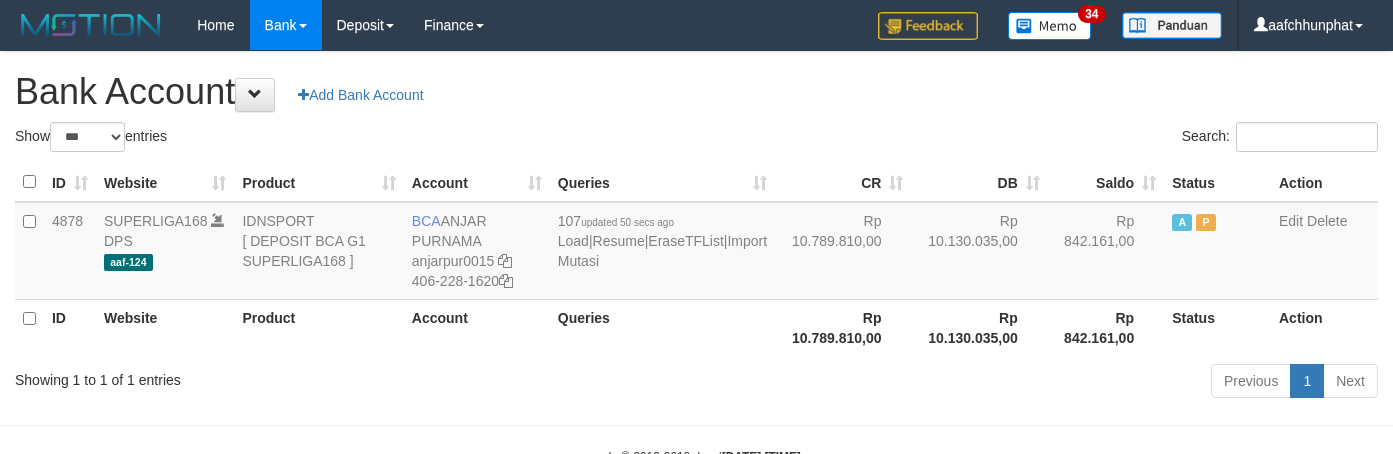scroll, scrollTop: 7, scrollLeft: 0, axis: vertical 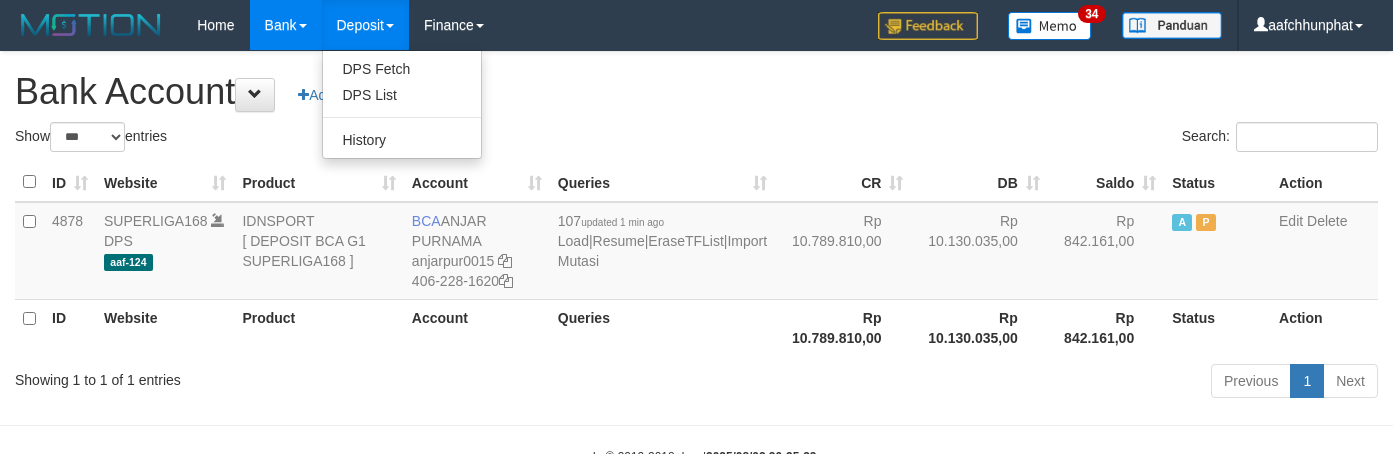 select on "***" 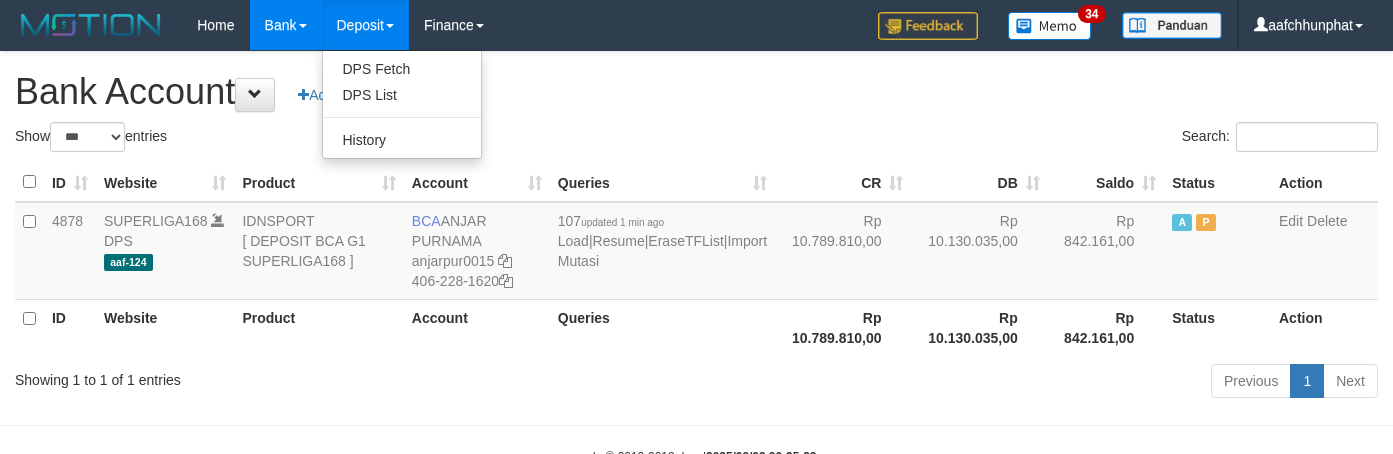 scroll, scrollTop: 7, scrollLeft: 0, axis: vertical 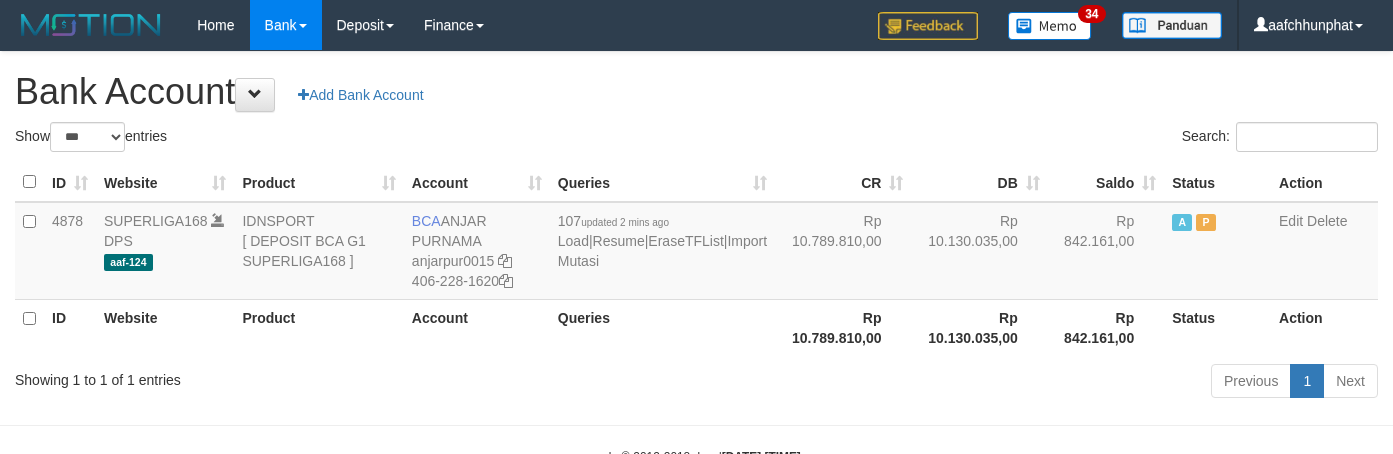select on "***" 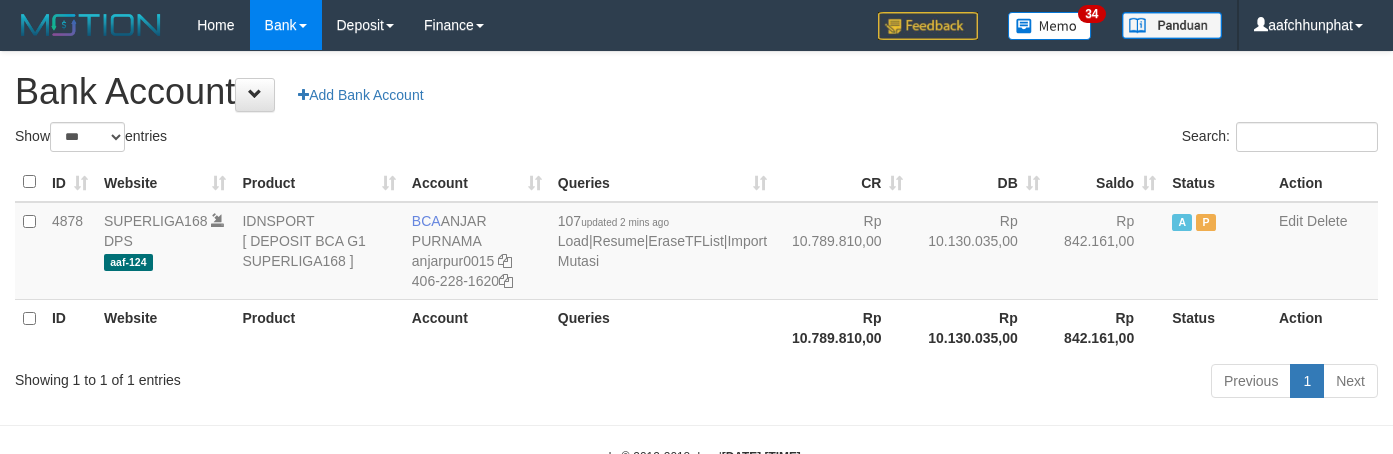 scroll, scrollTop: 7, scrollLeft: 0, axis: vertical 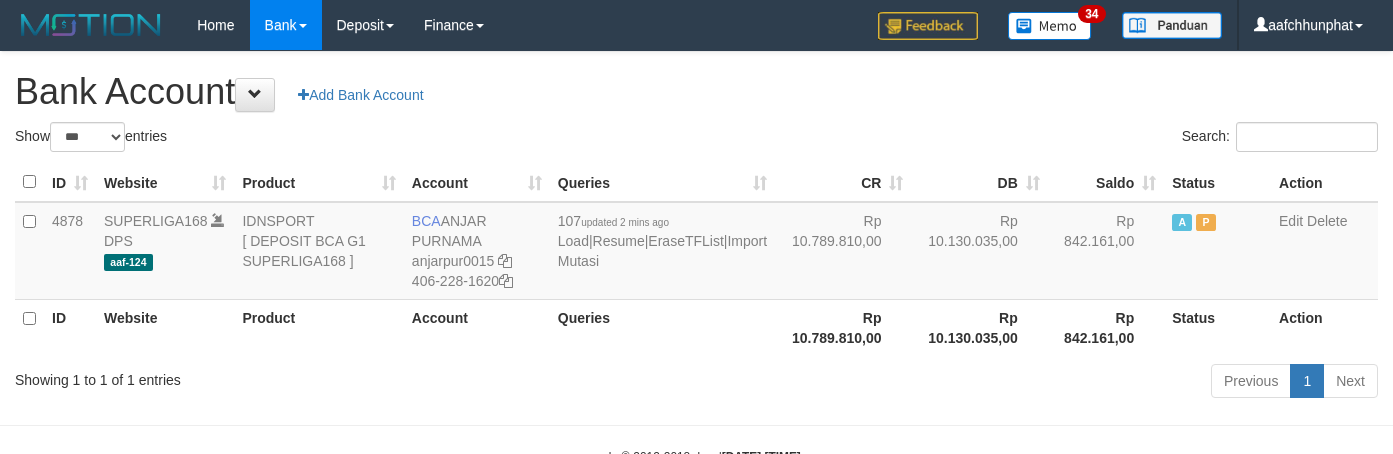 select on "***" 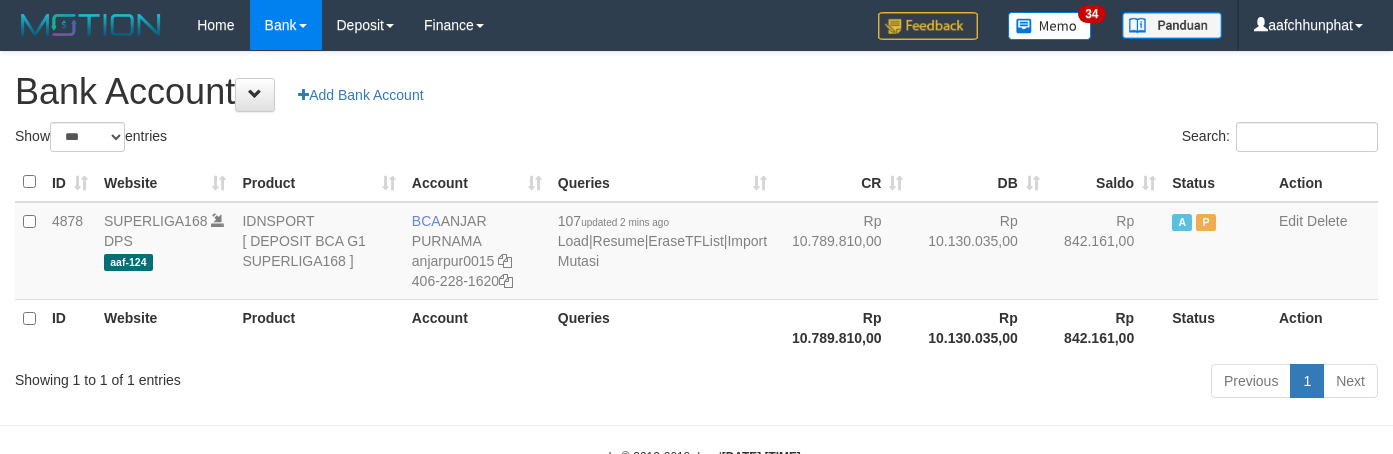scroll, scrollTop: 7, scrollLeft: 0, axis: vertical 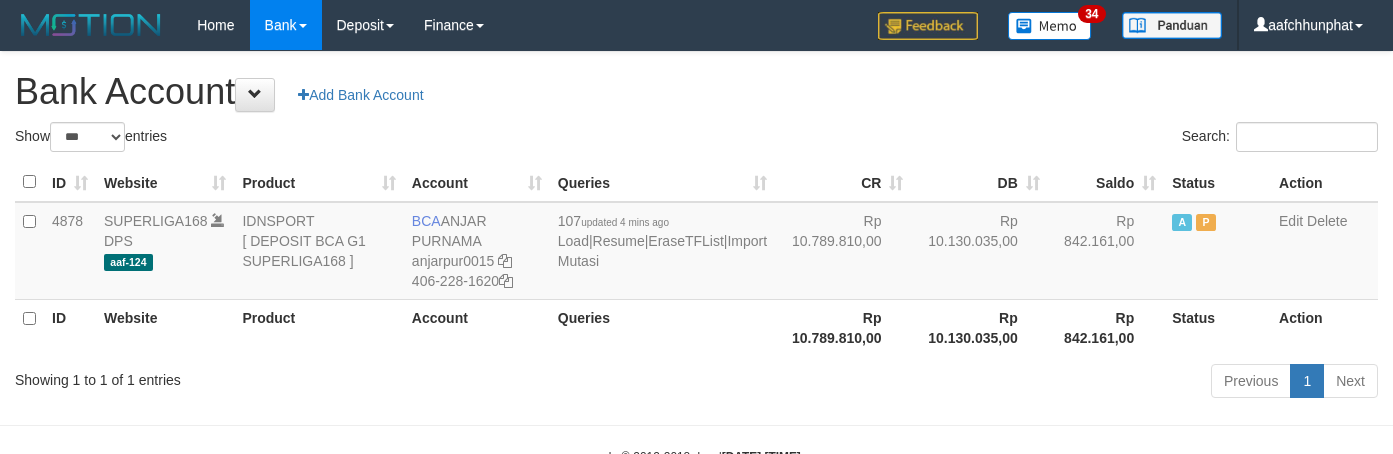 select on "***" 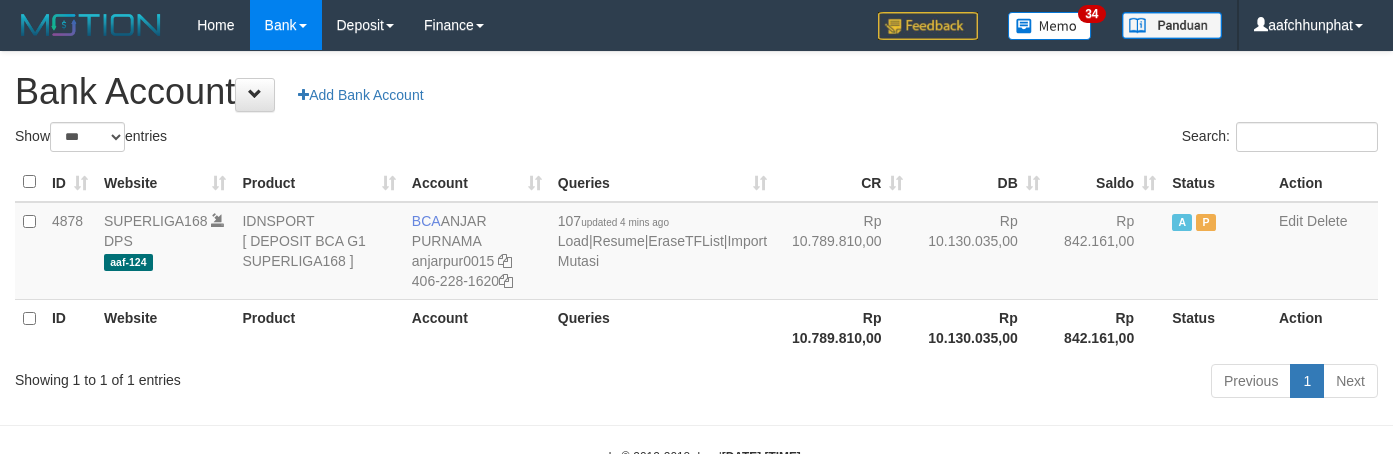 scroll, scrollTop: 7, scrollLeft: 0, axis: vertical 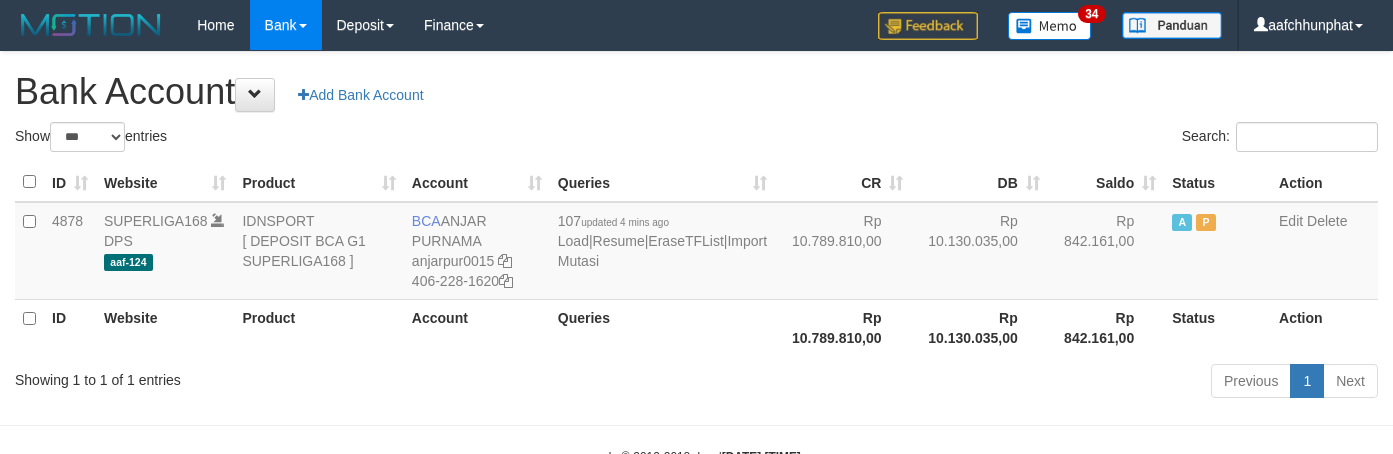 select on "***" 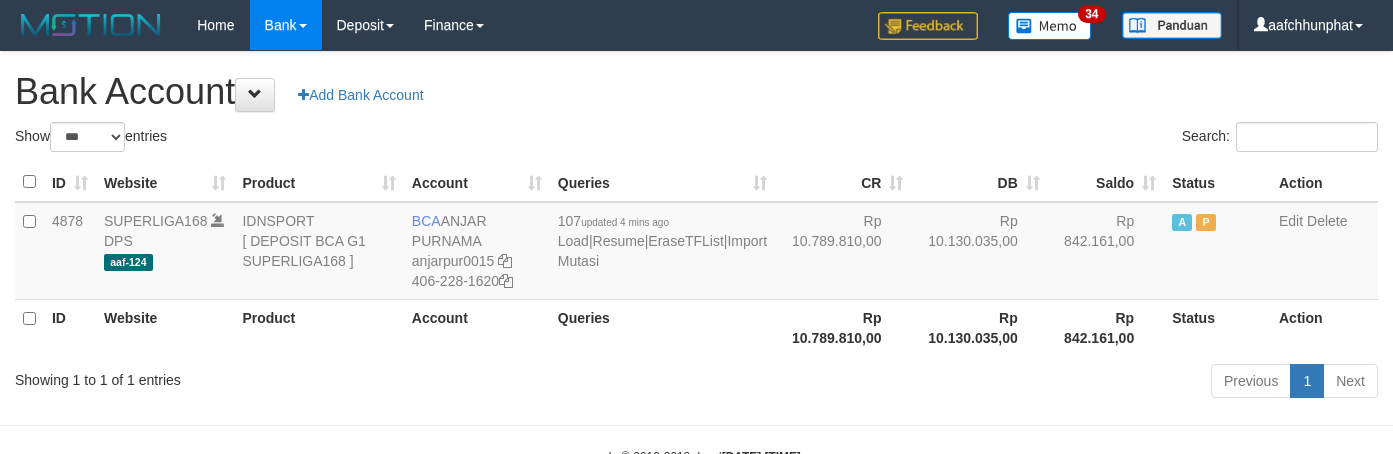 scroll, scrollTop: 7, scrollLeft: 0, axis: vertical 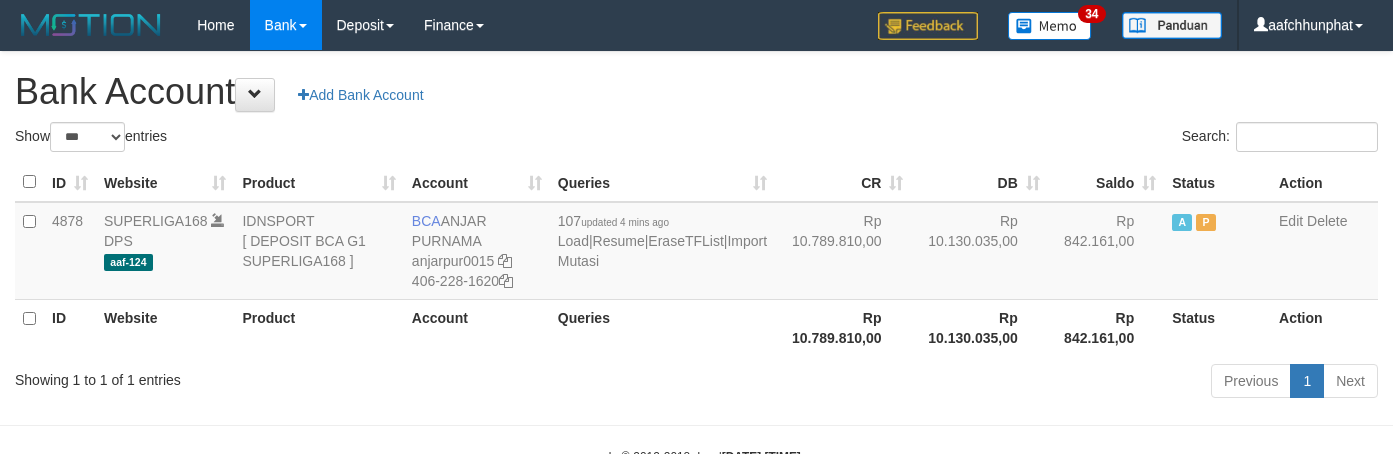 select on "***" 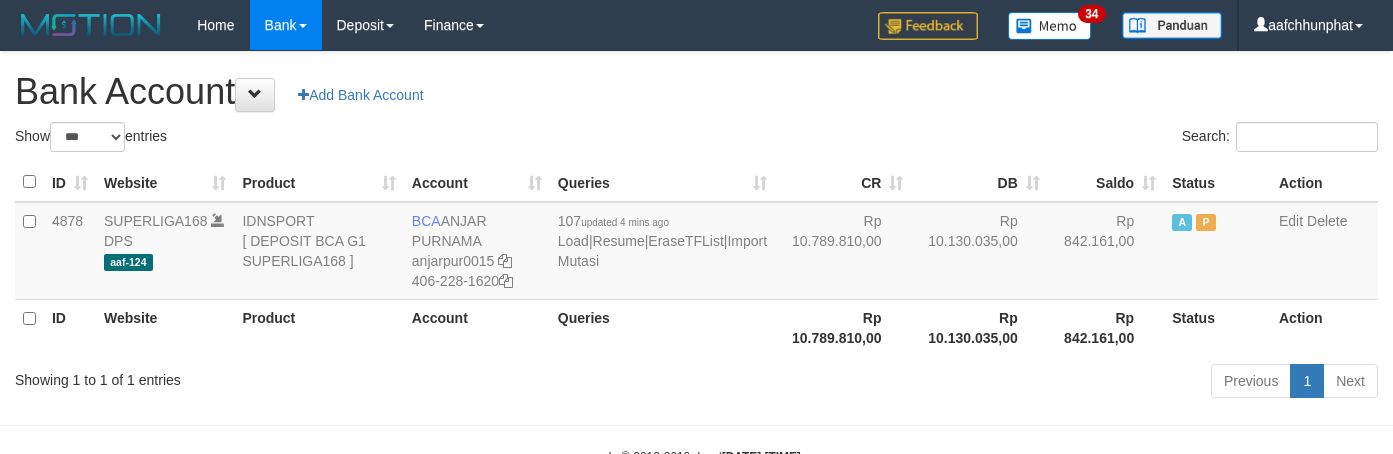 scroll, scrollTop: 7, scrollLeft: 0, axis: vertical 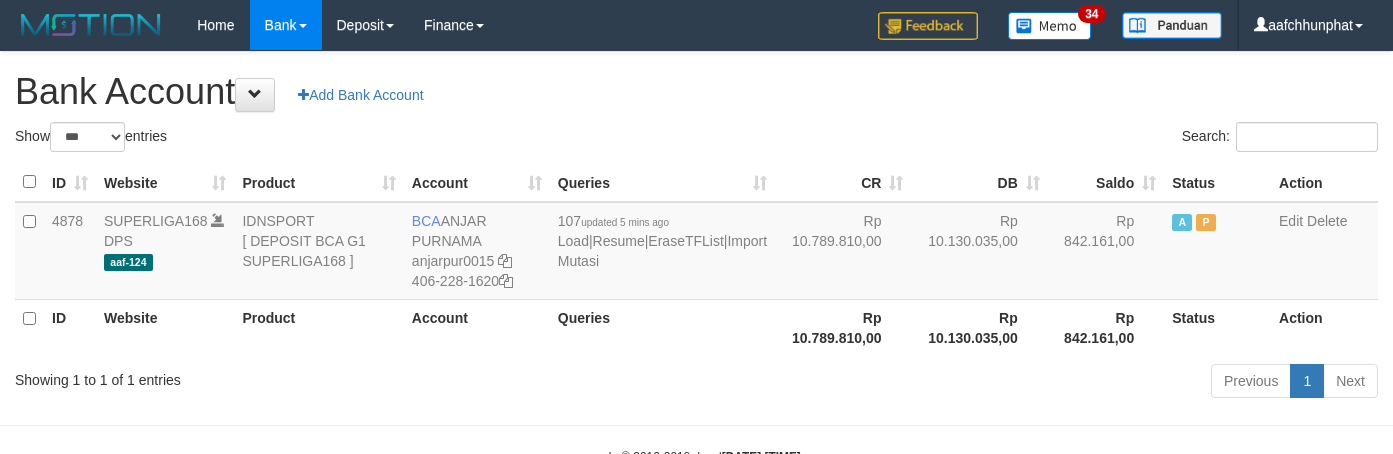 select on "***" 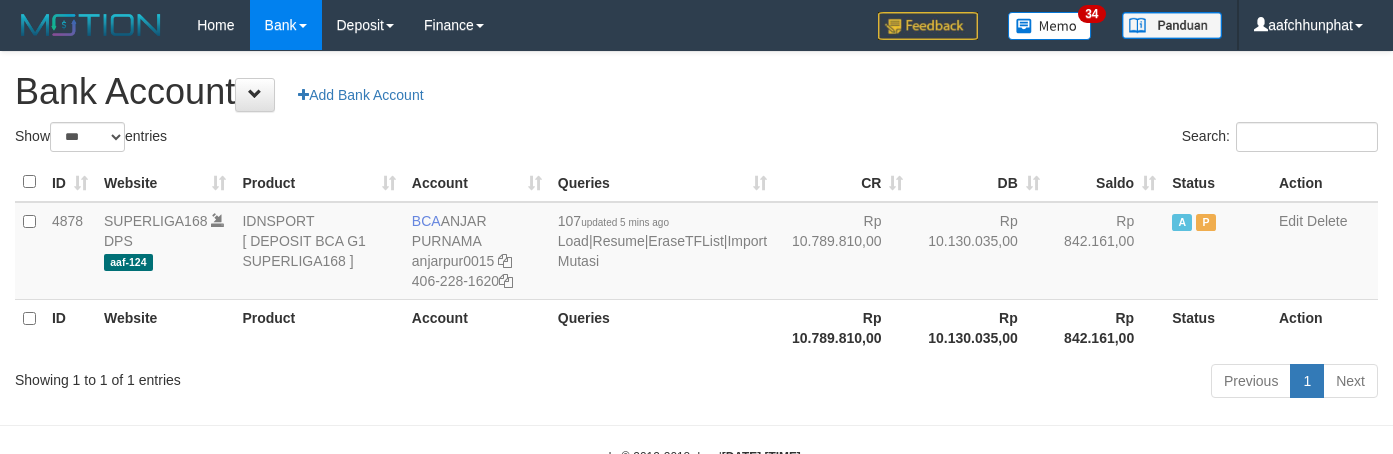 scroll, scrollTop: 7, scrollLeft: 0, axis: vertical 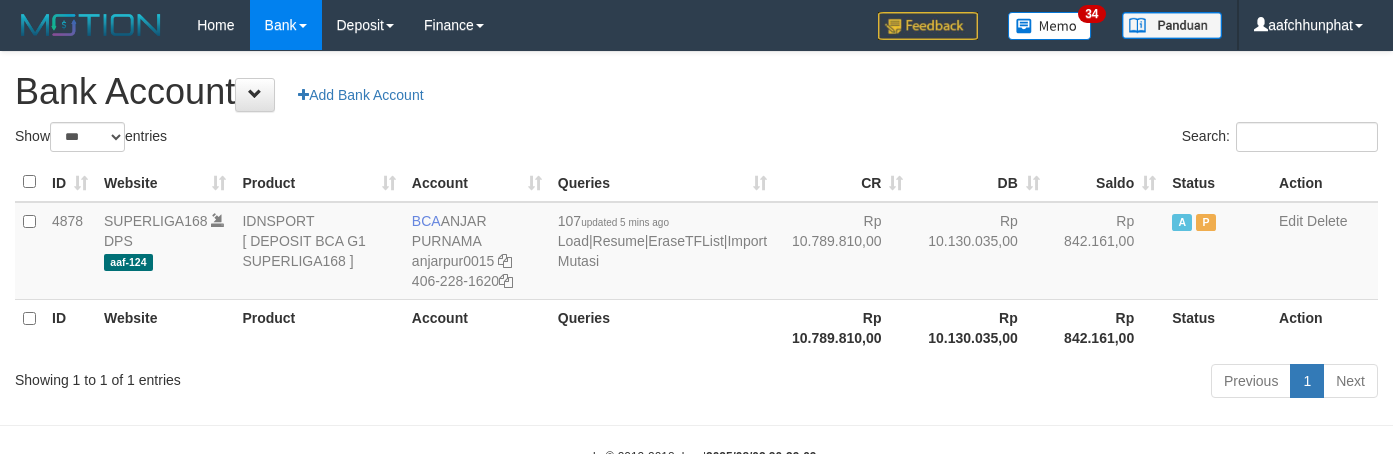 select on "***" 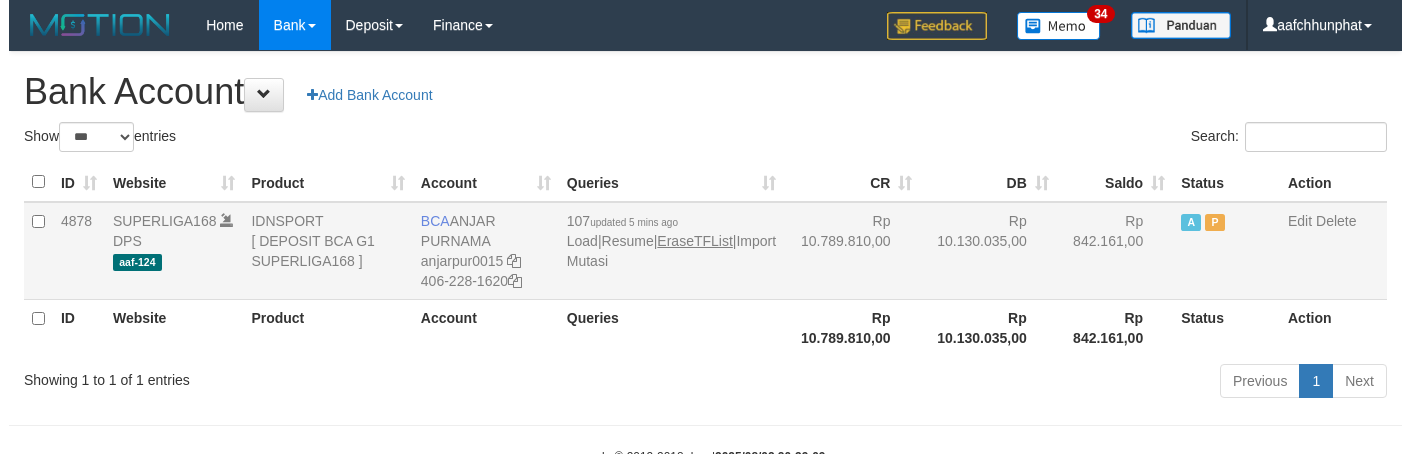 scroll, scrollTop: 7, scrollLeft: 0, axis: vertical 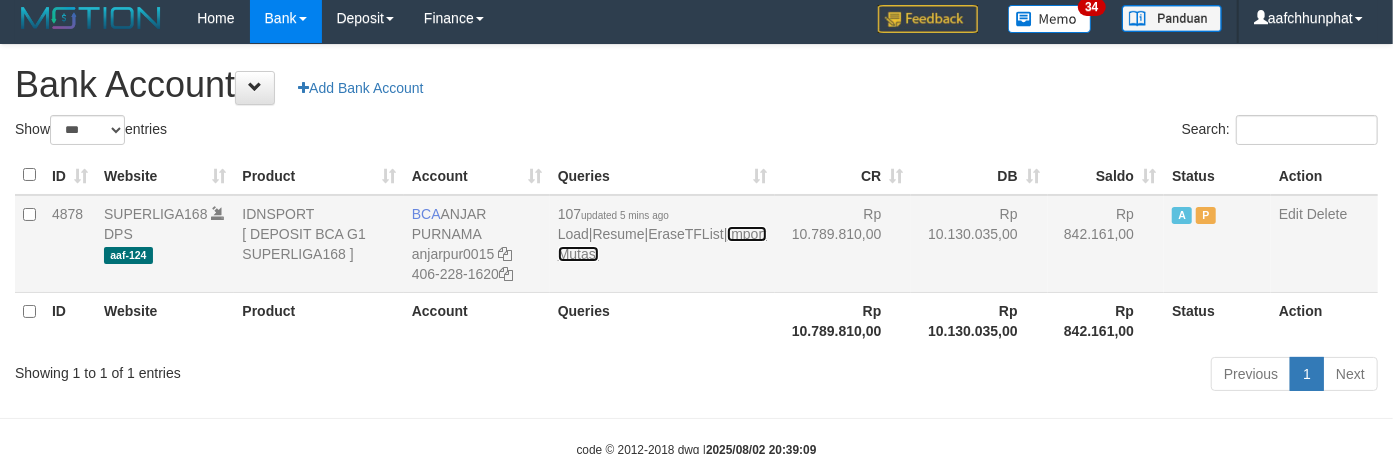 click on "Import Mutasi" at bounding box center [662, 244] 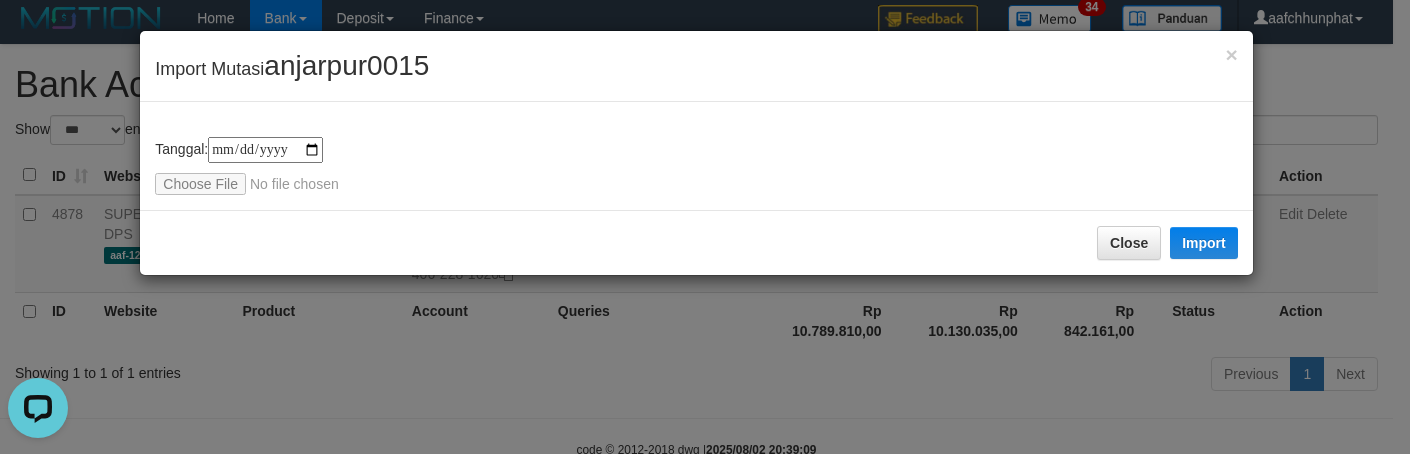 scroll, scrollTop: 0, scrollLeft: 0, axis: both 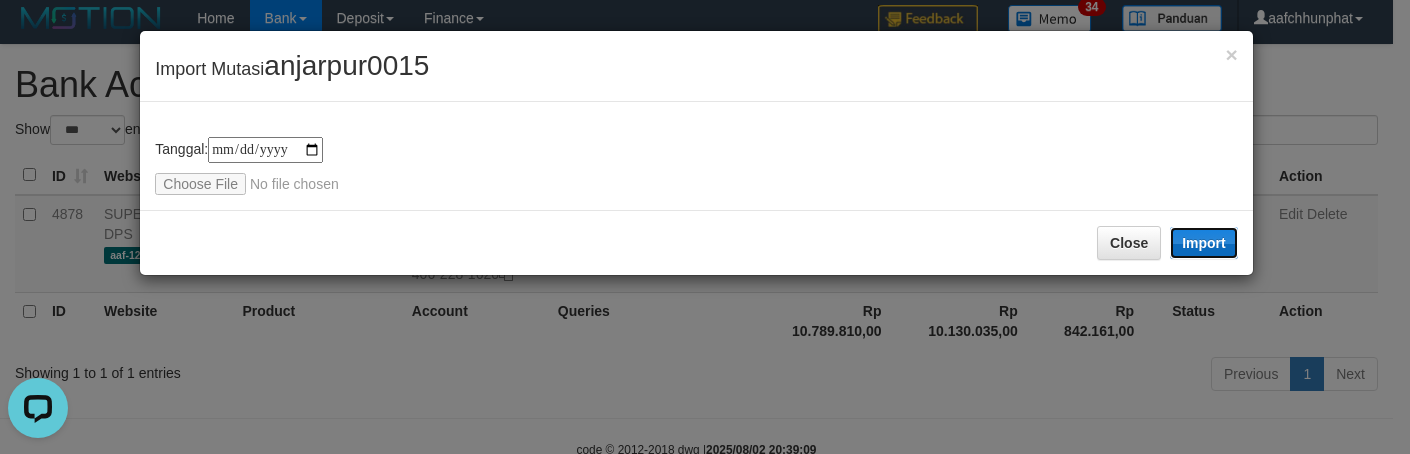 click on "Import" at bounding box center [1204, 243] 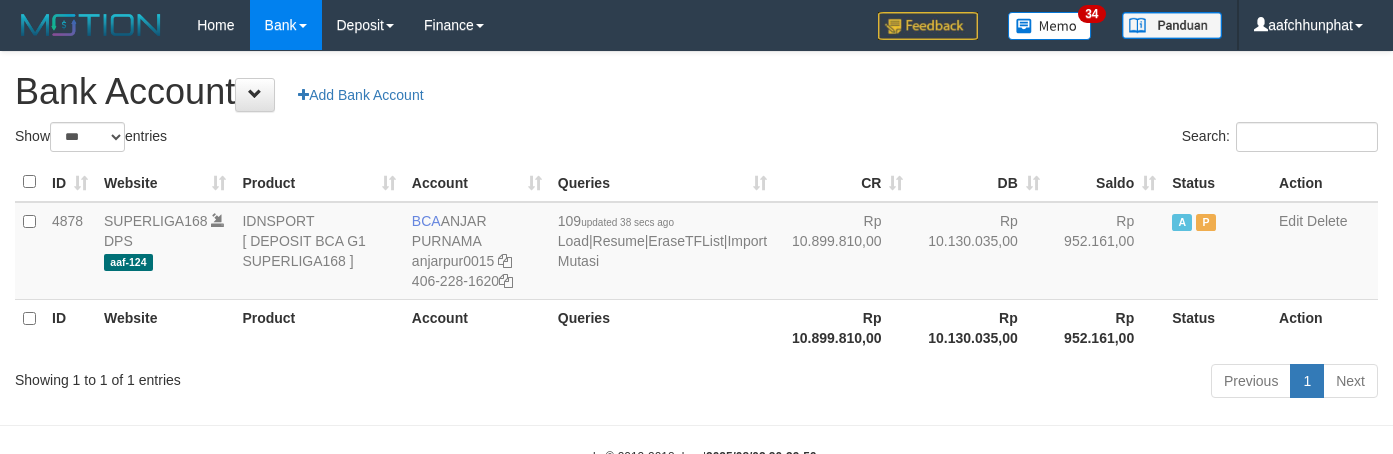 select on "***" 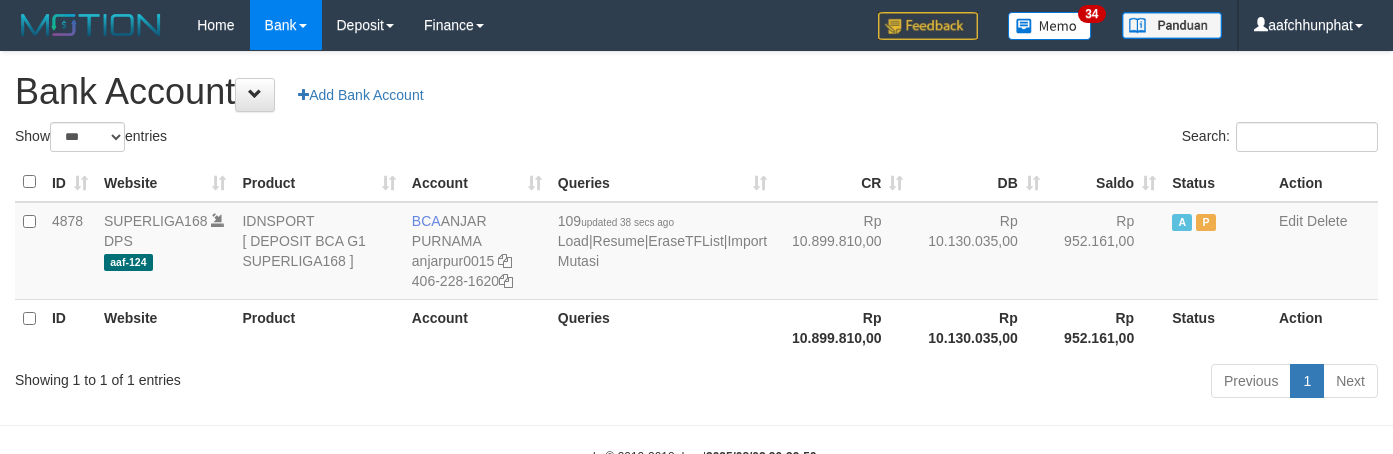 scroll, scrollTop: 7, scrollLeft: 0, axis: vertical 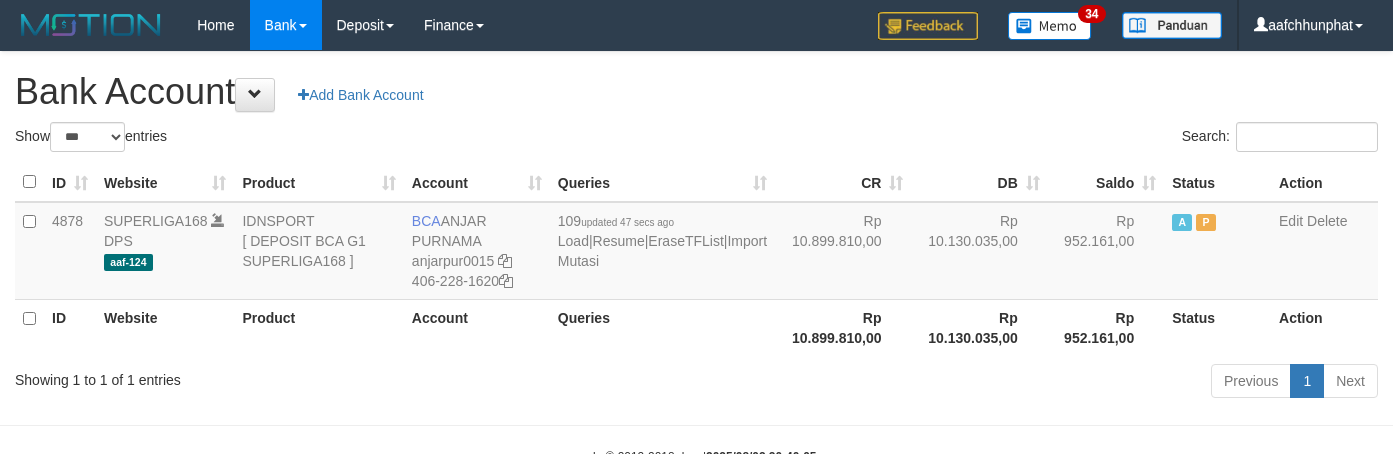 select on "***" 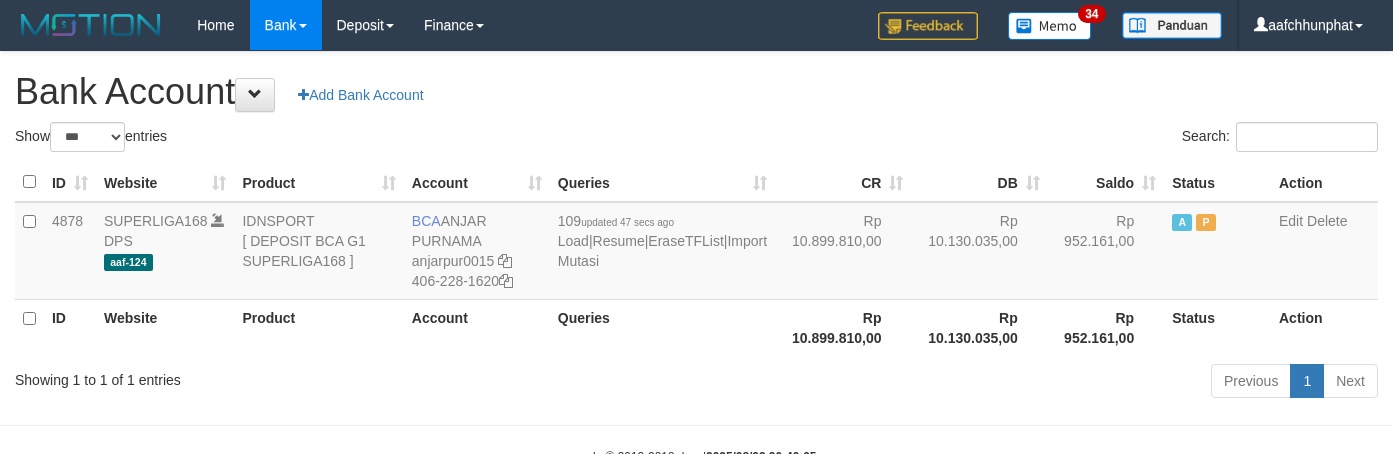 scroll, scrollTop: 7, scrollLeft: 0, axis: vertical 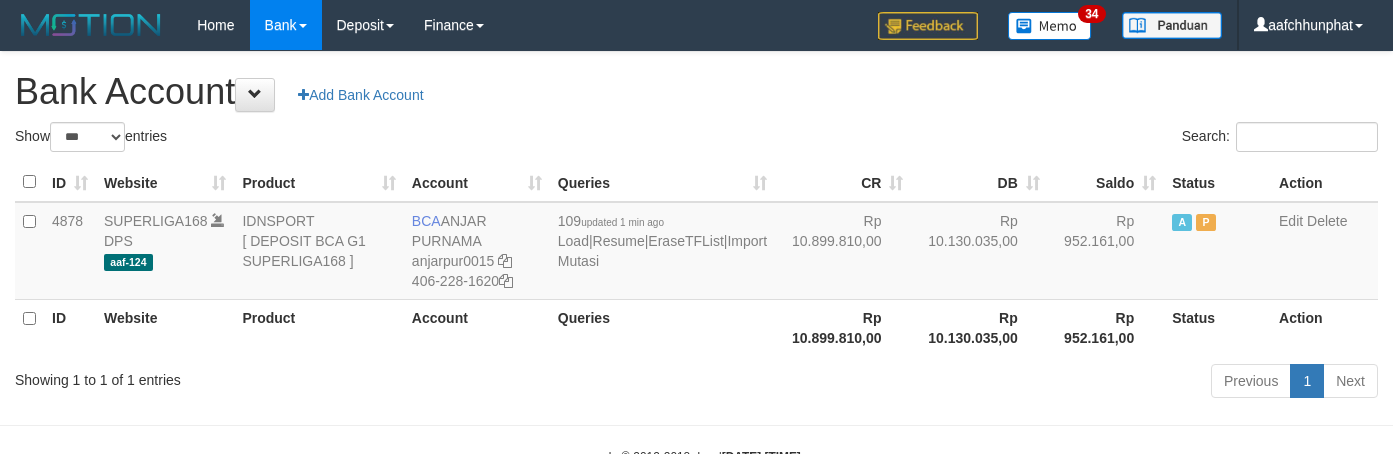 select on "***" 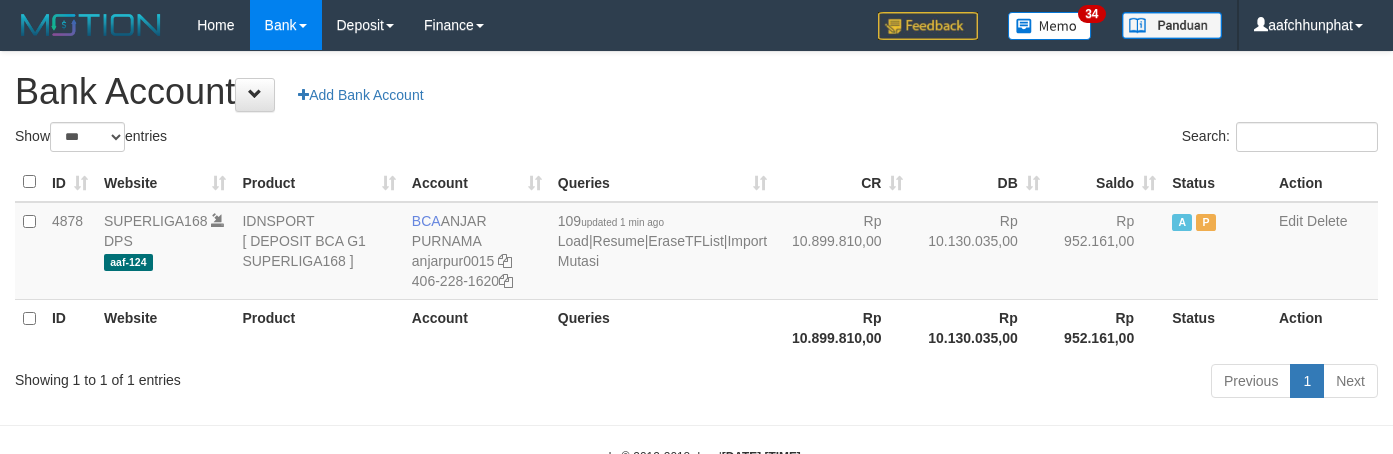 scroll, scrollTop: 7, scrollLeft: 0, axis: vertical 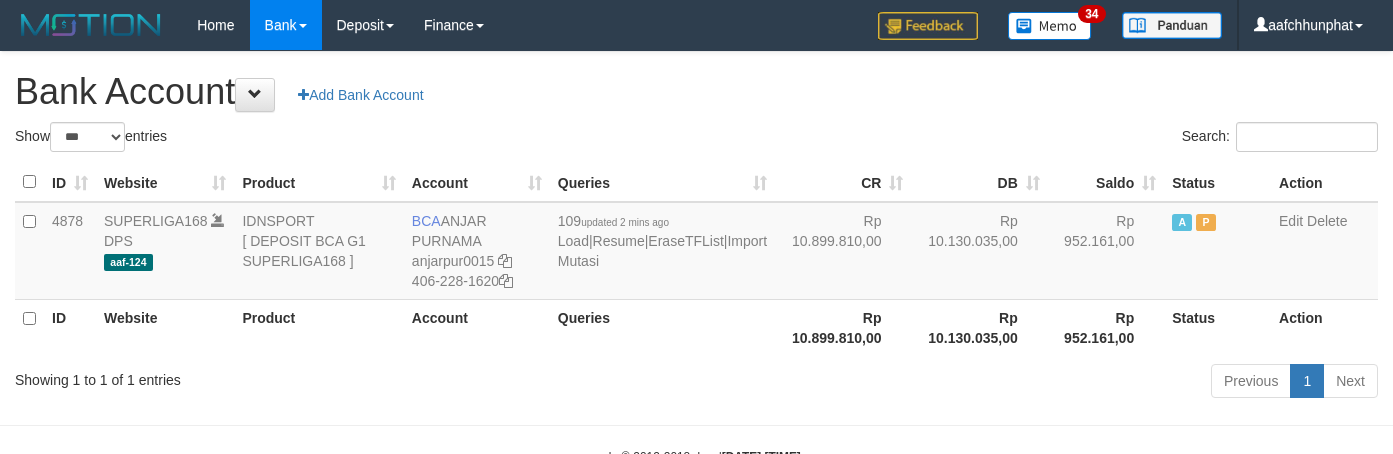 select on "***" 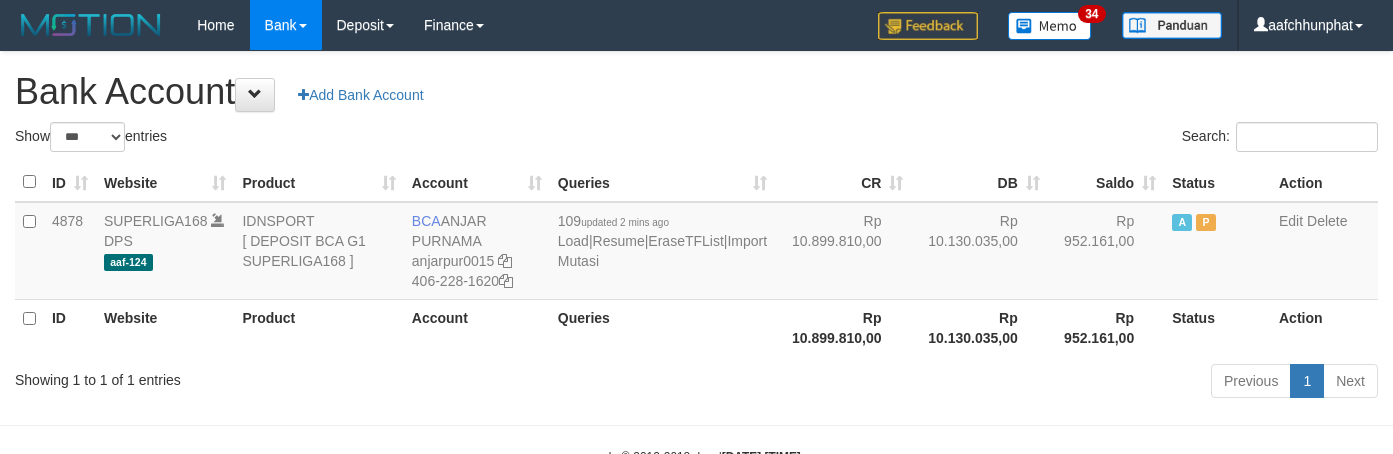 scroll, scrollTop: 7, scrollLeft: 0, axis: vertical 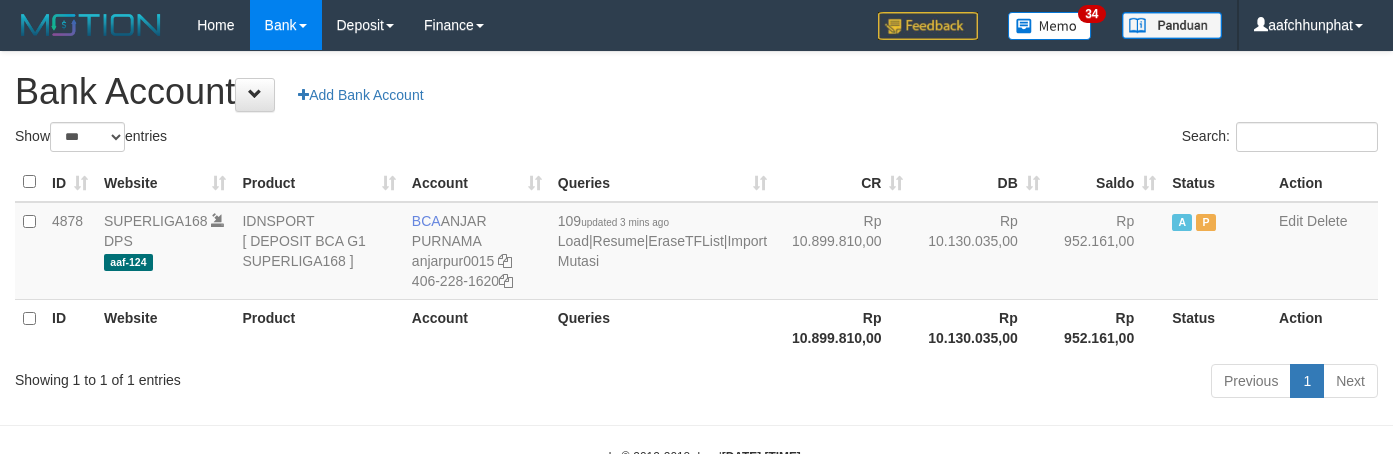 select on "***" 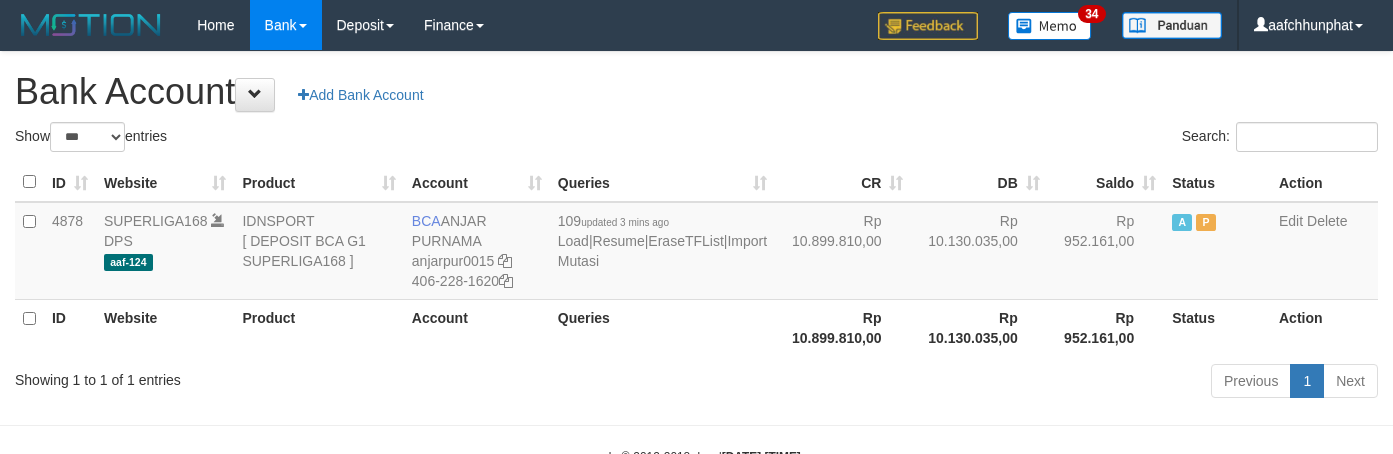 scroll, scrollTop: 7, scrollLeft: 0, axis: vertical 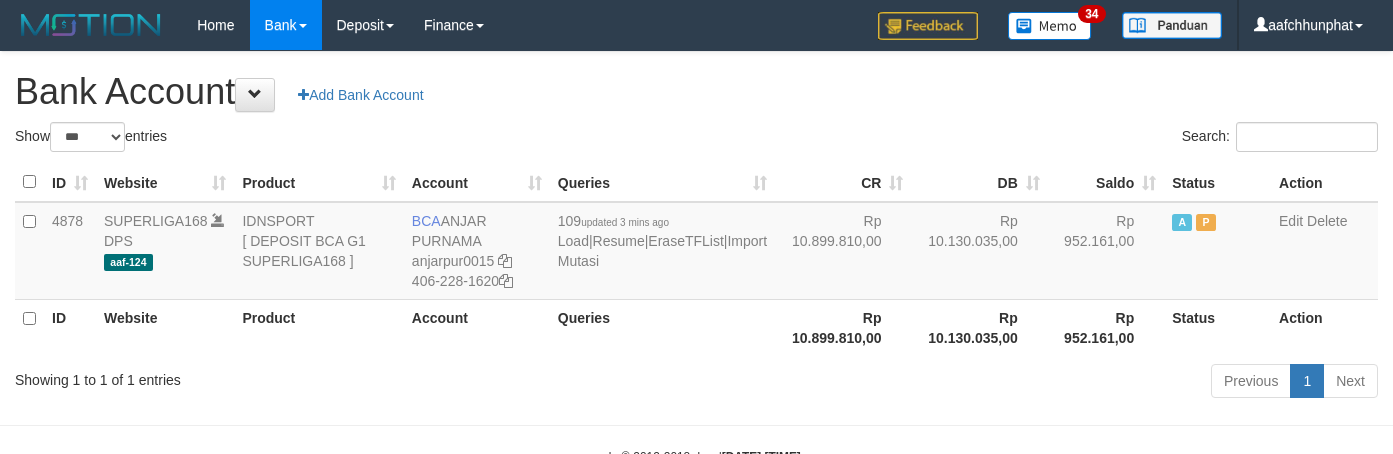 select on "***" 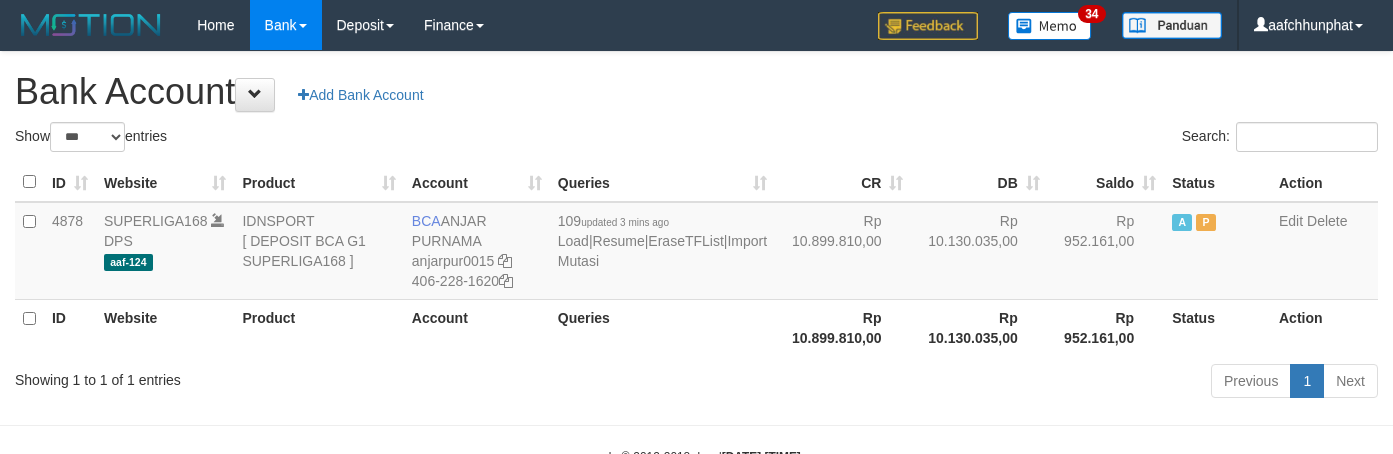 scroll, scrollTop: 7, scrollLeft: 0, axis: vertical 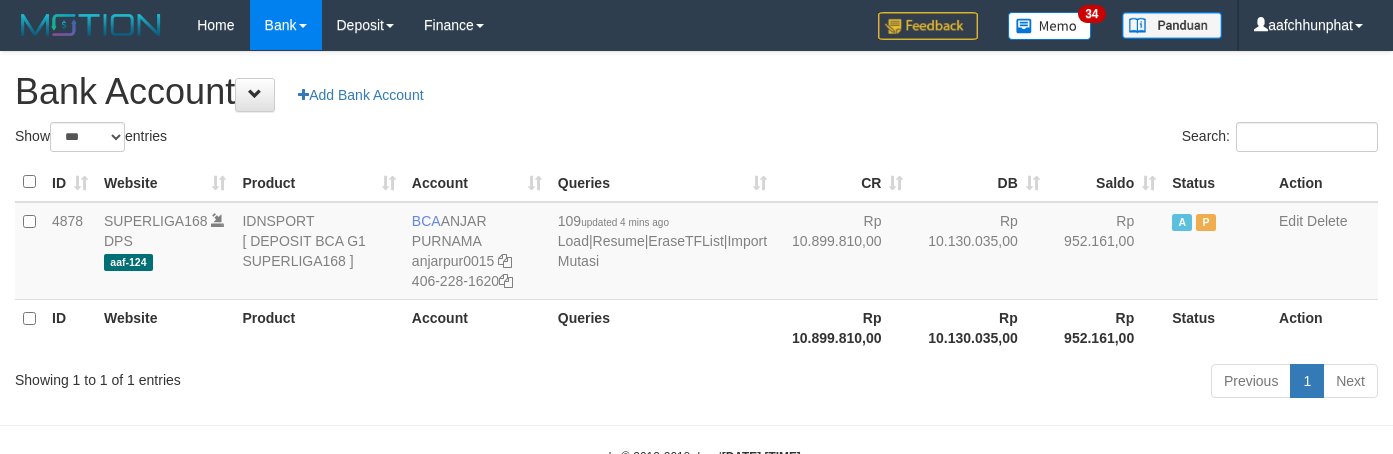 select on "***" 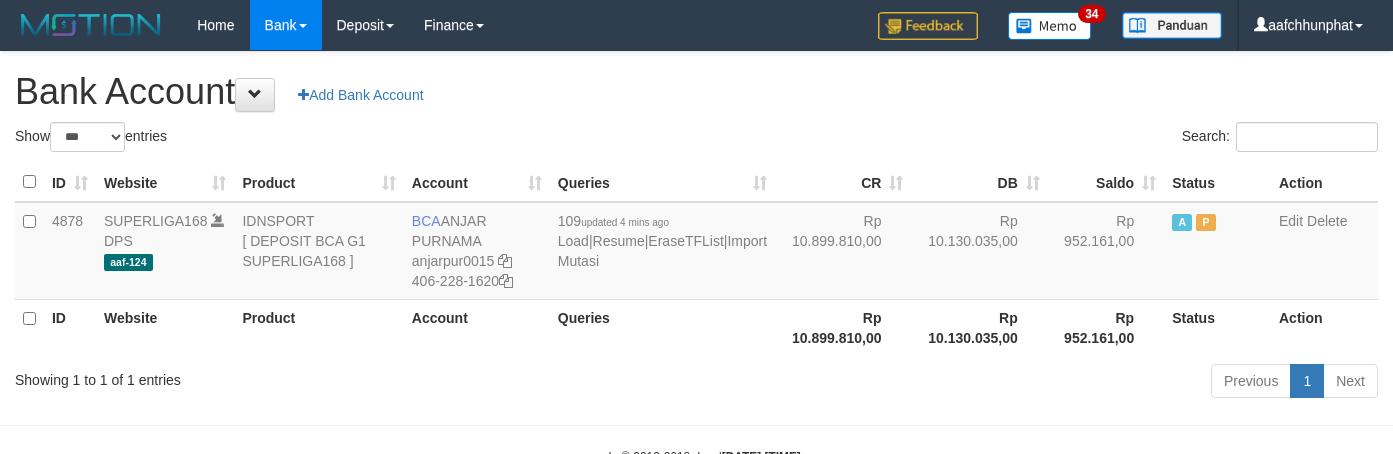 scroll, scrollTop: 7, scrollLeft: 0, axis: vertical 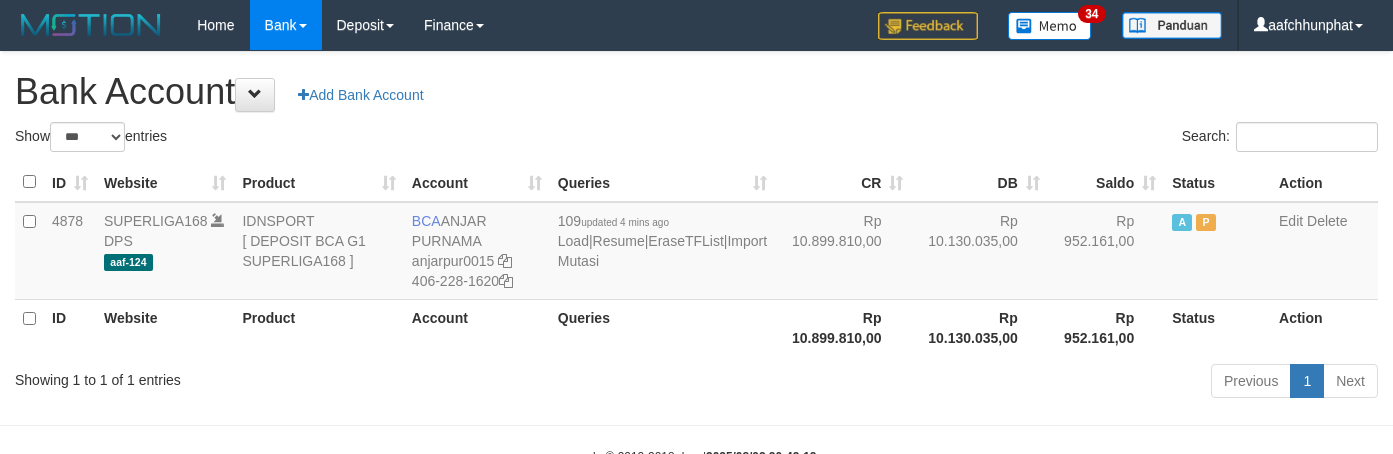 select on "***" 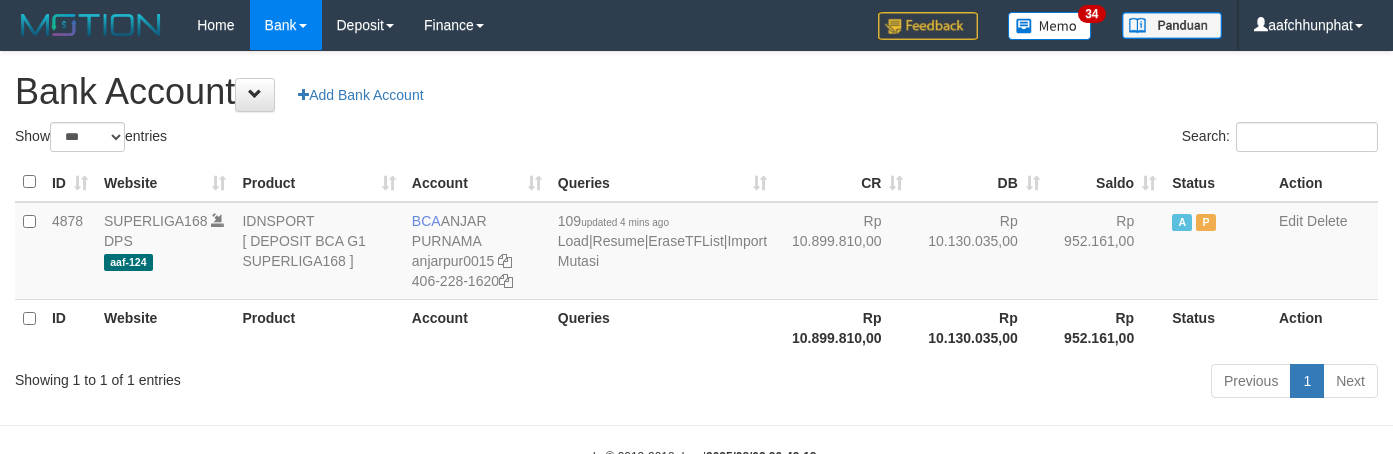 scroll, scrollTop: 7, scrollLeft: 0, axis: vertical 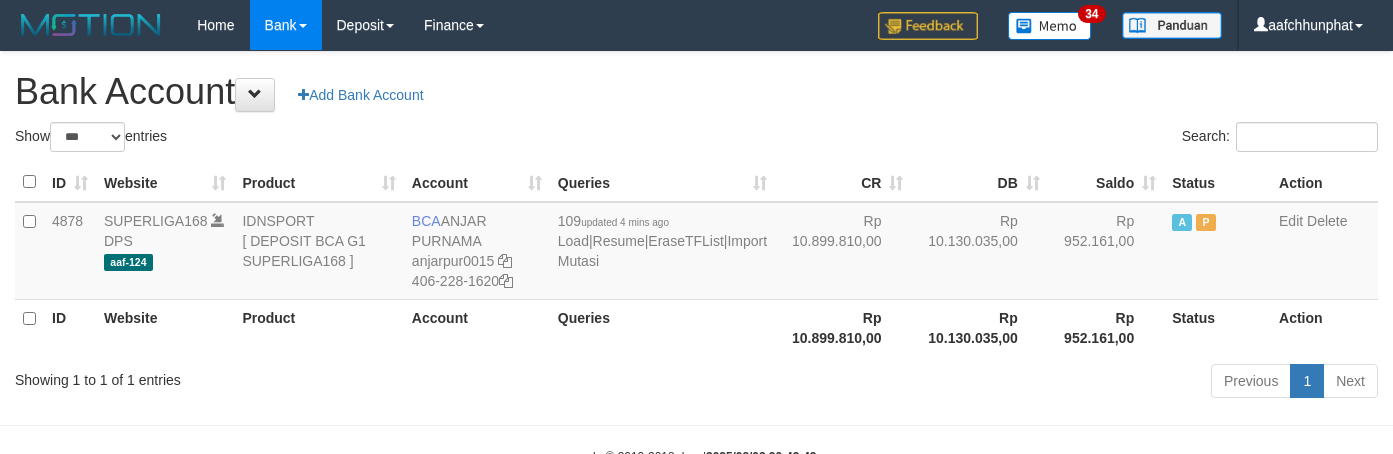 select on "***" 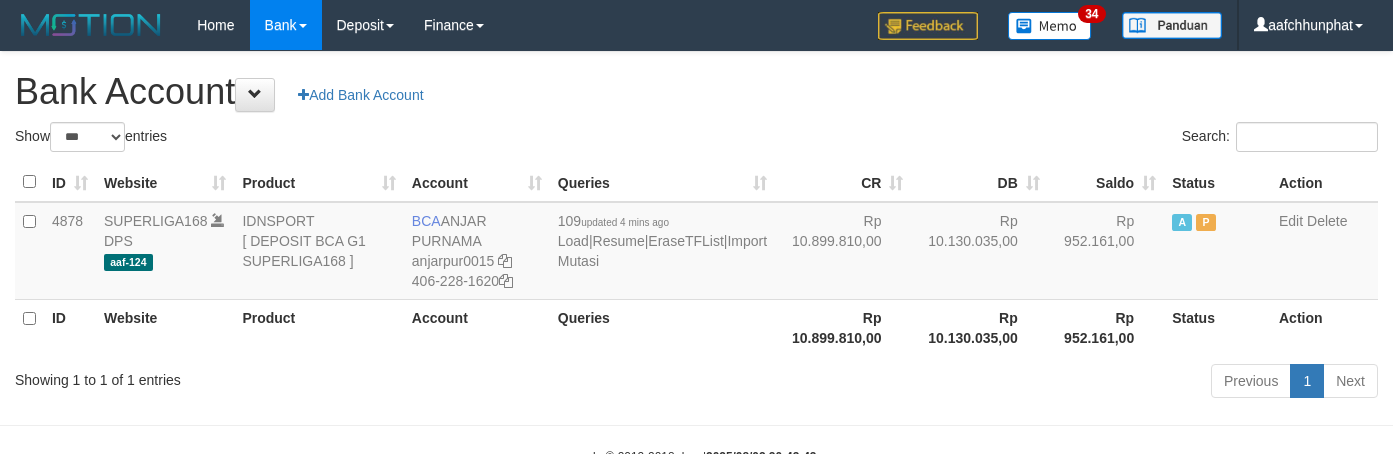 scroll, scrollTop: 7, scrollLeft: 0, axis: vertical 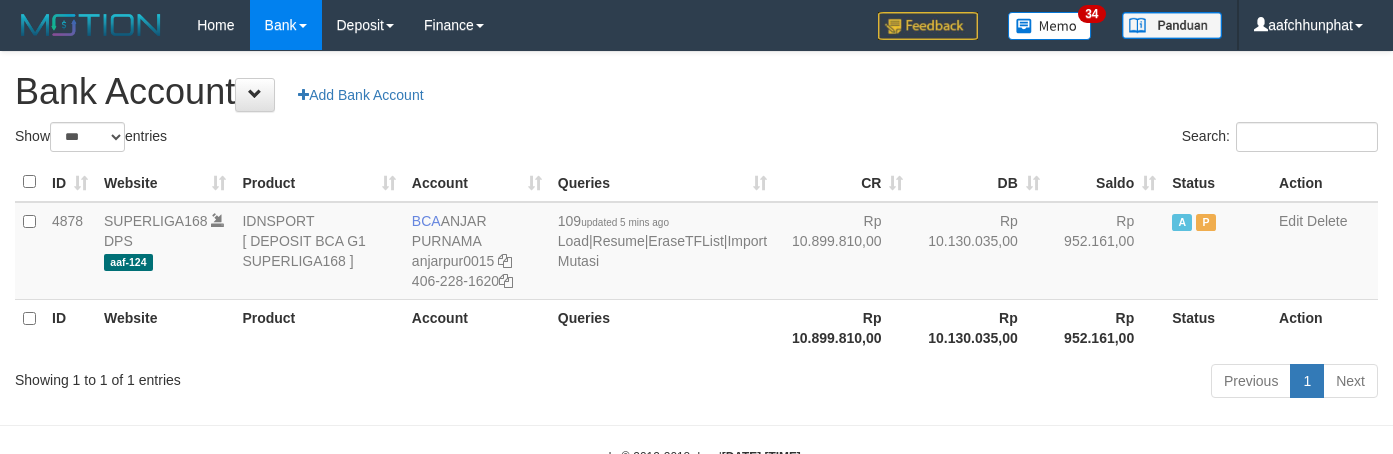 select on "***" 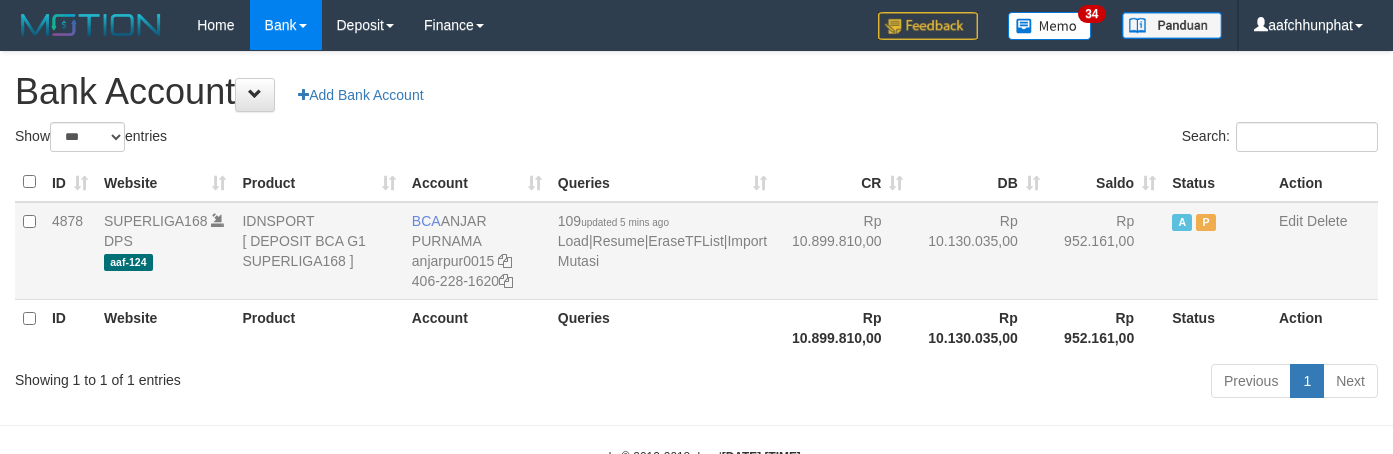 scroll, scrollTop: 7, scrollLeft: 0, axis: vertical 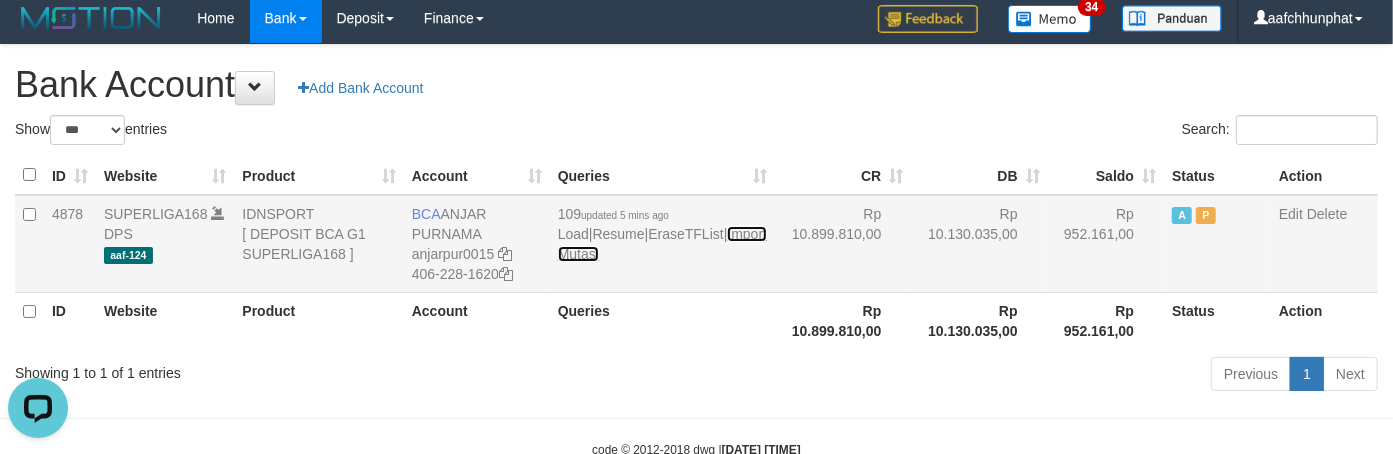 click on "Import Mutasi" at bounding box center (662, 244) 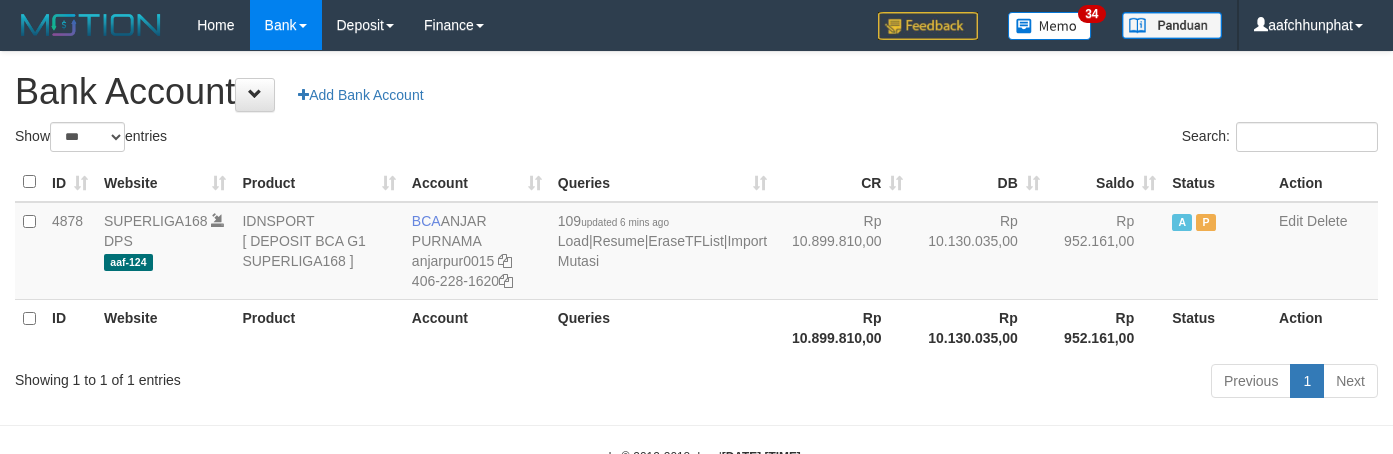 select on "***" 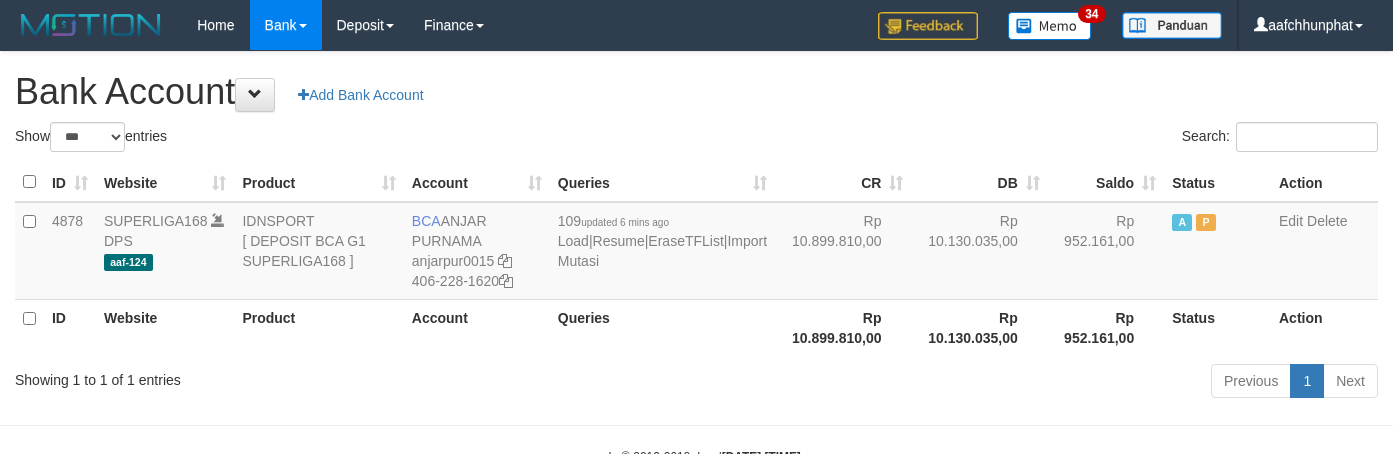 scroll, scrollTop: 7, scrollLeft: 0, axis: vertical 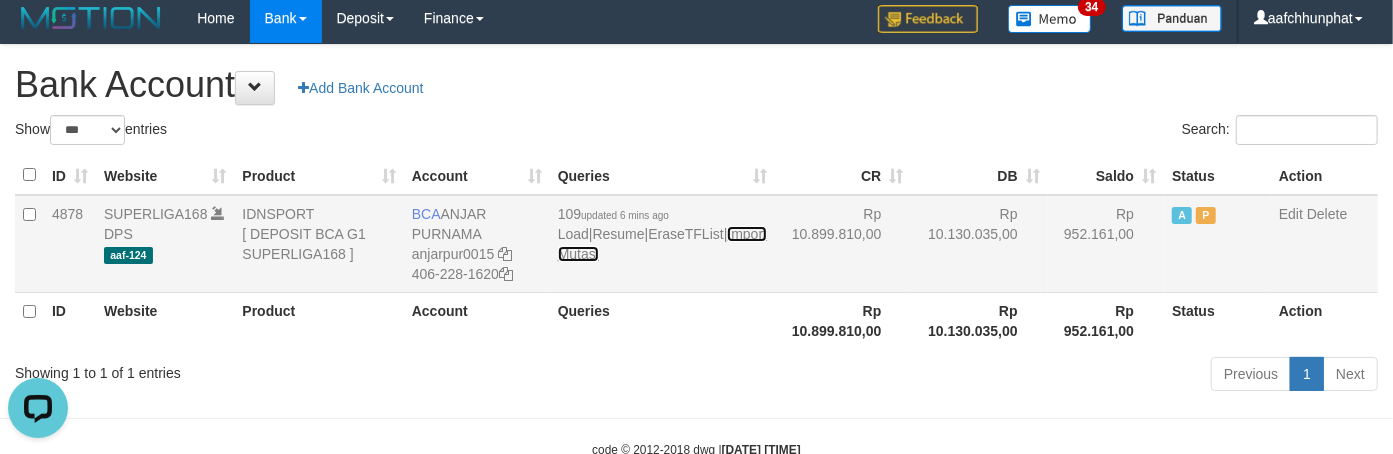 click on "Import Mutasi" at bounding box center [662, 244] 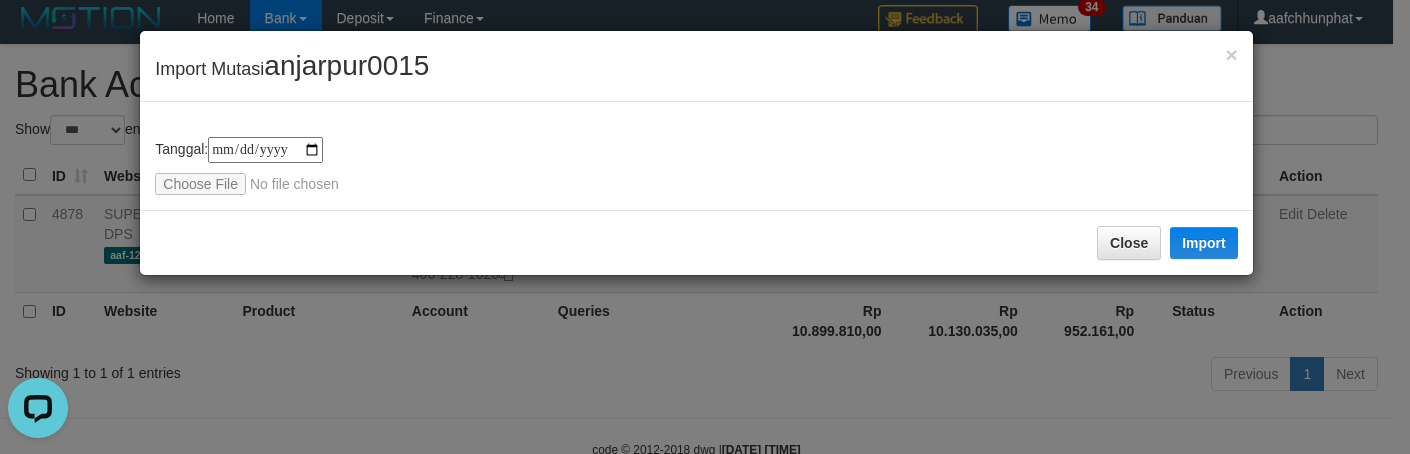 type on "**********" 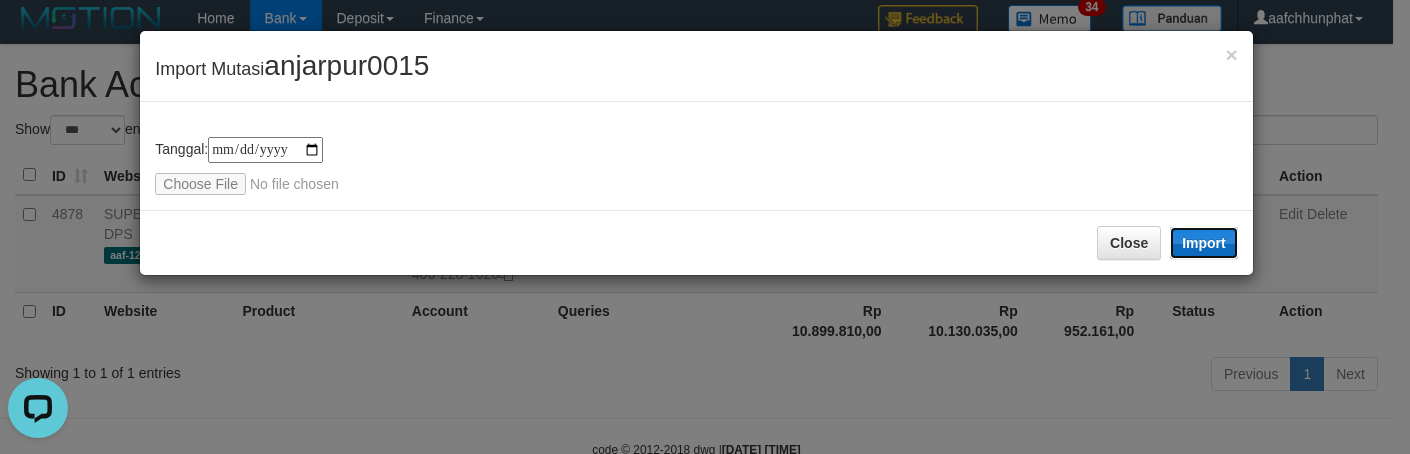 click on "Import" at bounding box center [1204, 243] 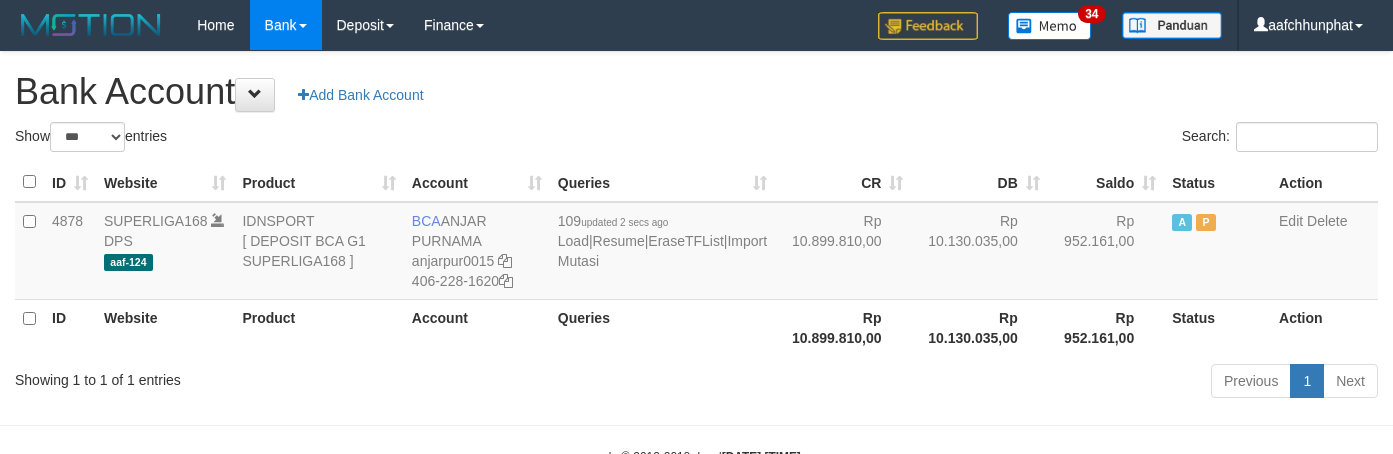 select on "***" 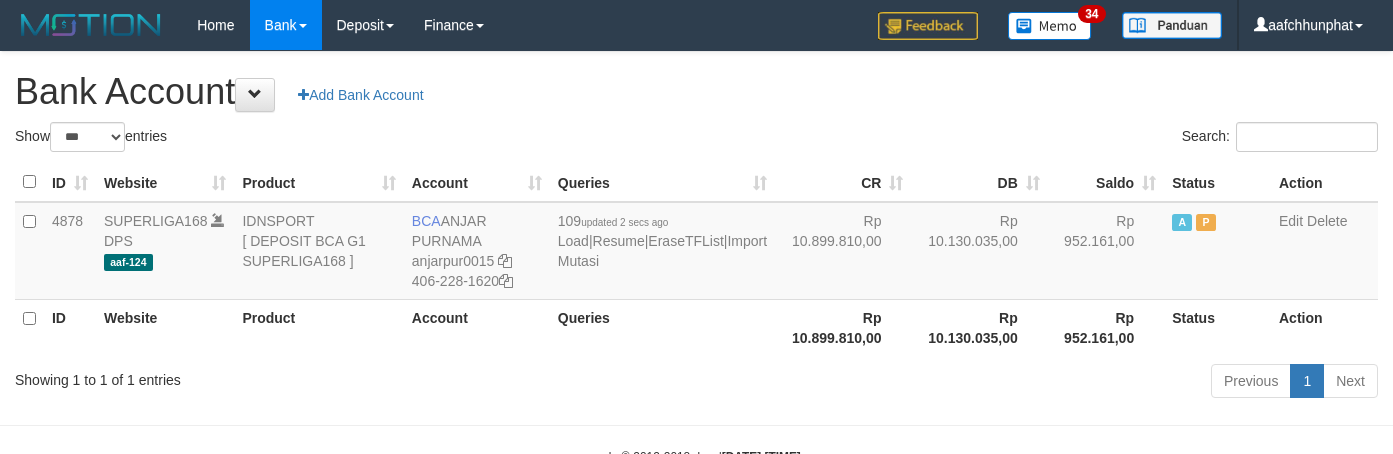 scroll, scrollTop: 7, scrollLeft: 0, axis: vertical 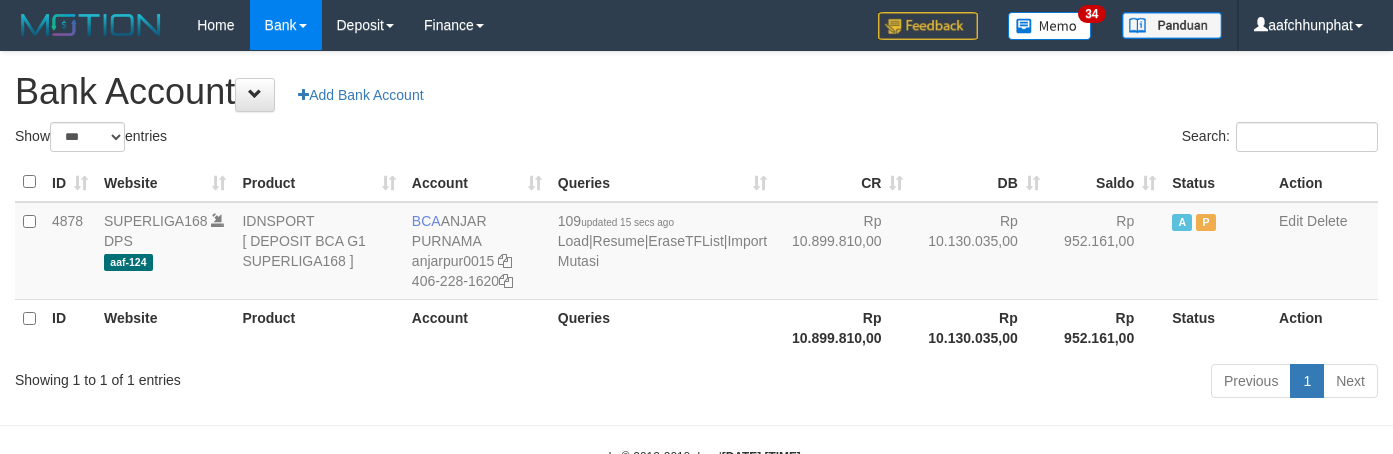 select on "***" 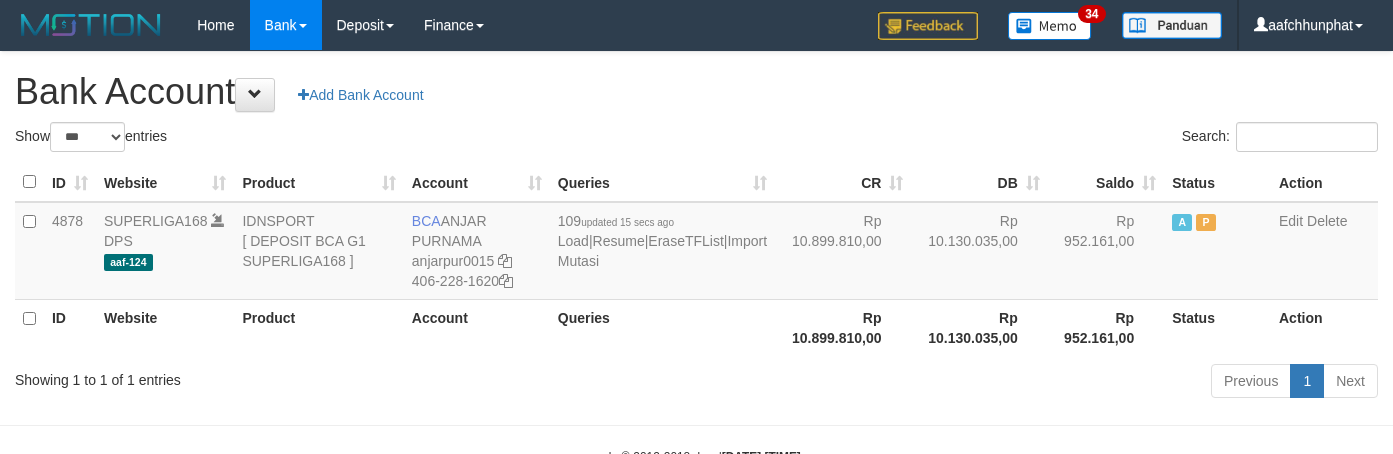 scroll, scrollTop: 7, scrollLeft: 0, axis: vertical 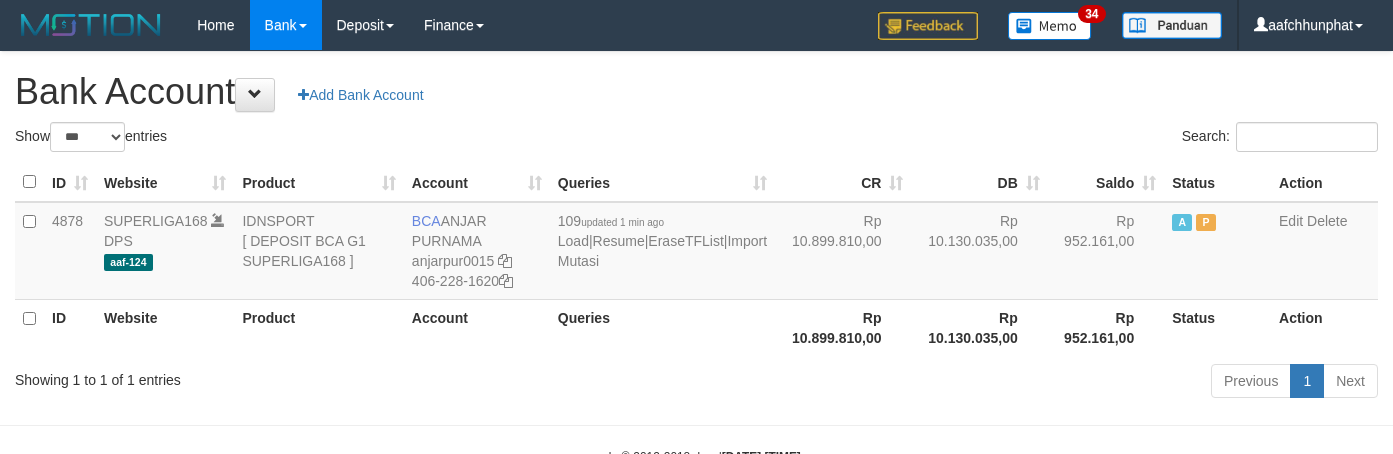 select on "***" 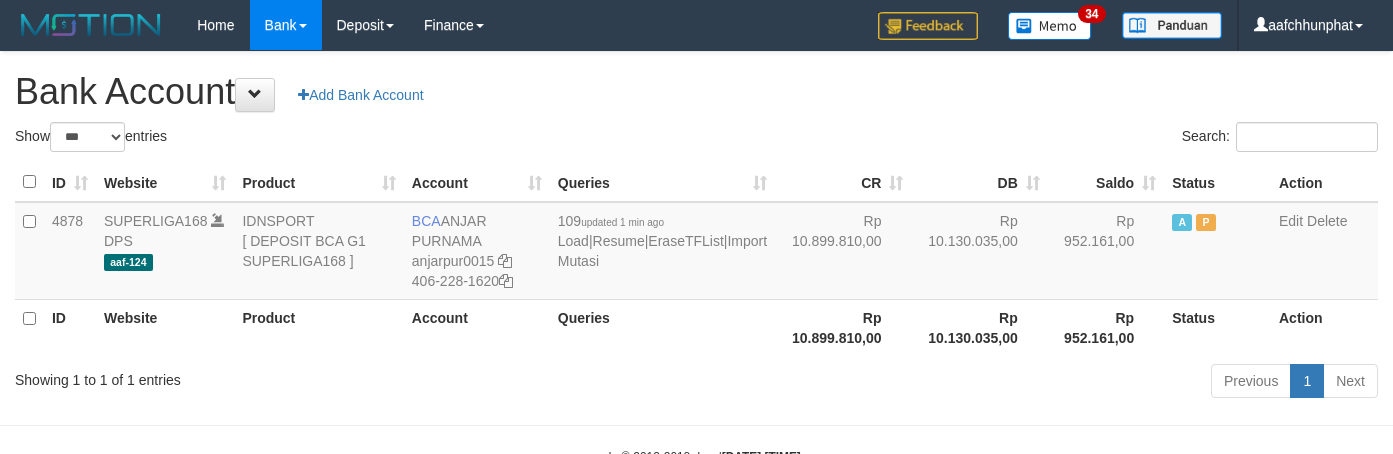 scroll, scrollTop: 7, scrollLeft: 0, axis: vertical 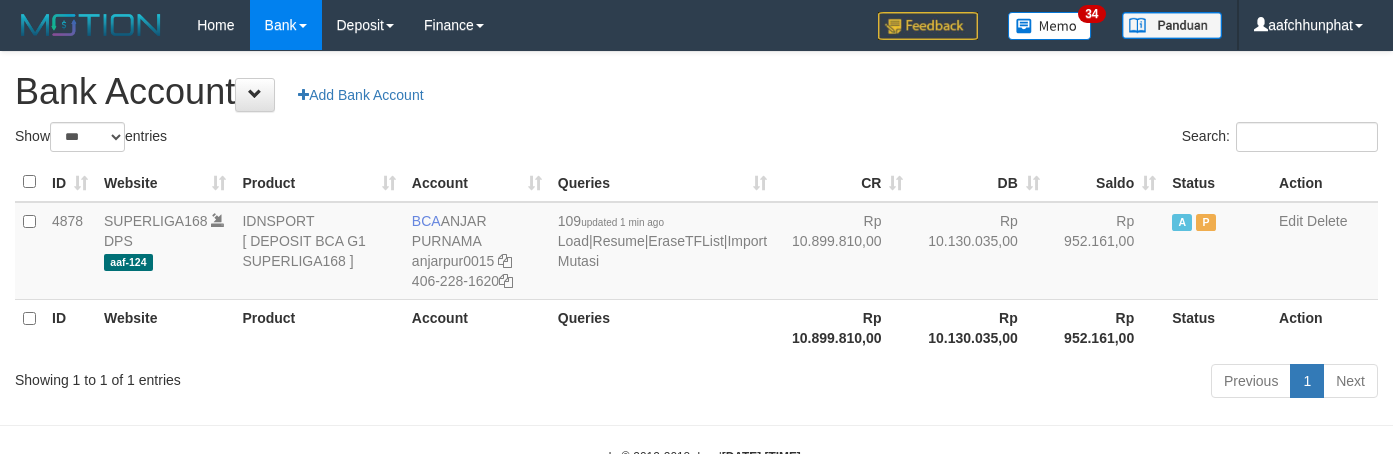 select on "***" 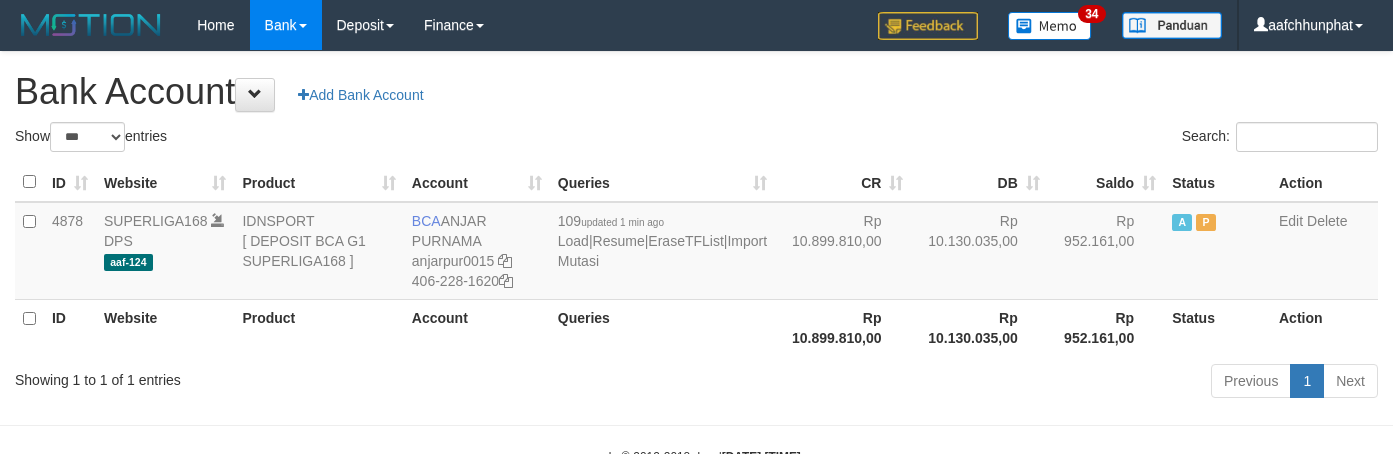 scroll, scrollTop: 7, scrollLeft: 0, axis: vertical 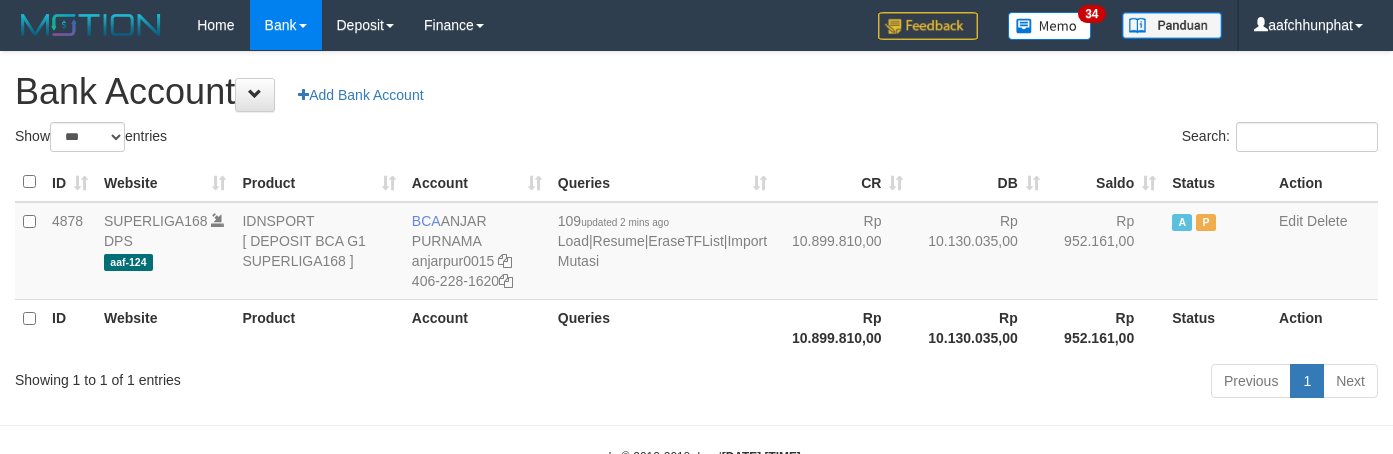 select on "***" 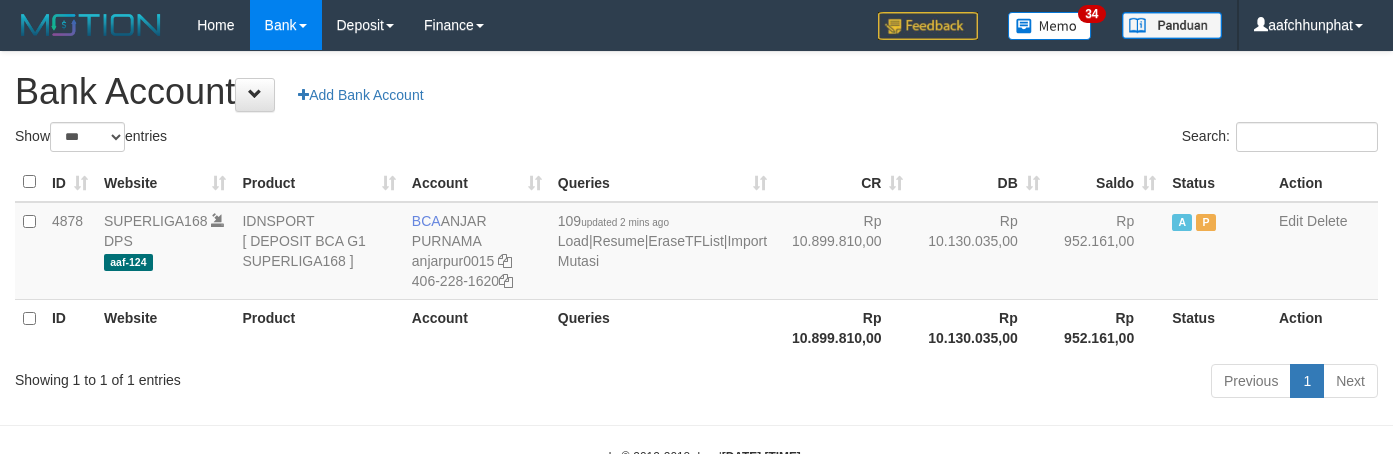 scroll, scrollTop: 7, scrollLeft: 0, axis: vertical 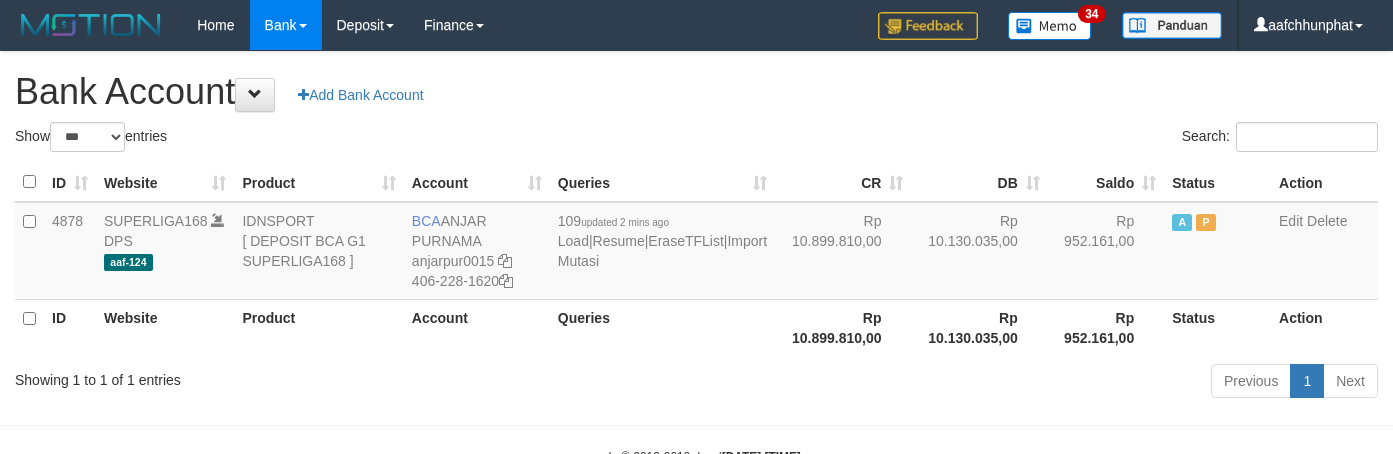 select on "***" 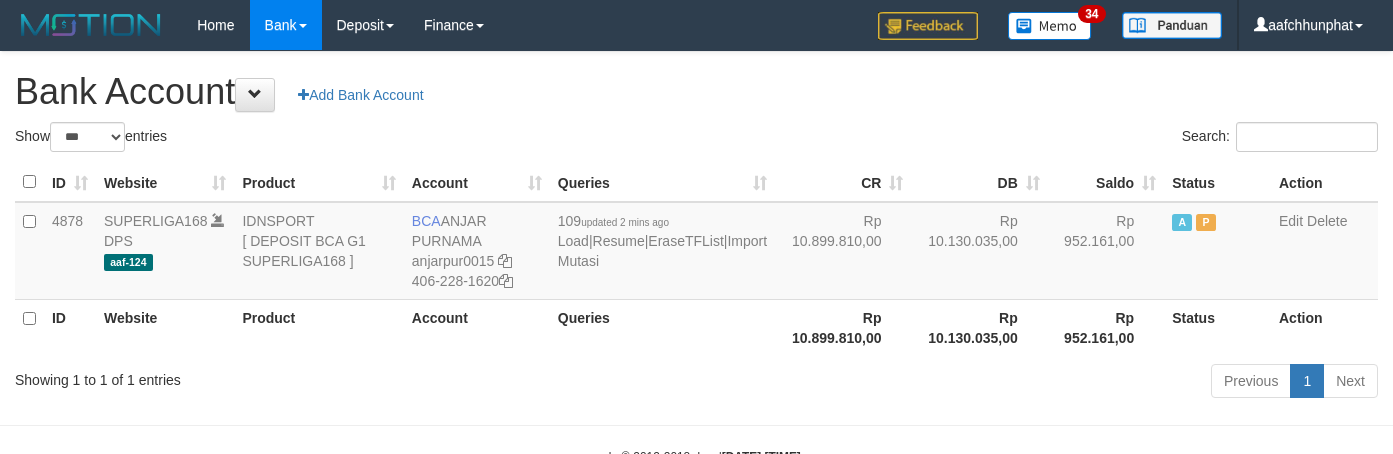 scroll, scrollTop: 7, scrollLeft: 0, axis: vertical 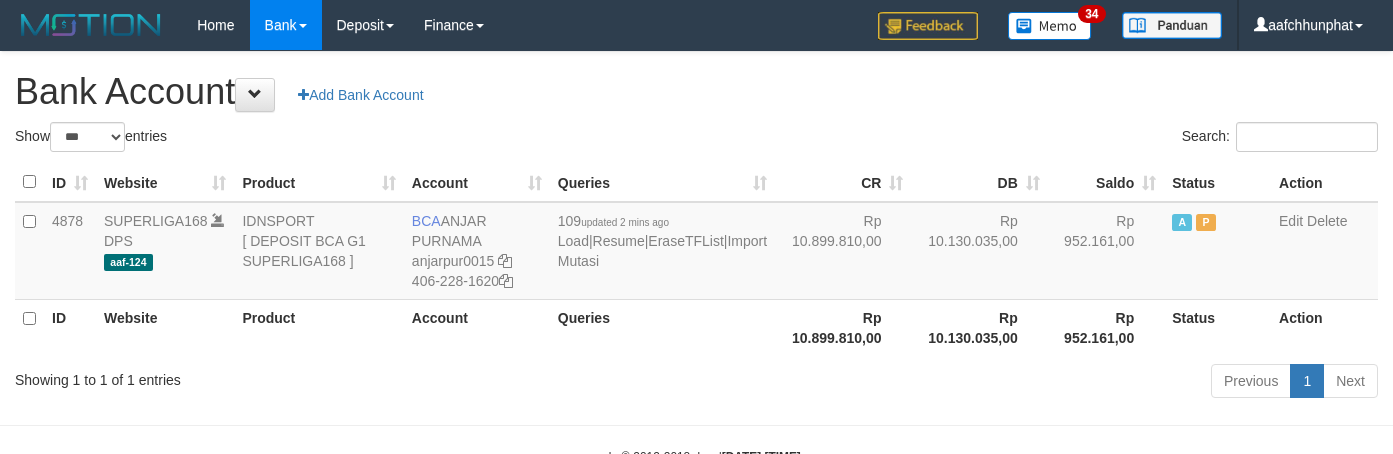 select on "***" 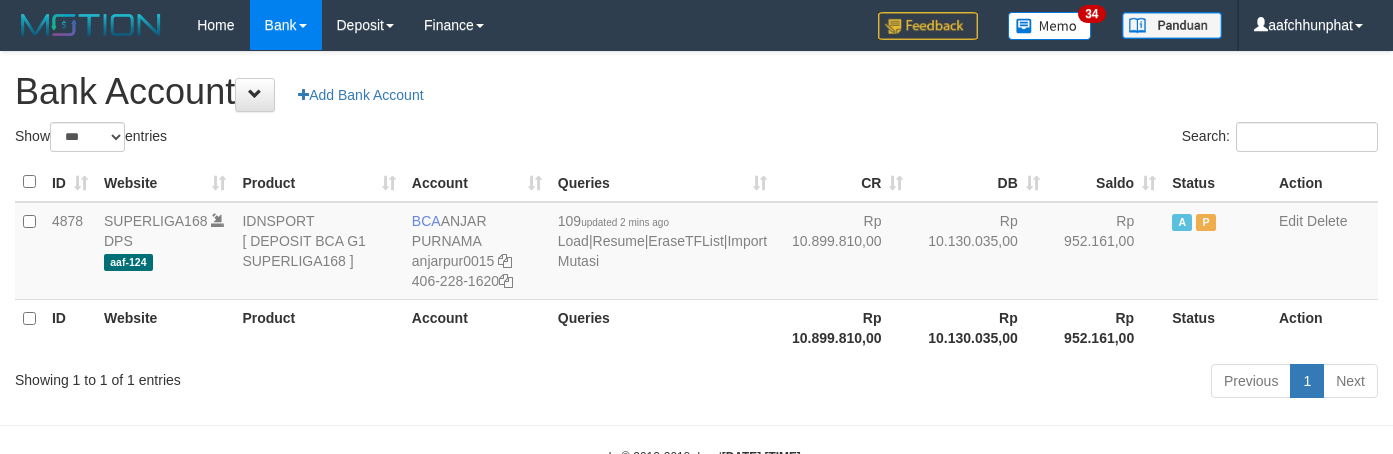 scroll, scrollTop: 7, scrollLeft: 0, axis: vertical 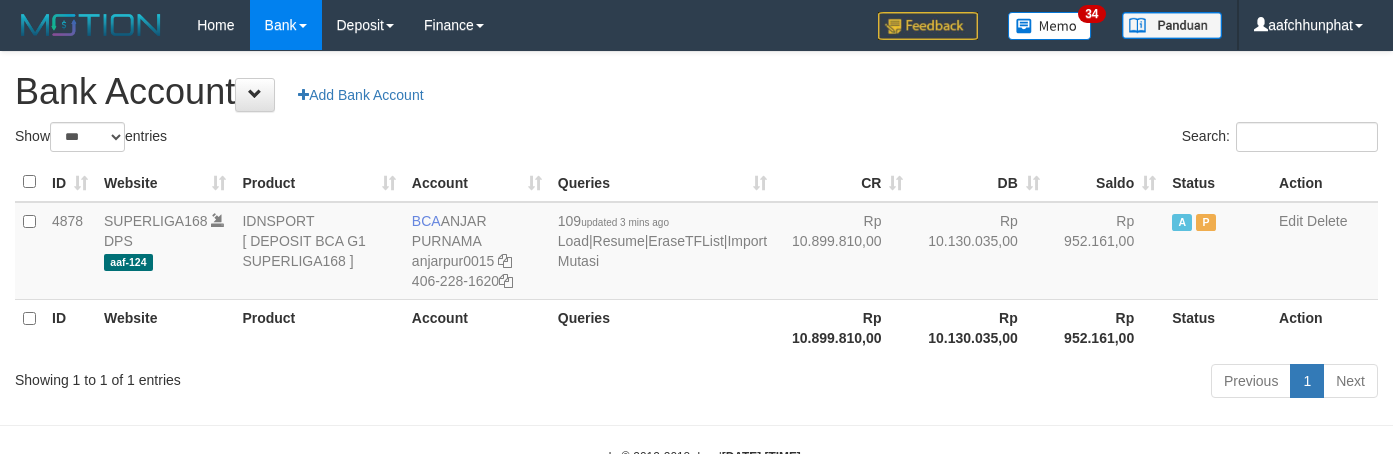 select on "***" 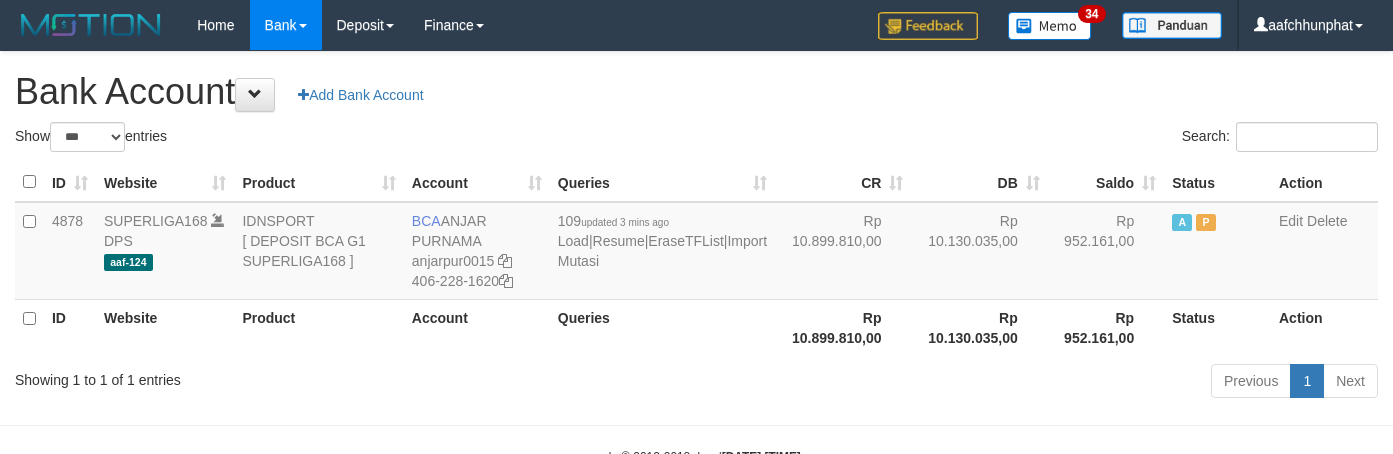 scroll, scrollTop: 7, scrollLeft: 0, axis: vertical 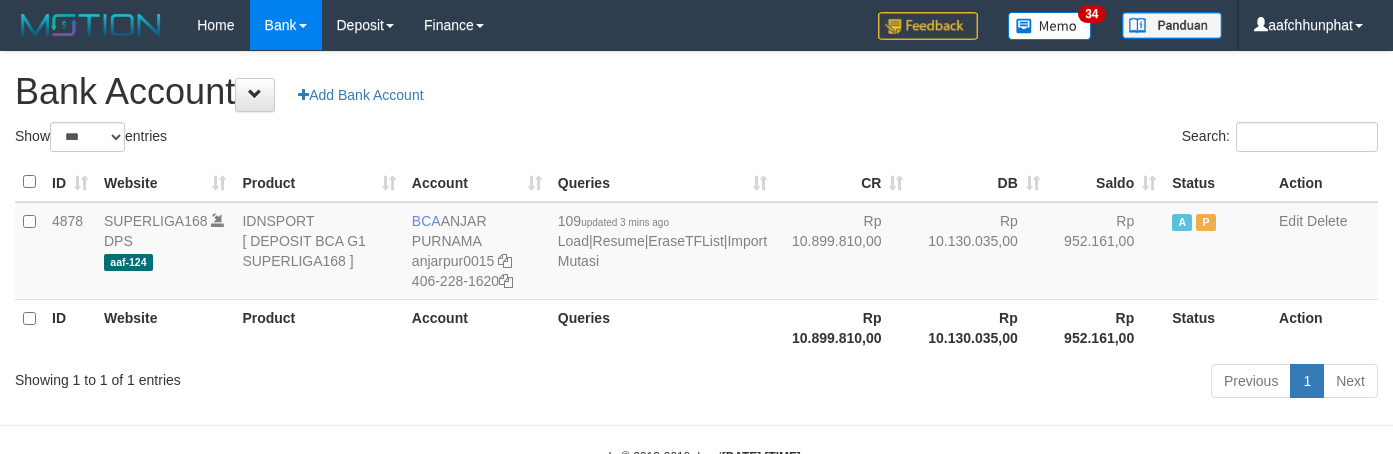 select on "***" 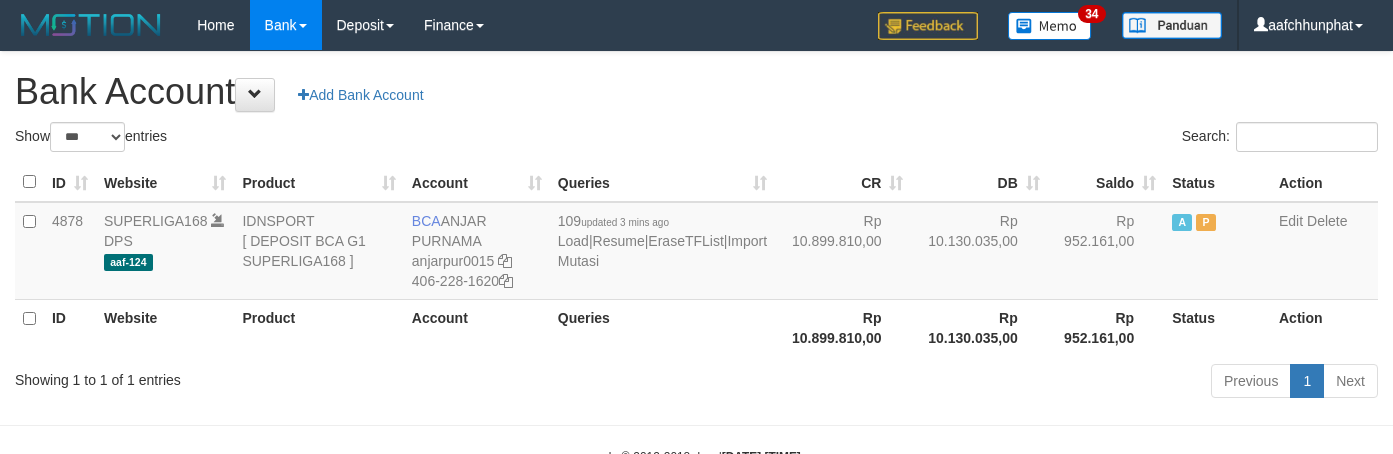 scroll, scrollTop: 7, scrollLeft: 0, axis: vertical 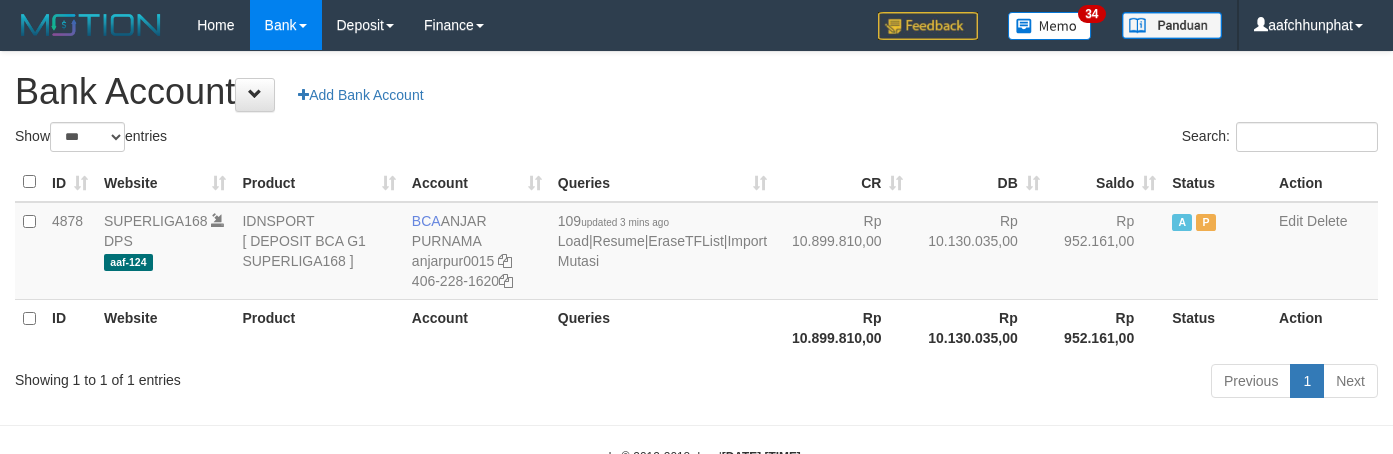 select on "***" 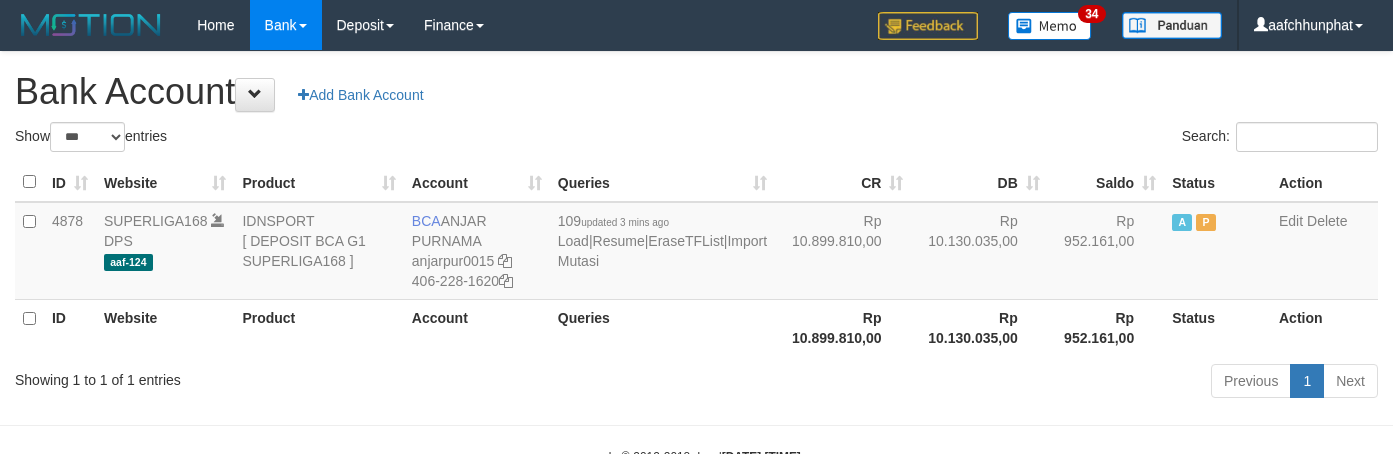 scroll, scrollTop: 7, scrollLeft: 0, axis: vertical 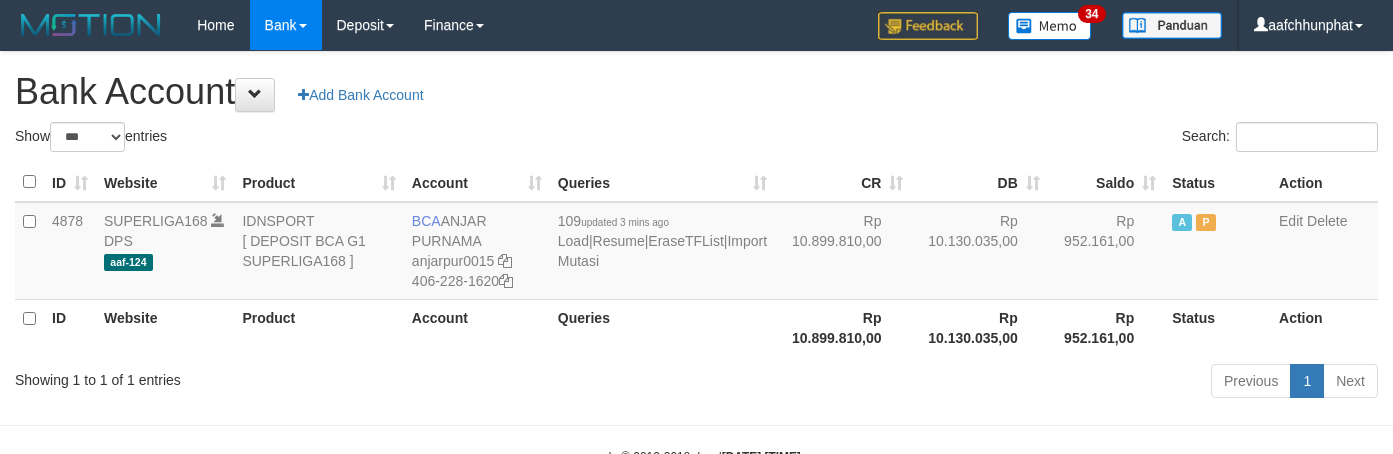 select on "***" 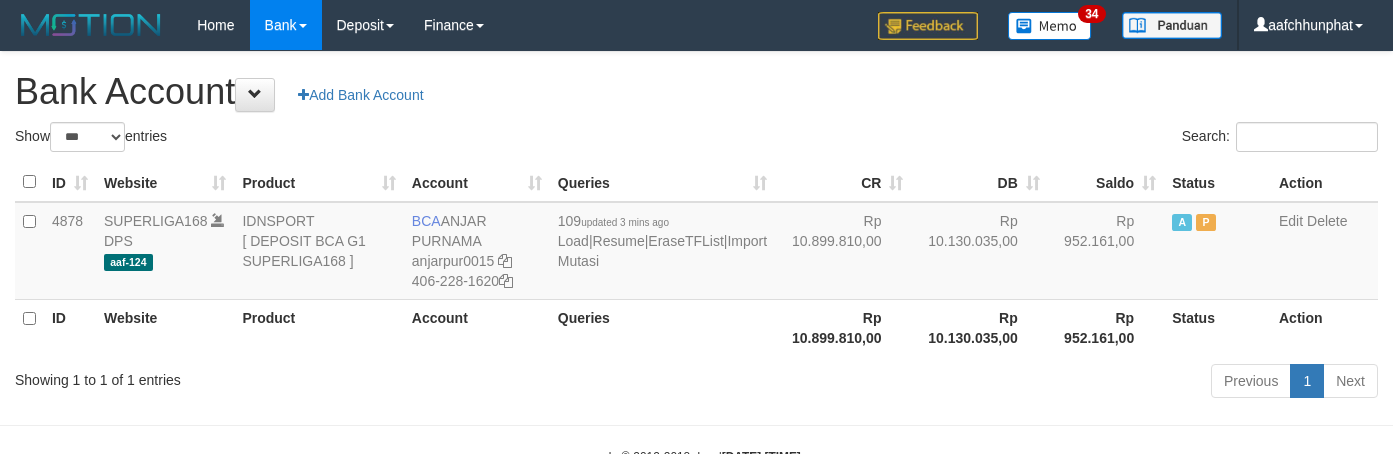 scroll, scrollTop: 7, scrollLeft: 0, axis: vertical 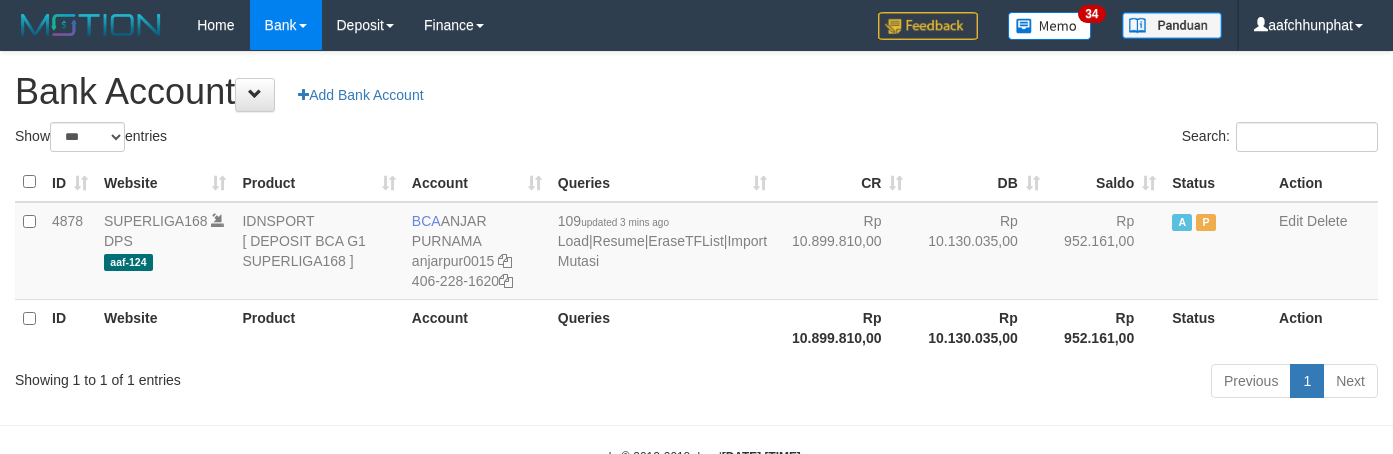 select on "***" 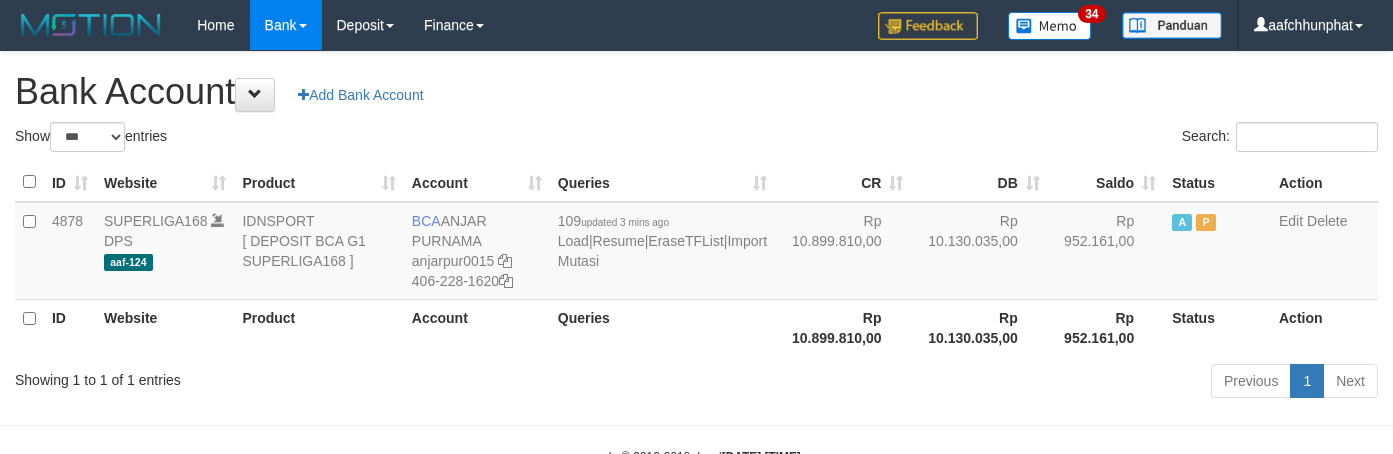 scroll, scrollTop: 7, scrollLeft: 0, axis: vertical 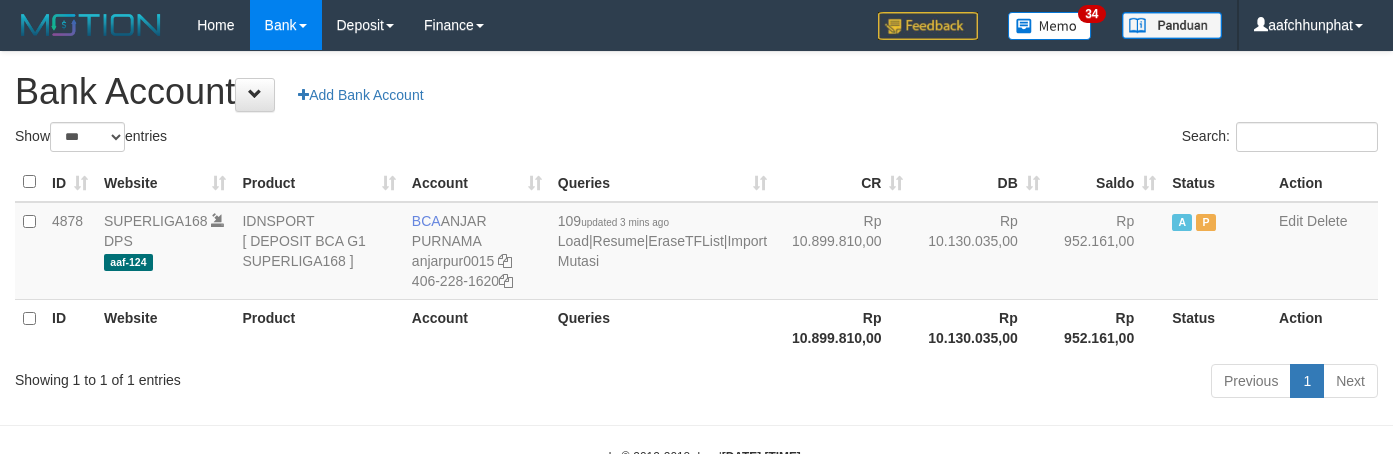 select on "***" 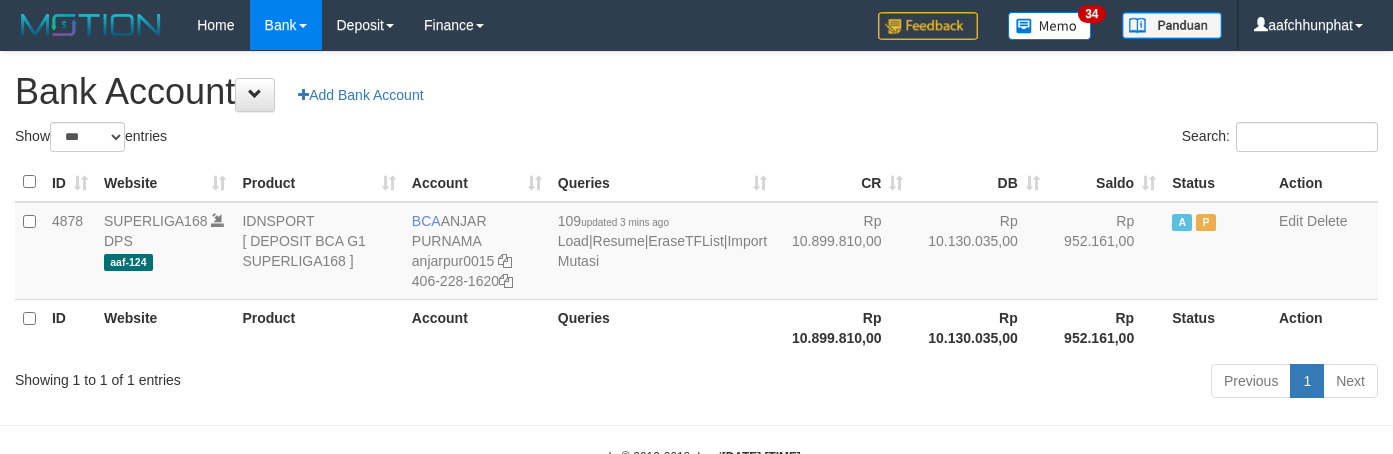 scroll, scrollTop: 7, scrollLeft: 0, axis: vertical 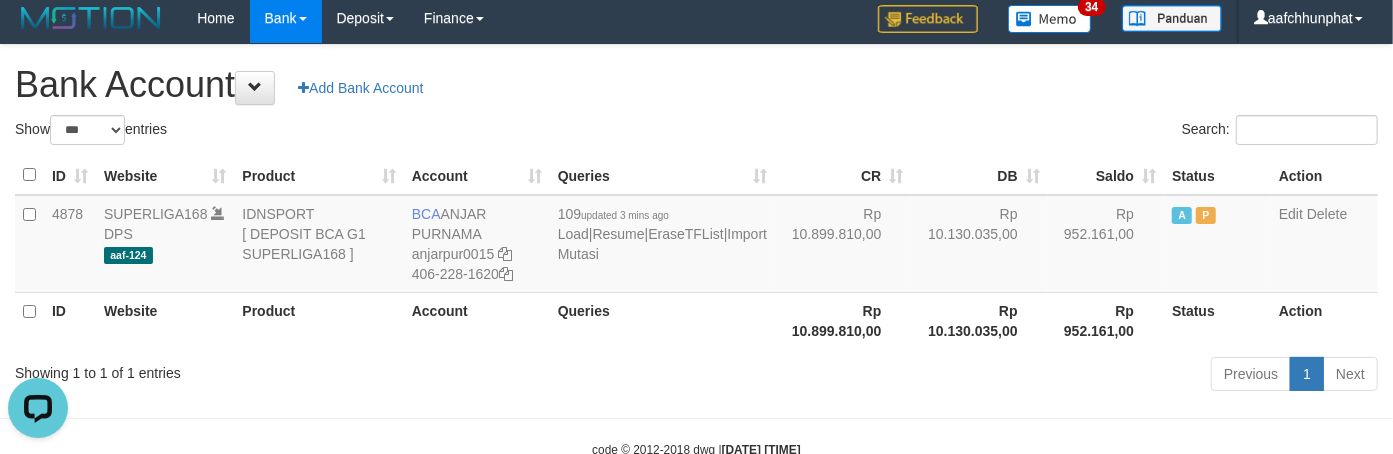 click on "Bank Account
Add Bank Account" at bounding box center [696, 85] 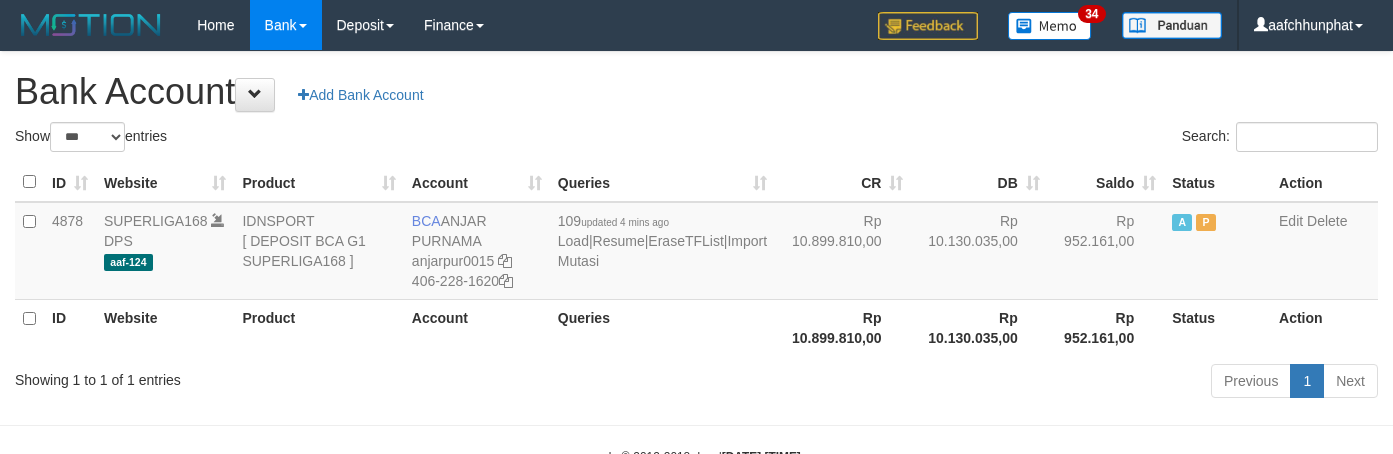 select on "***" 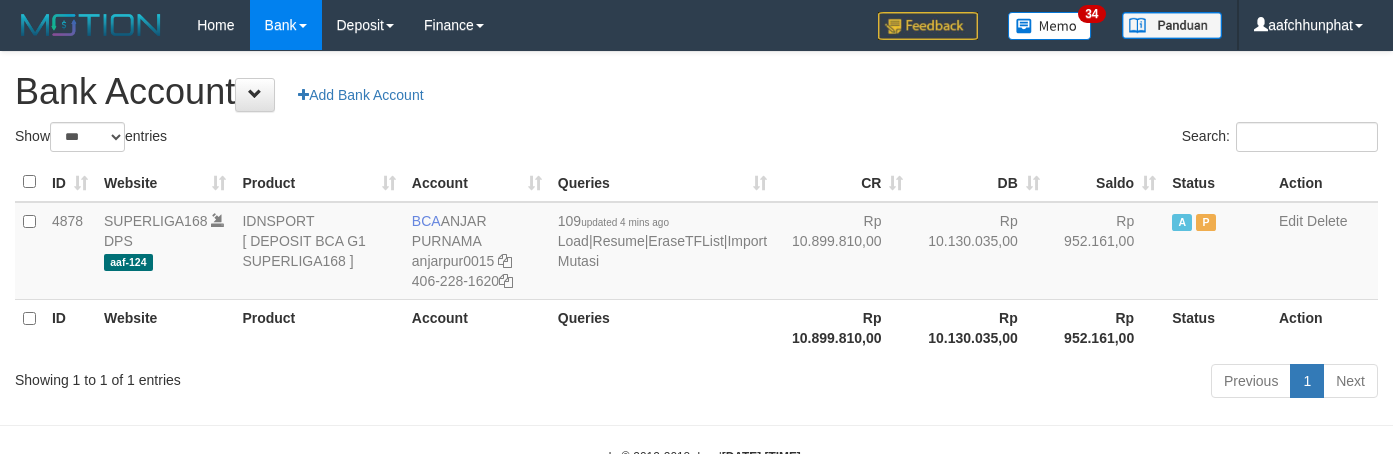 scroll, scrollTop: 7, scrollLeft: 0, axis: vertical 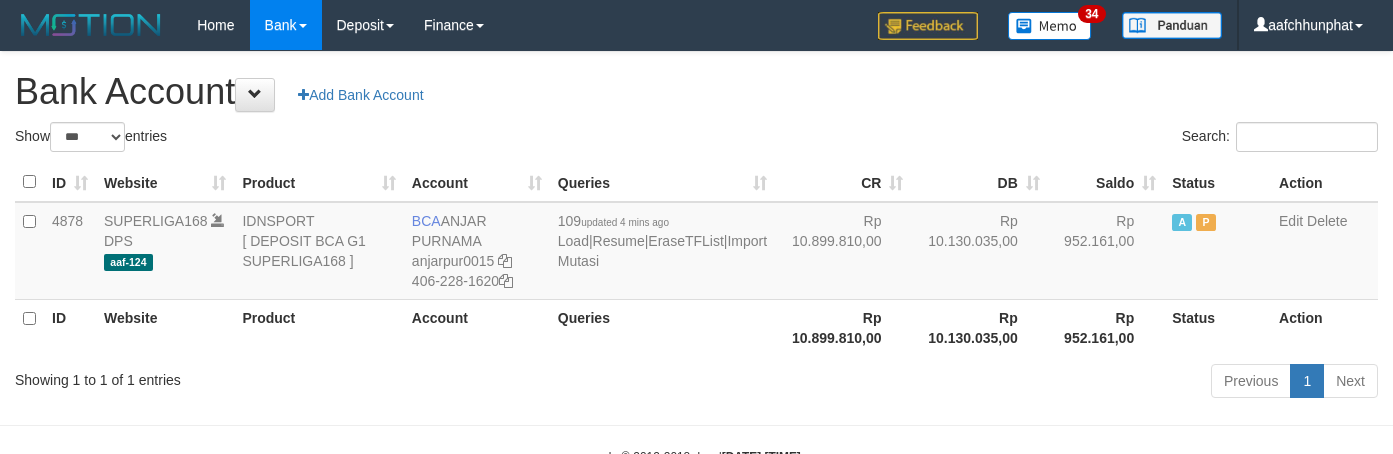 select on "***" 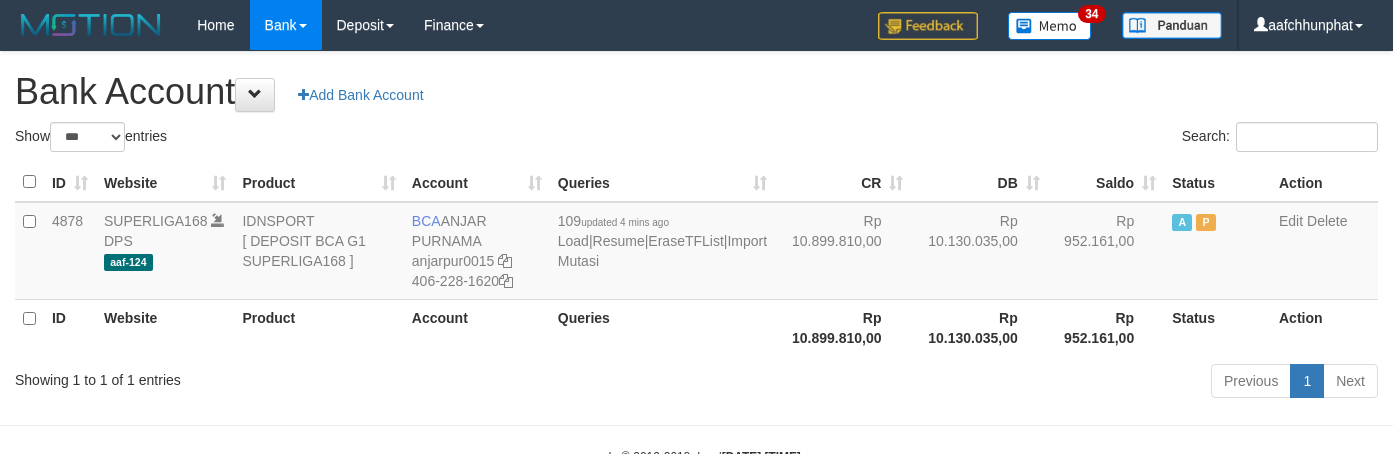 scroll, scrollTop: 7, scrollLeft: 0, axis: vertical 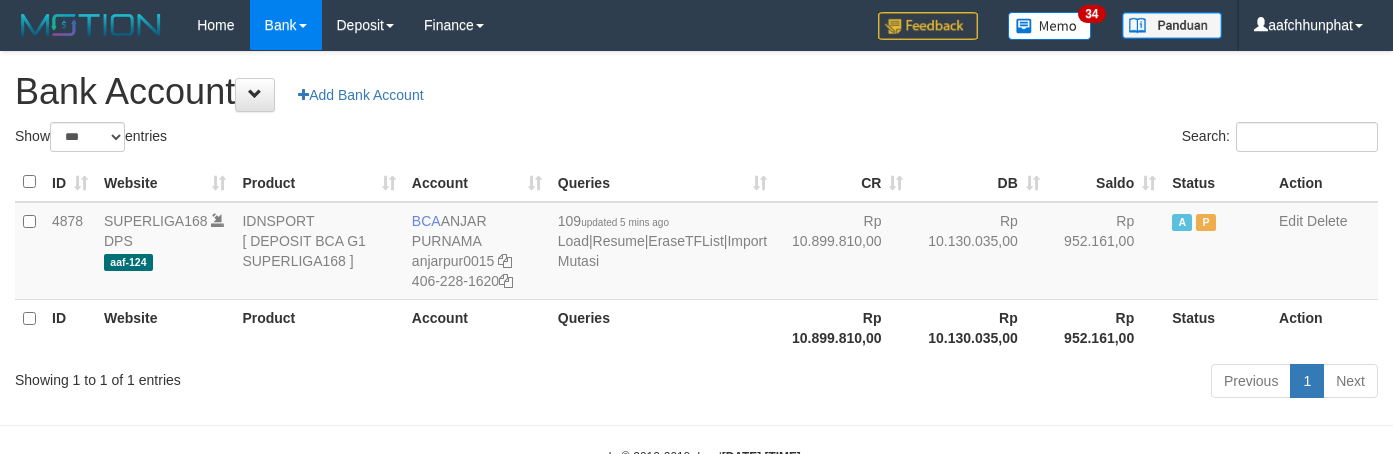 select on "***" 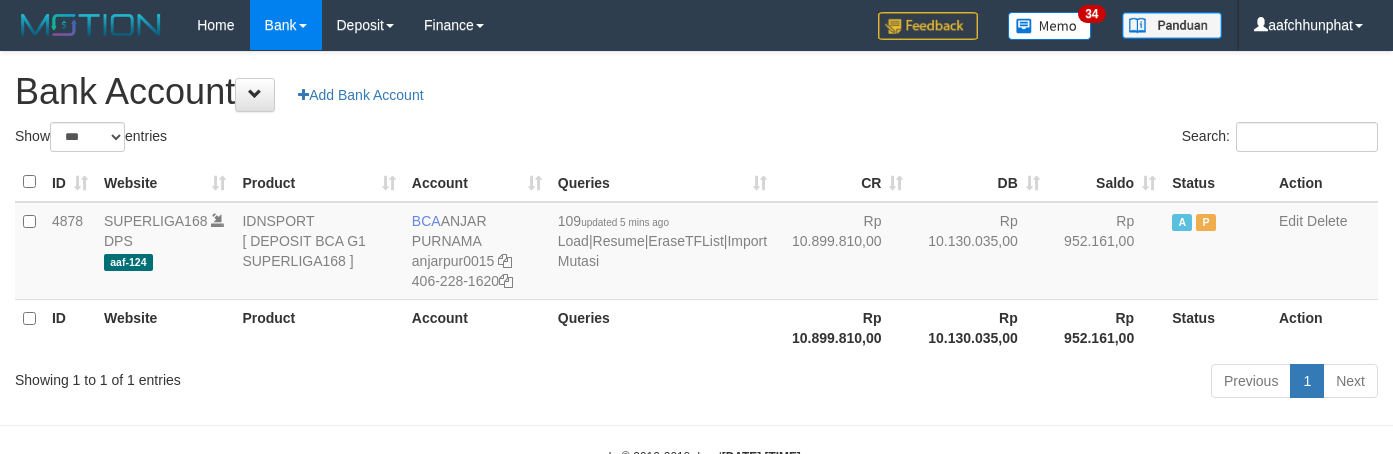 scroll, scrollTop: 7, scrollLeft: 0, axis: vertical 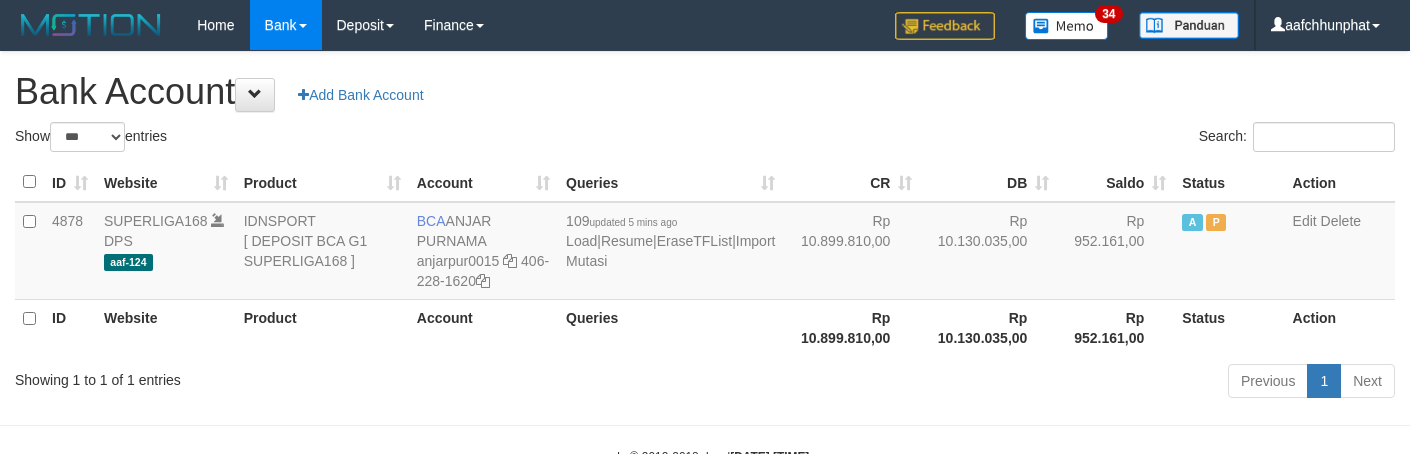 select on "***" 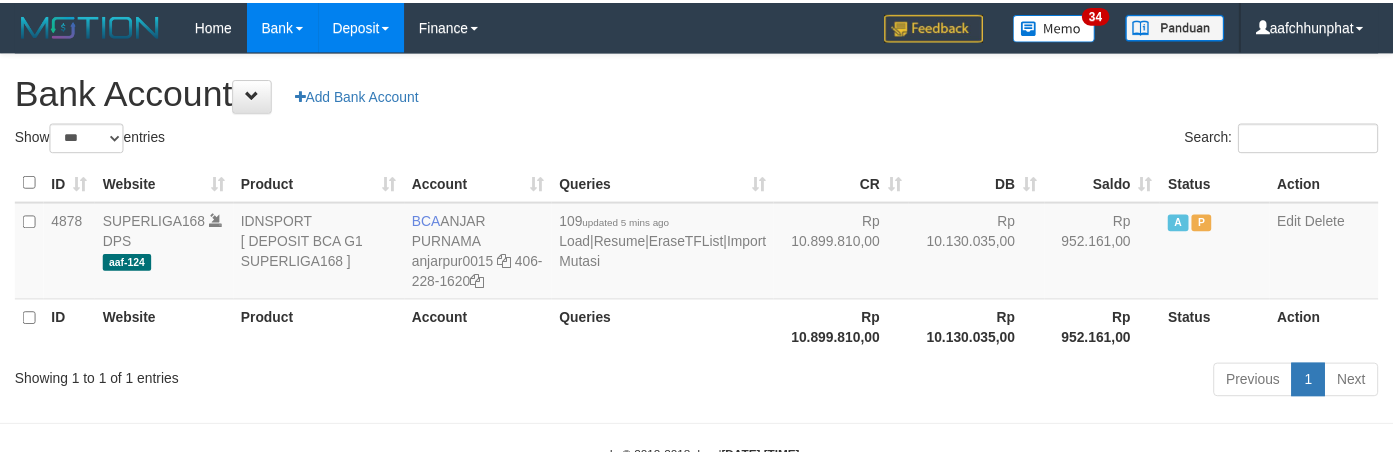 scroll, scrollTop: 7, scrollLeft: 0, axis: vertical 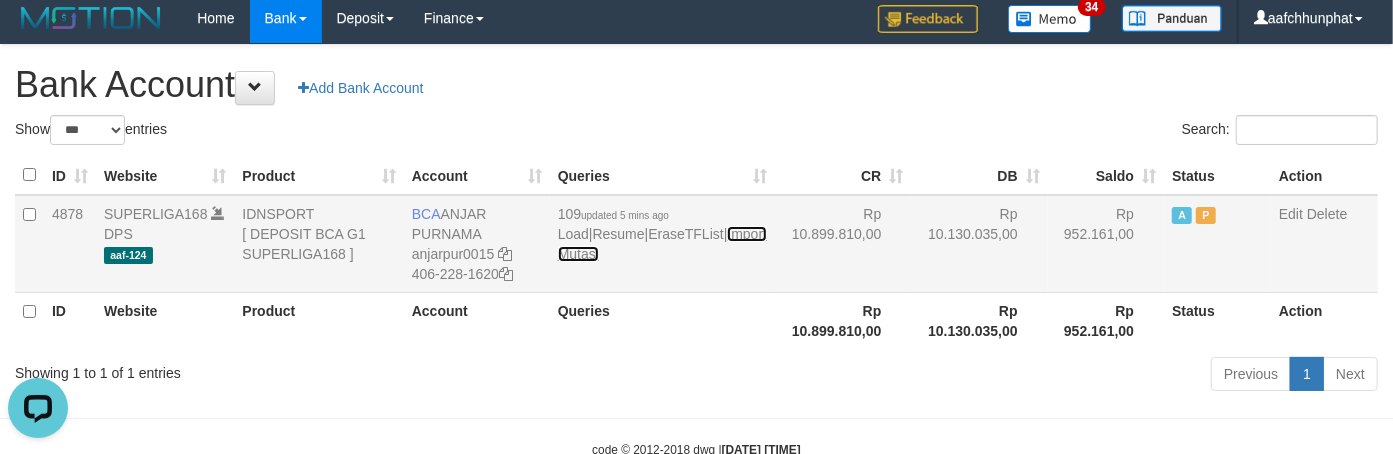 click on "Import Mutasi" at bounding box center [662, 244] 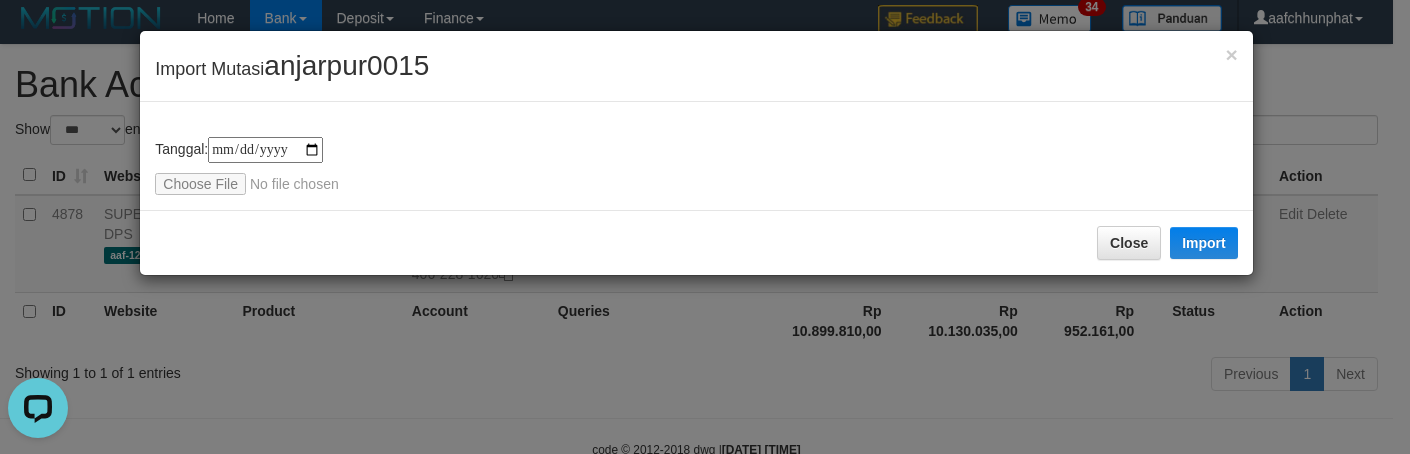 type on "**********" 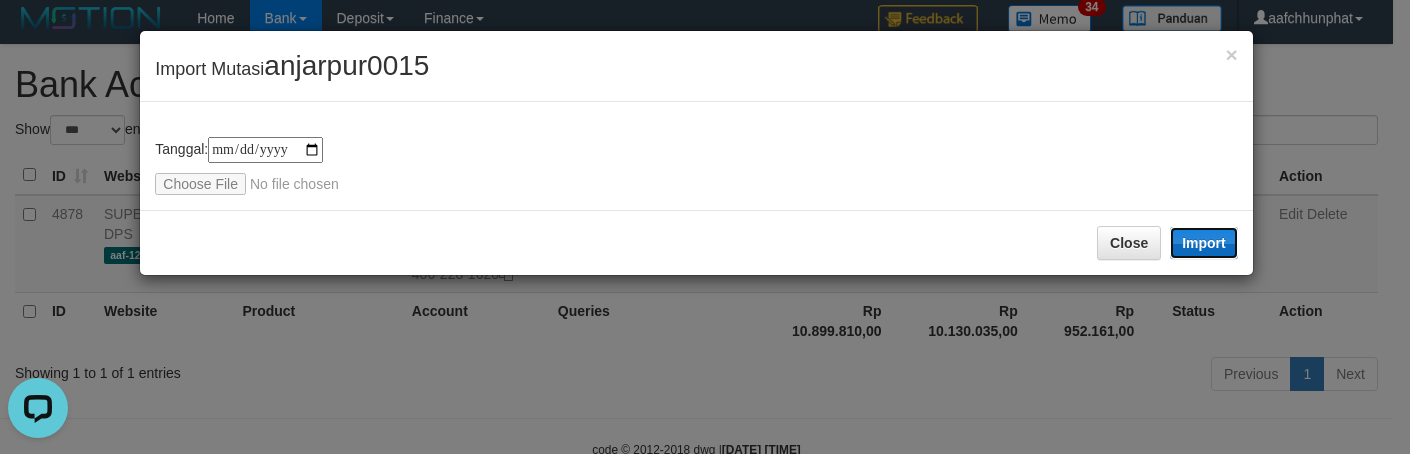 click on "Import" at bounding box center [1204, 243] 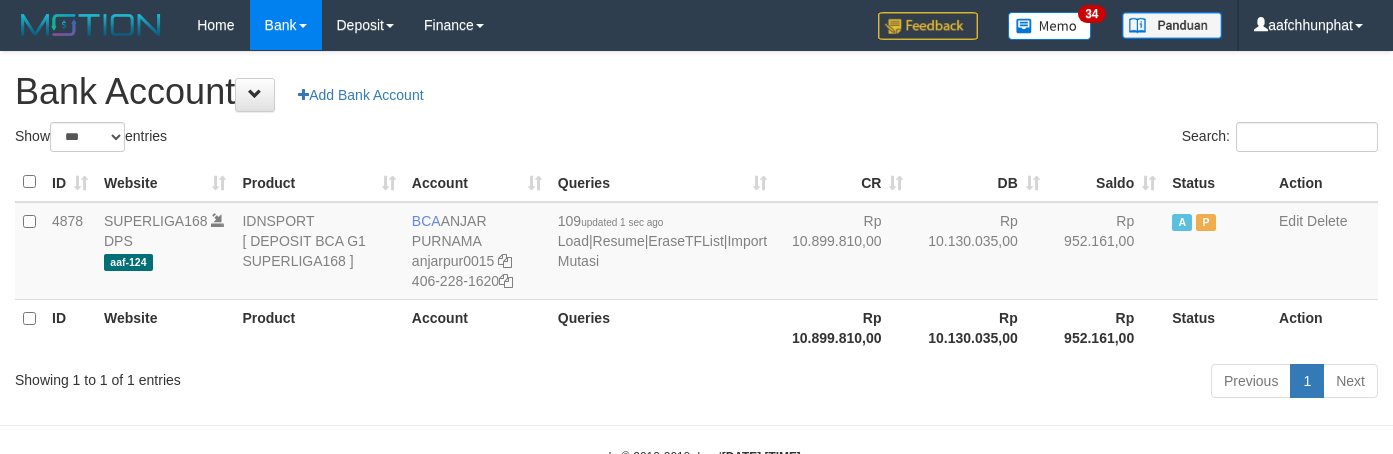 select on "***" 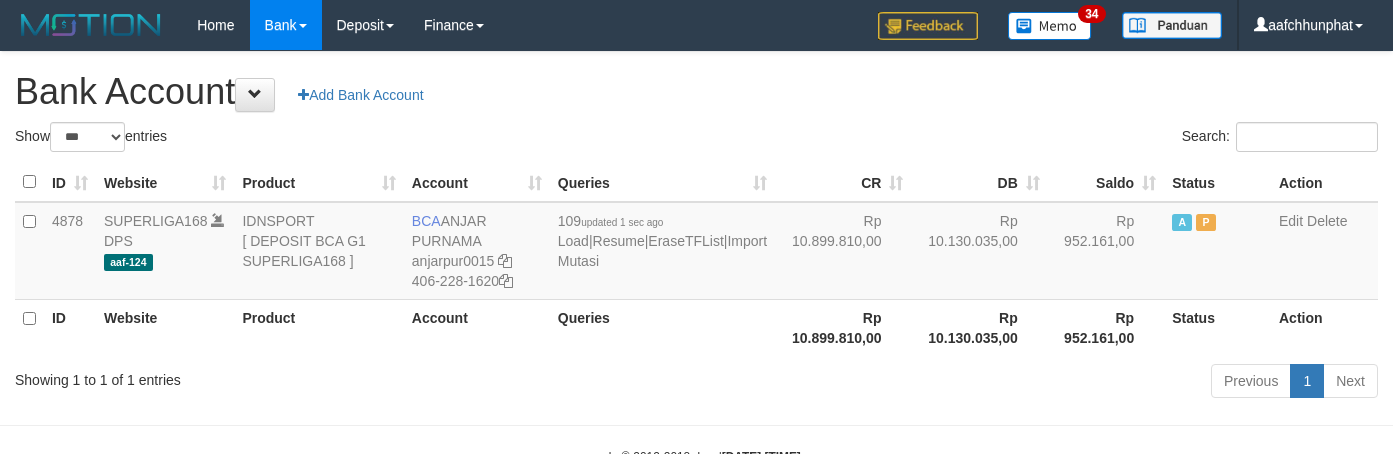 scroll, scrollTop: 7, scrollLeft: 0, axis: vertical 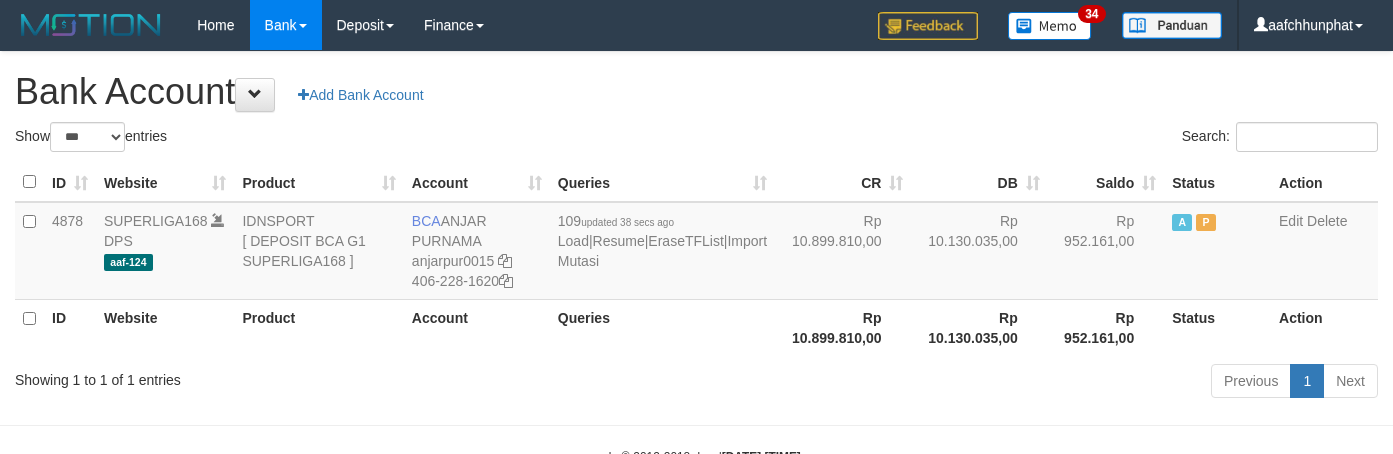 select on "***" 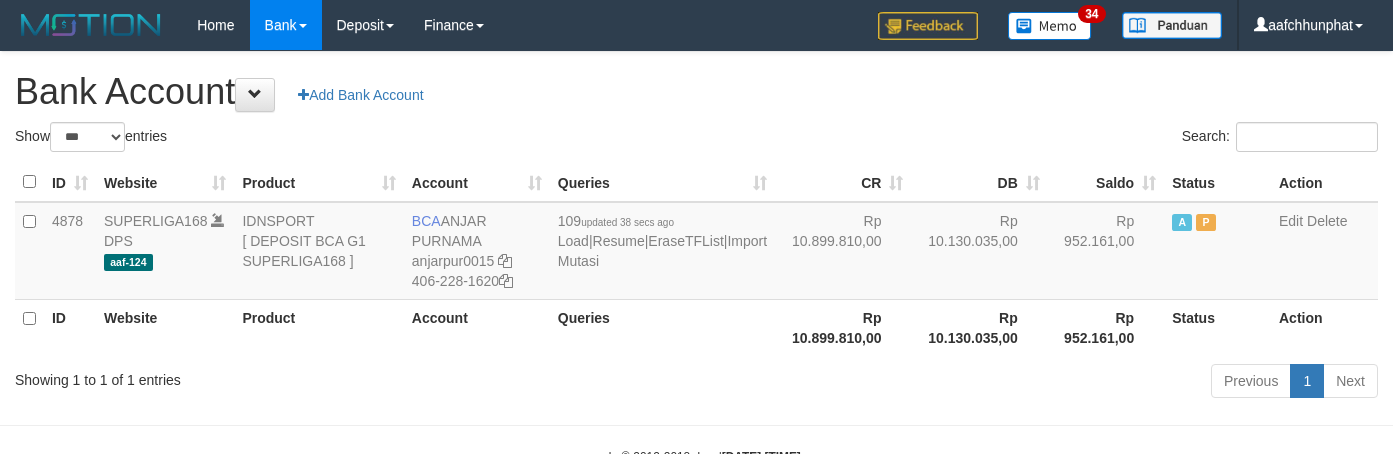 scroll, scrollTop: 7, scrollLeft: 0, axis: vertical 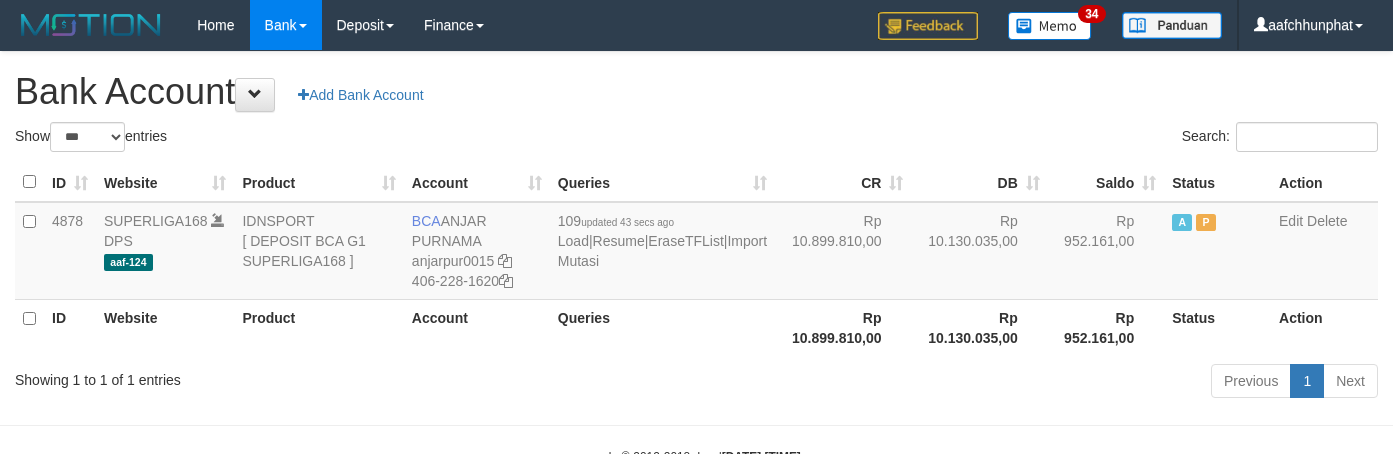 select on "***" 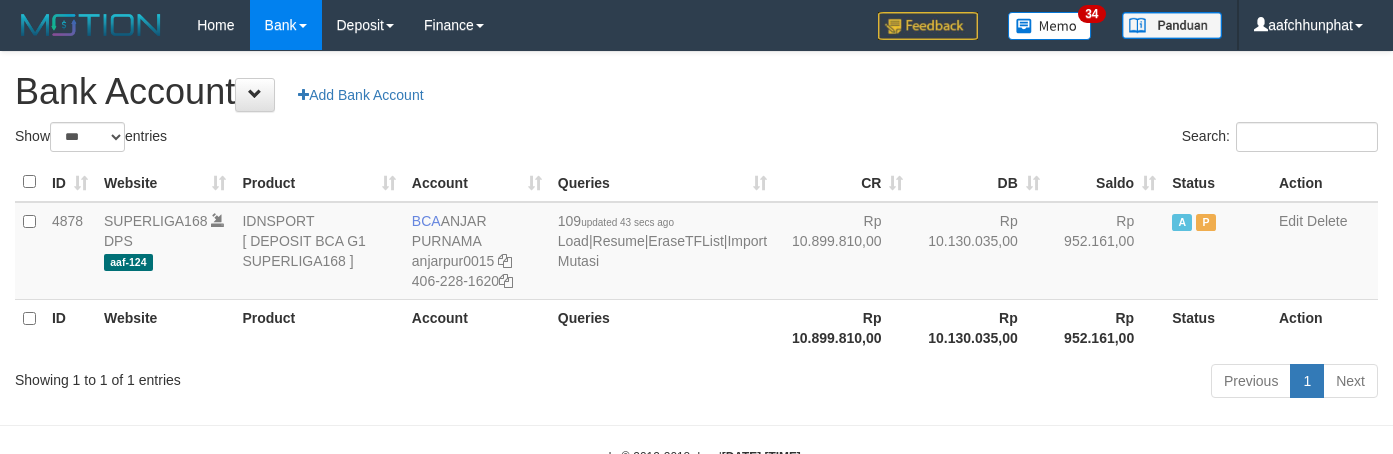scroll, scrollTop: 7, scrollLeft: 0, axis: vertical 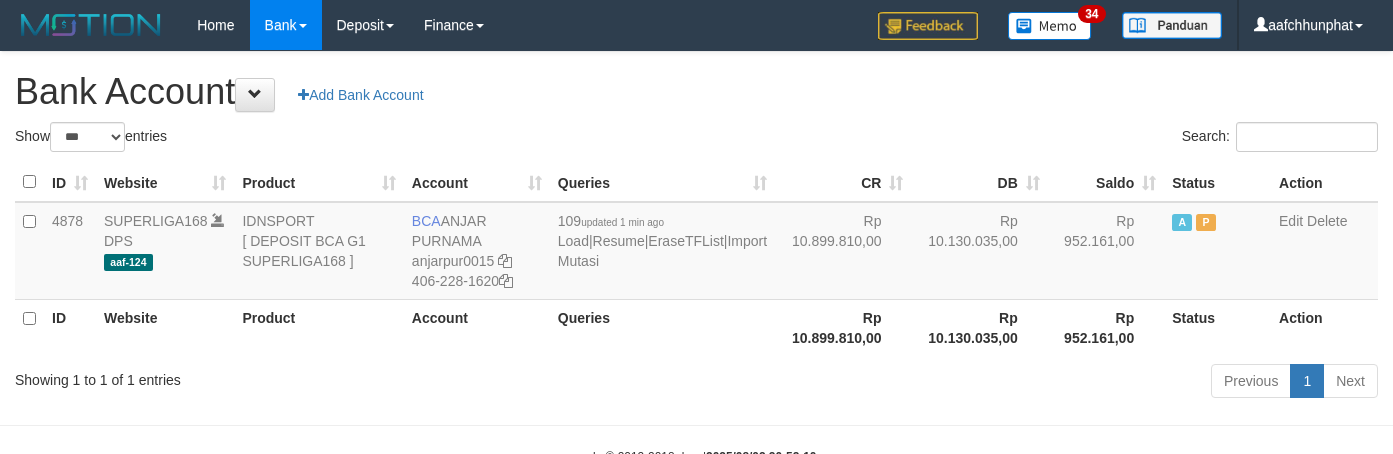 select on "***" 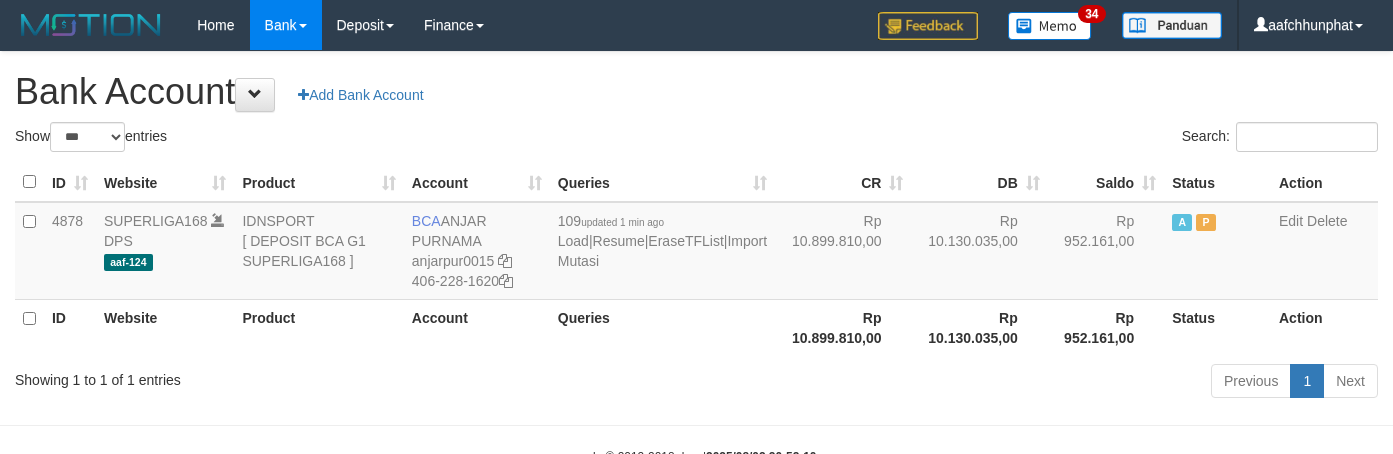 scroll, scrollTop: 7, scrollLeft: 0, axis: vertical 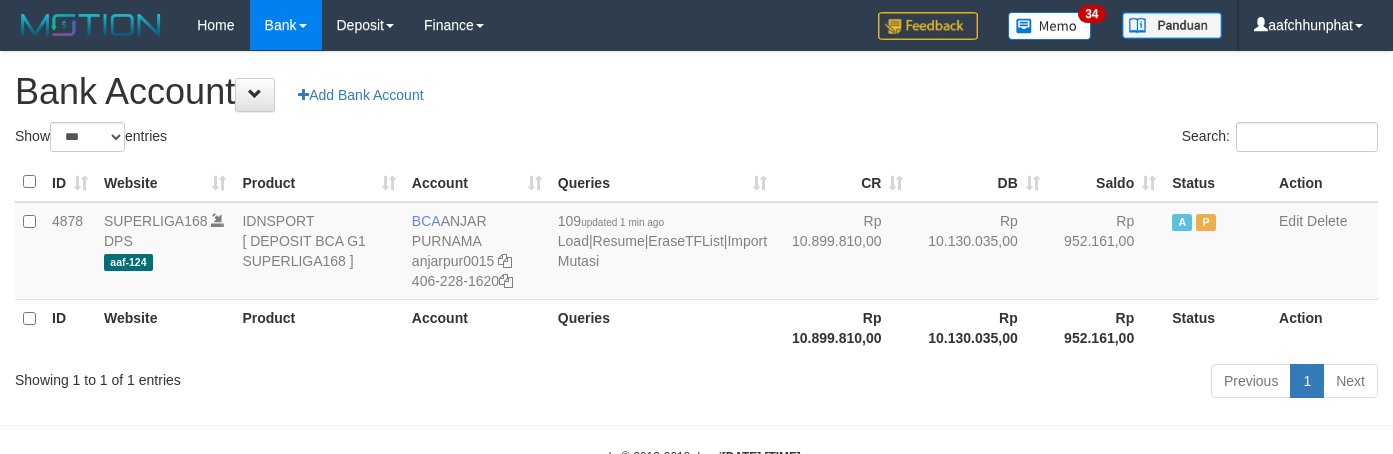 select on "***" 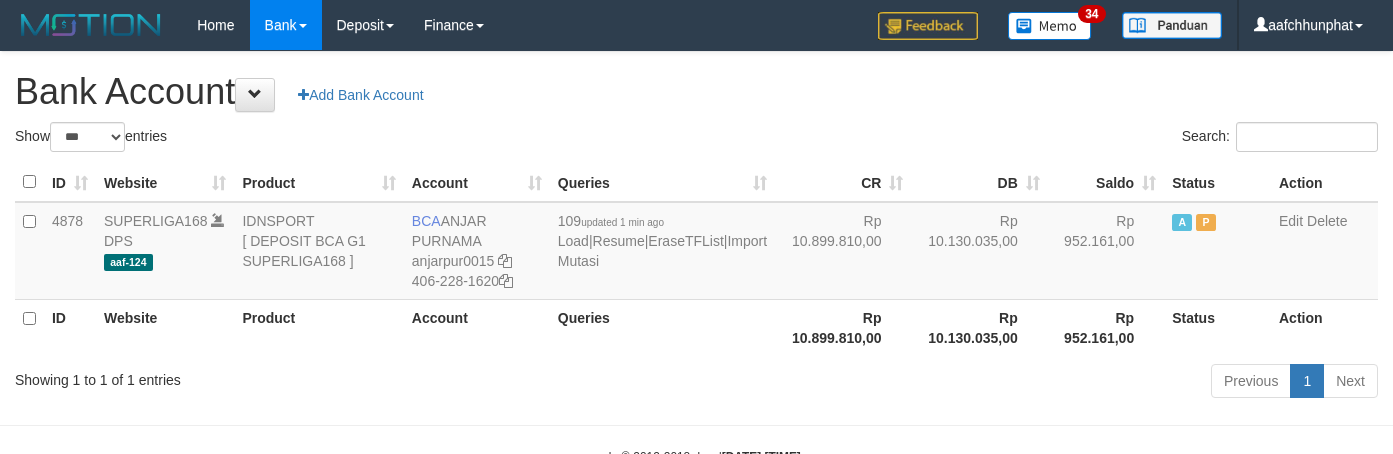 scroll, scrollTop: 7, scrollLeft: 0, axis: vertical 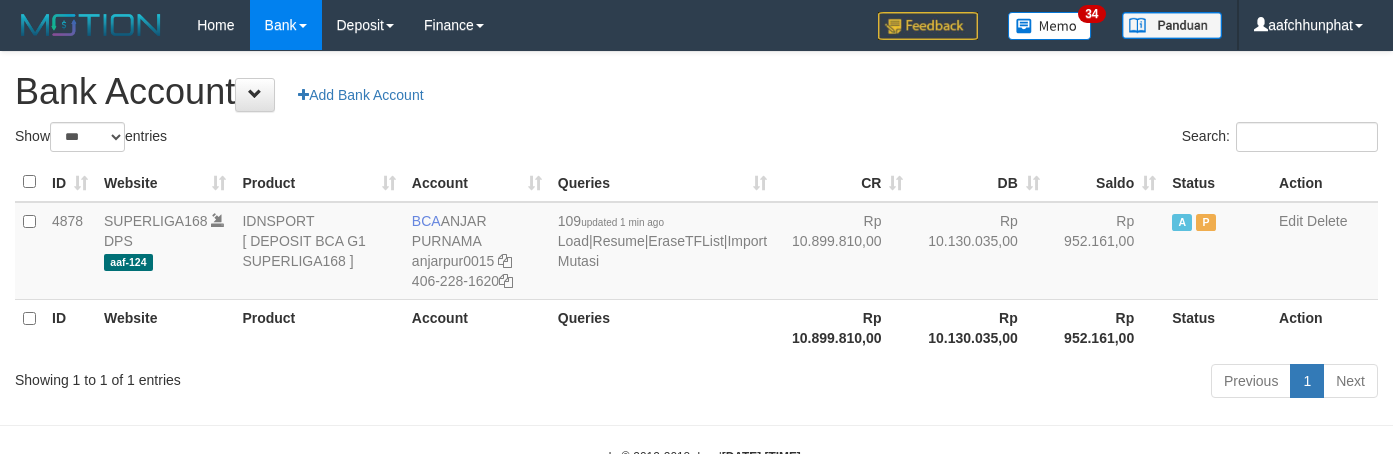 select on "***" 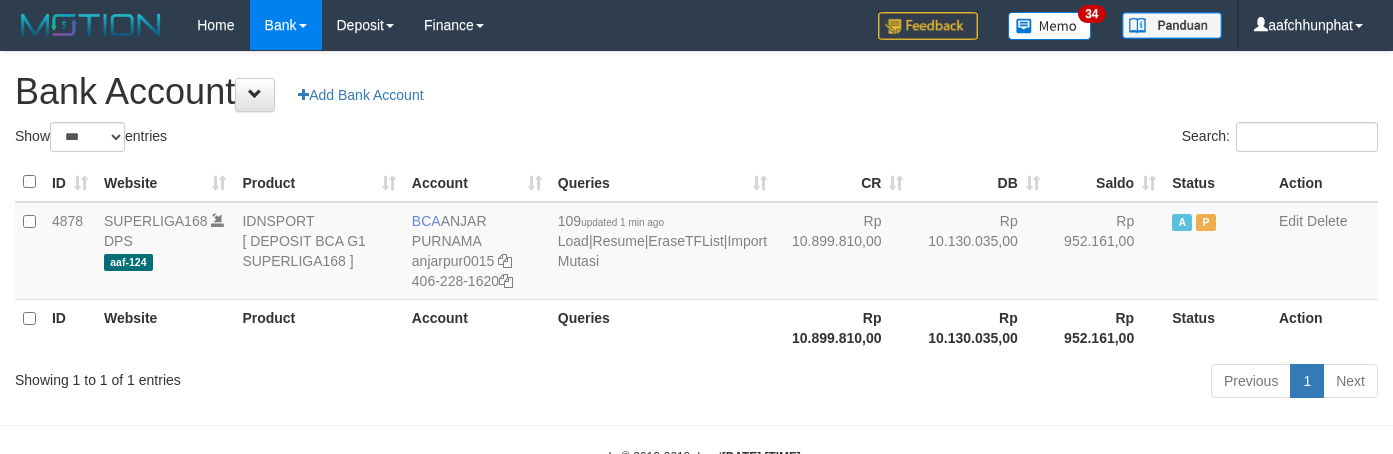 scroll, scrollTop: 7, scrollLeft: 0, axis: vertical 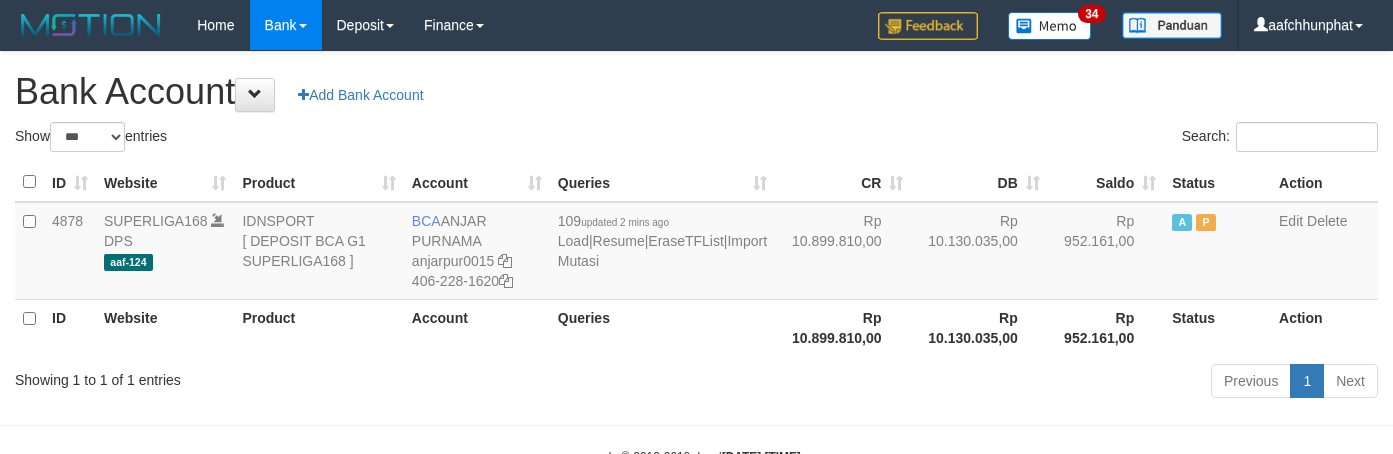 select on "***" 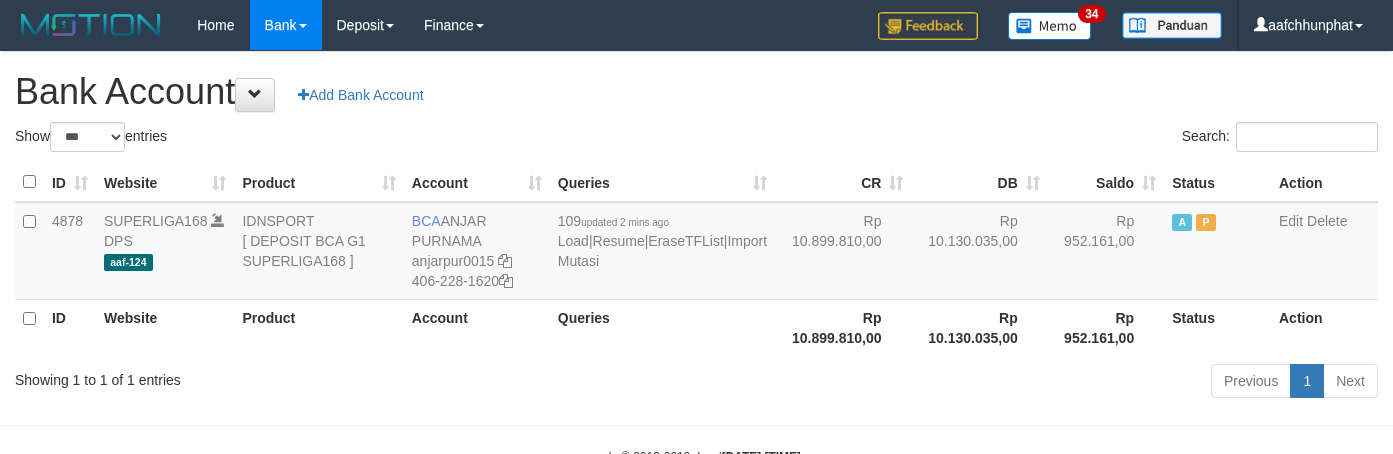 scroll, scrollTop: 7, scrollLeft: 0, axis: vertical 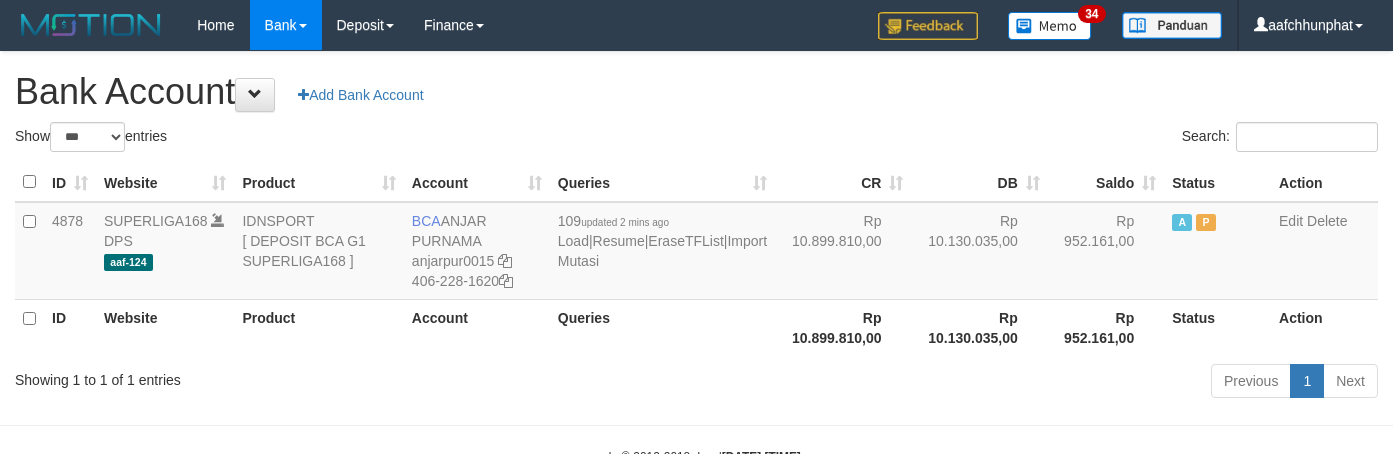 select on "***" 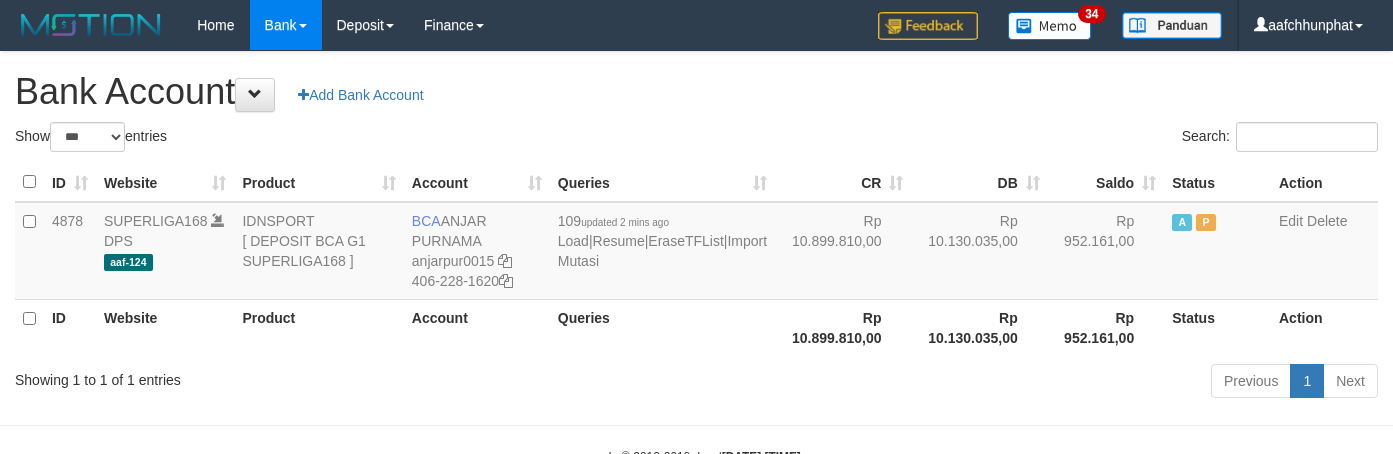scroll, scrollTop: 7, scrollLeft: 0, axis: vertical 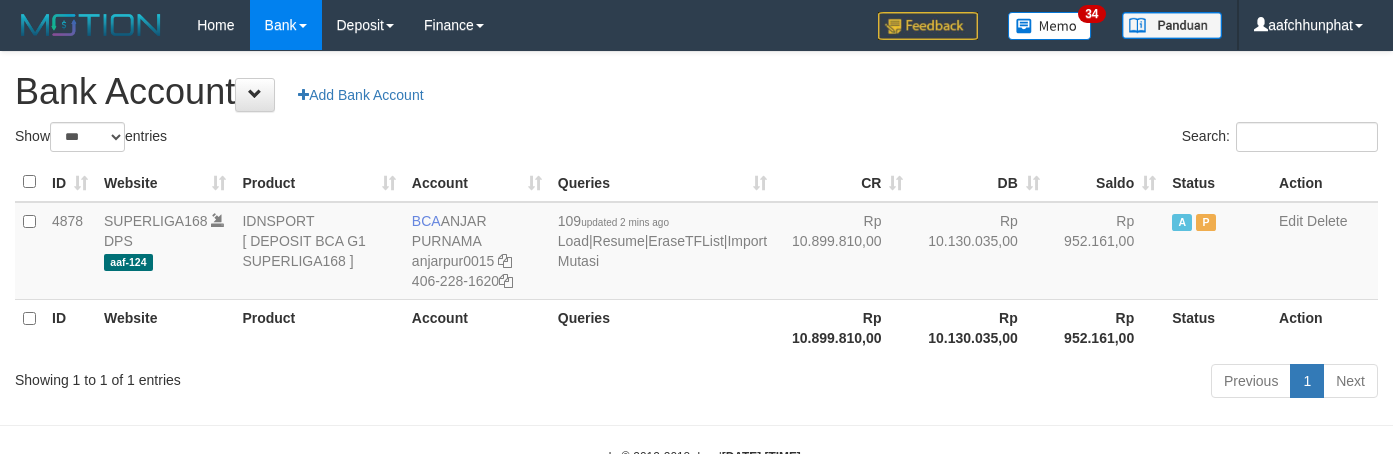select on "***" 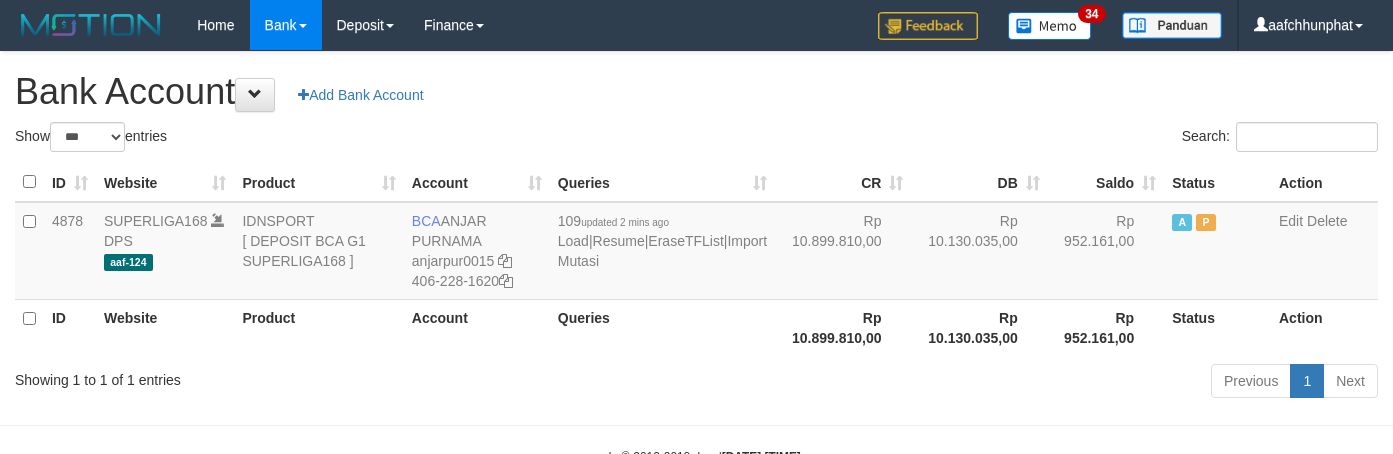 scroll, scrollTop: 7, scrollLeft: 0, axis: vertical 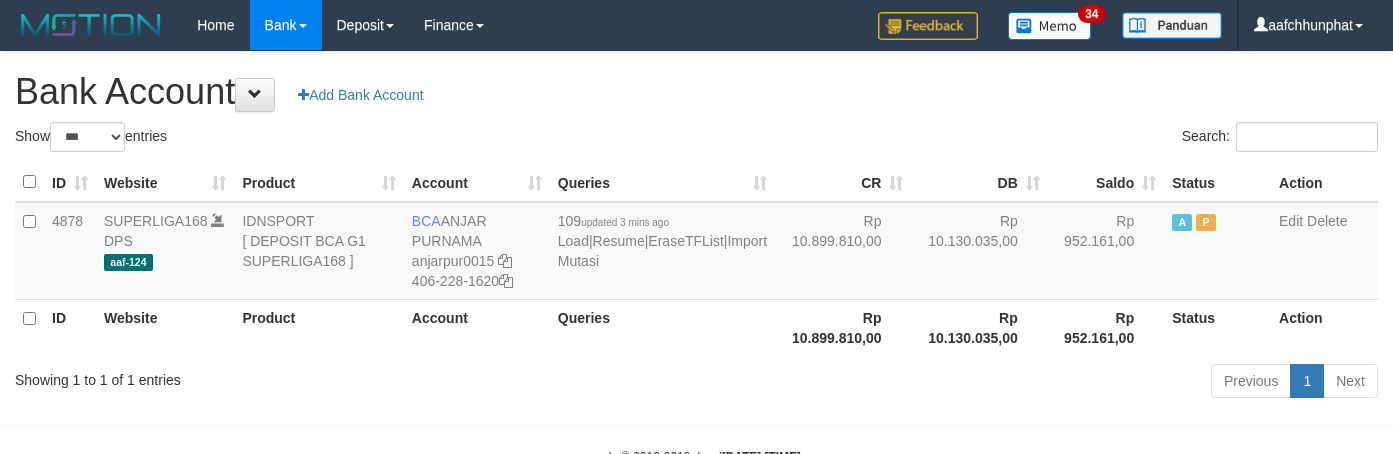 select on "***" 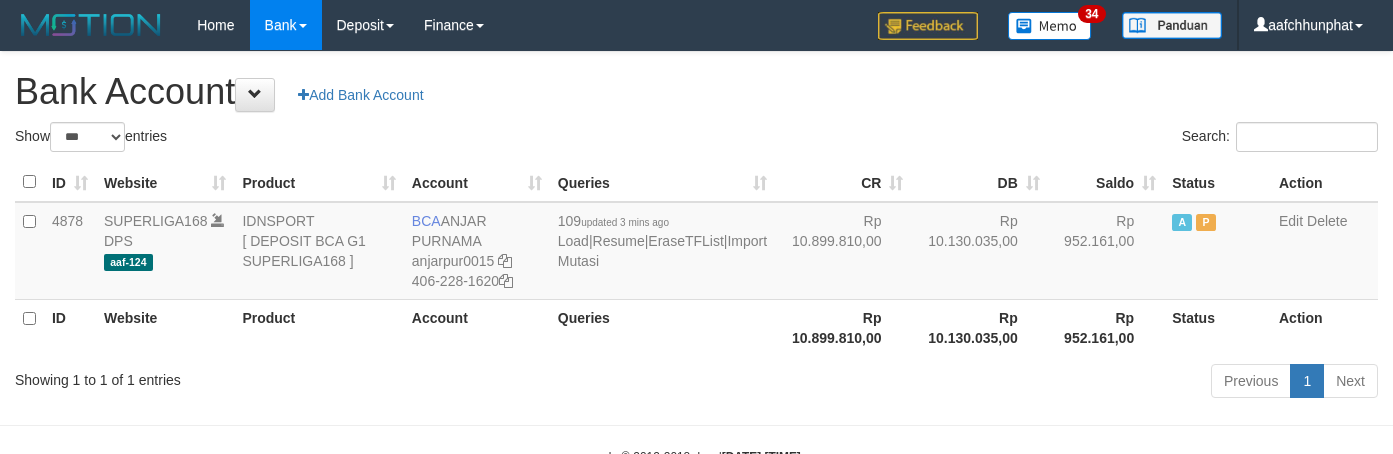 scroll, scrollTop: 7, scrollLeft: 0, axis: vertical 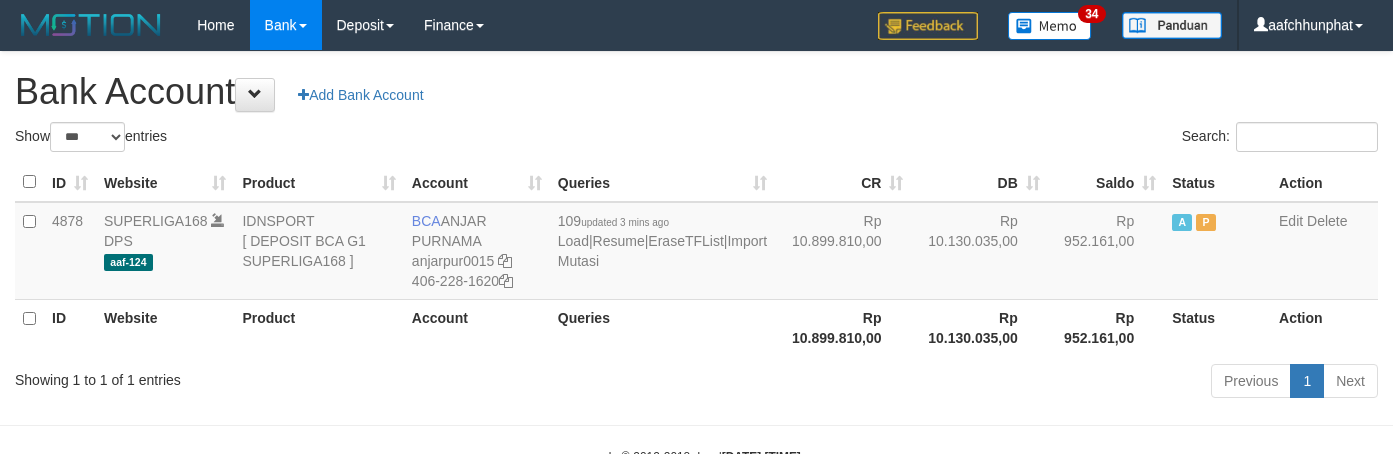 select on "***" 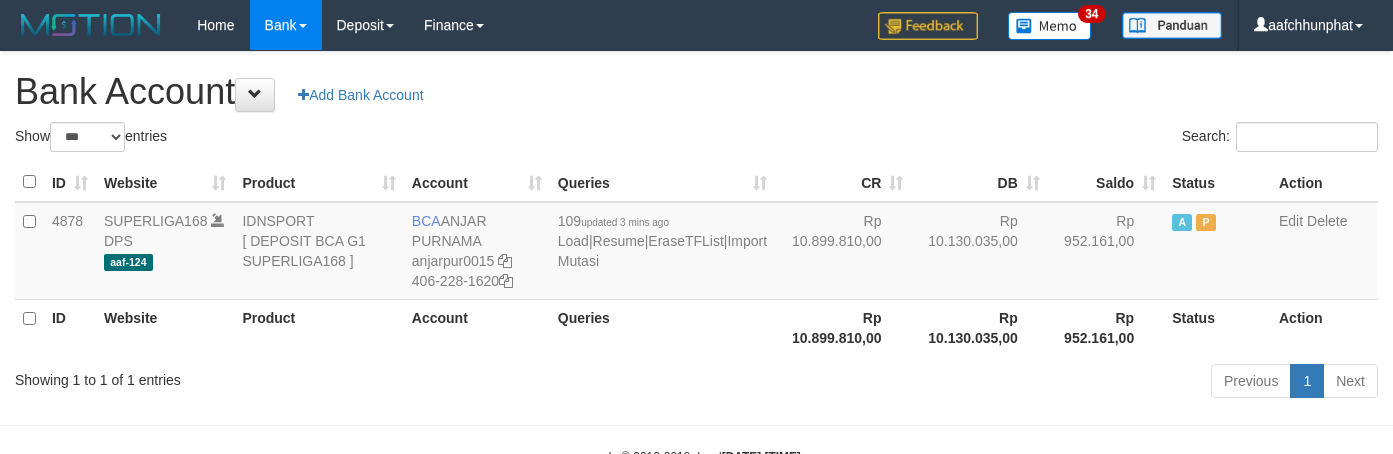 scroll, scrollTop: 7, scrollLeft: 0, axis: vertical 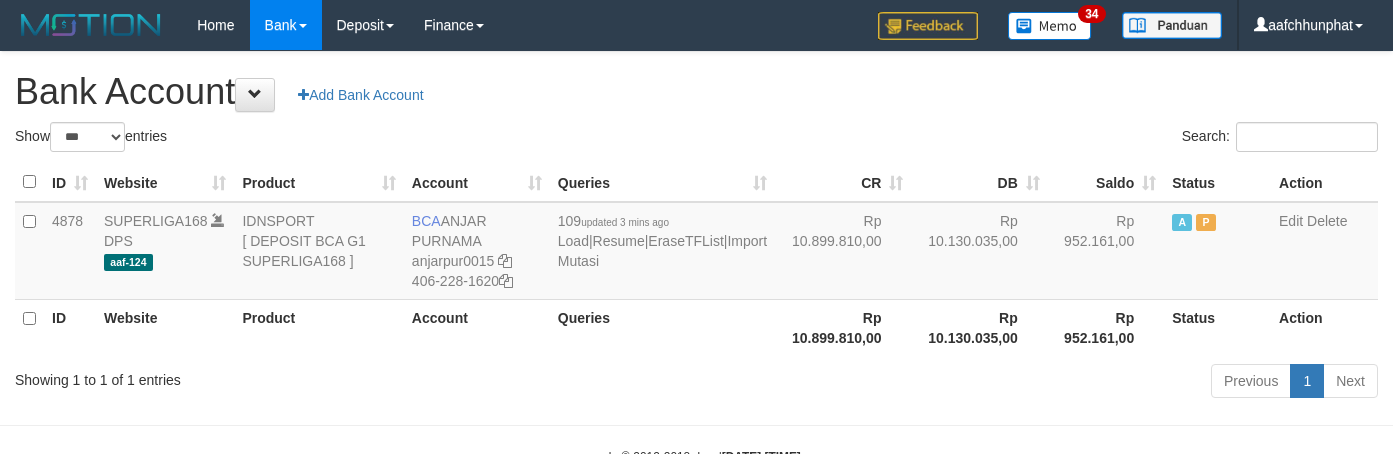 select on "***" 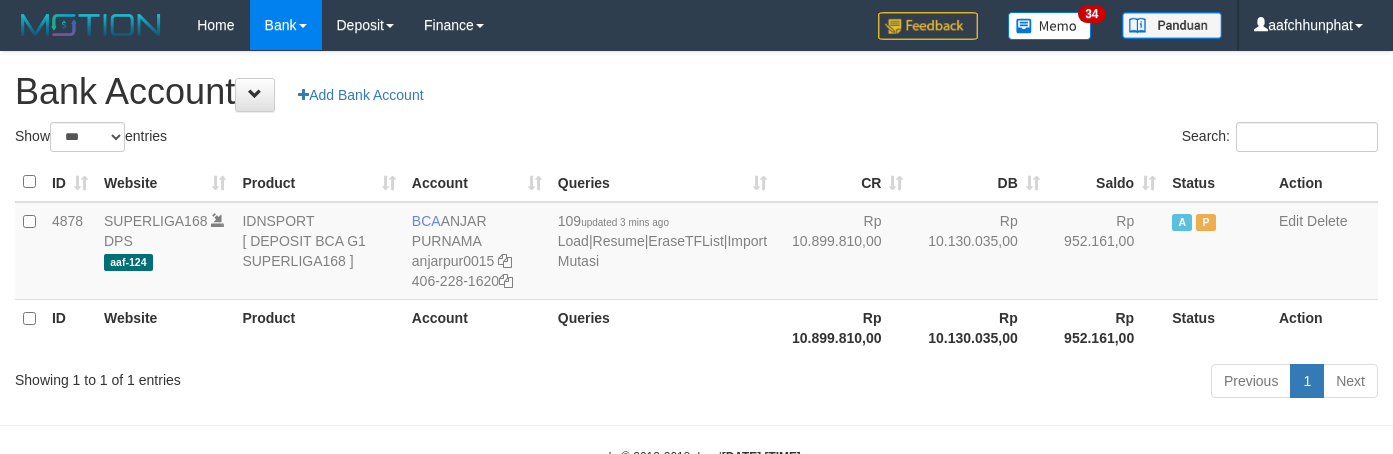 scroll, scrollTop: 7, scrollLeft: 0, axis: vertical 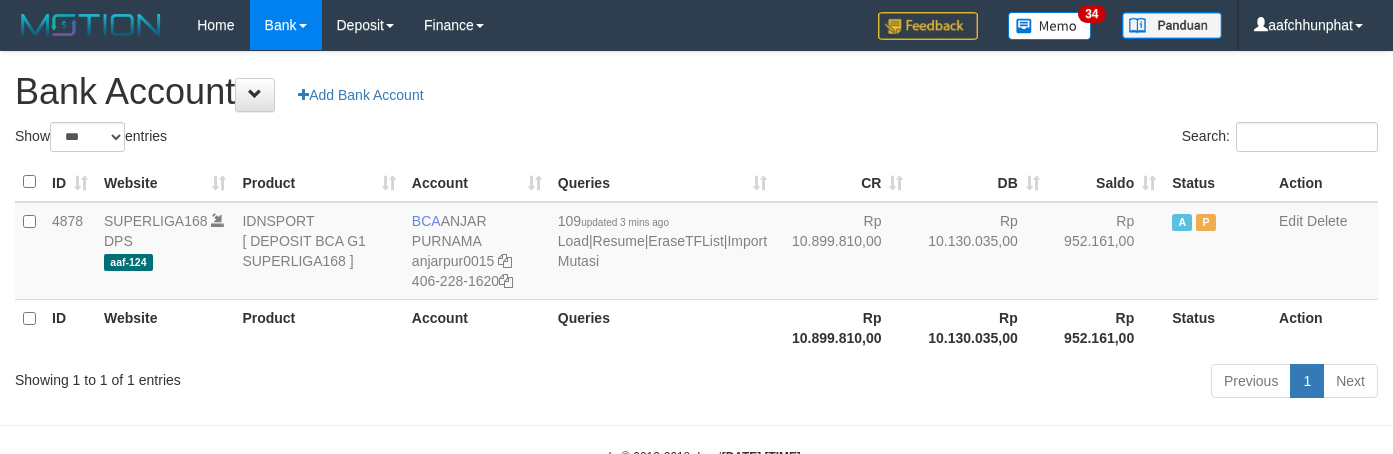 select on "***" 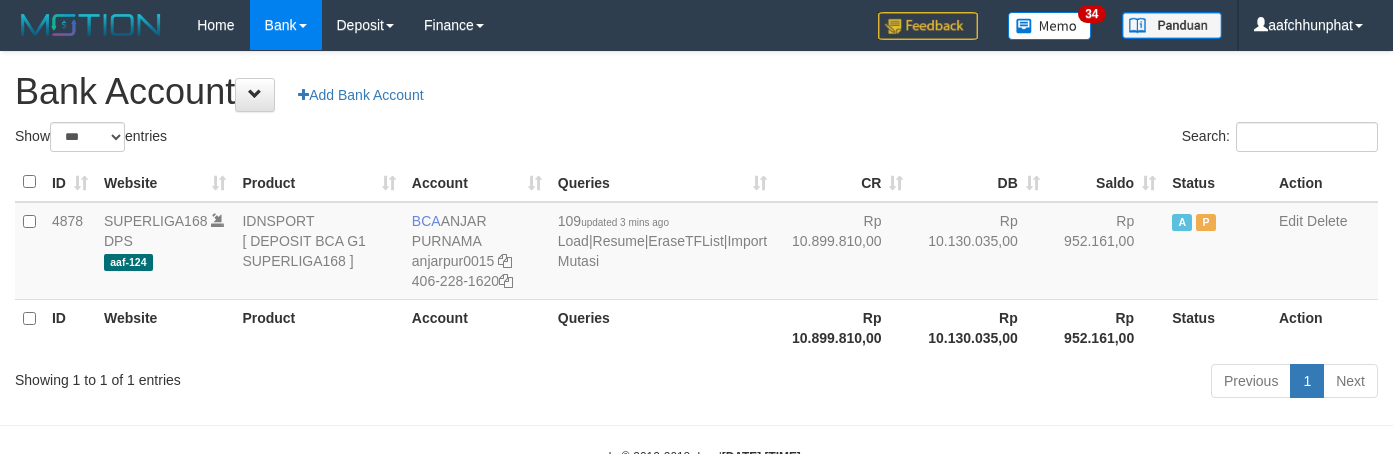 scroll, scrollTop: 7, scrollLeft: 0, axis: vertical 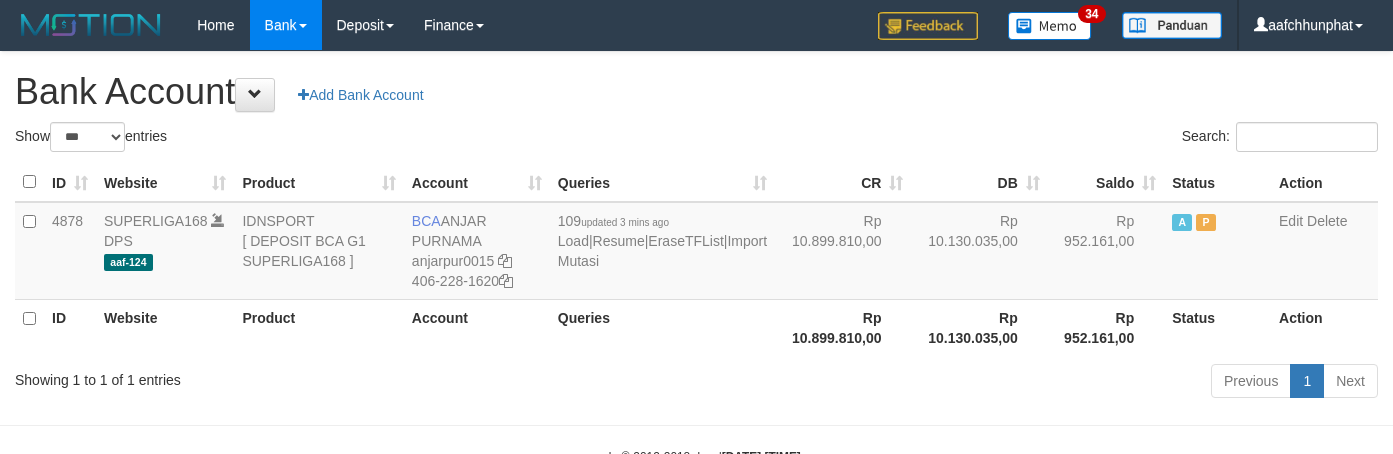 select on "***" 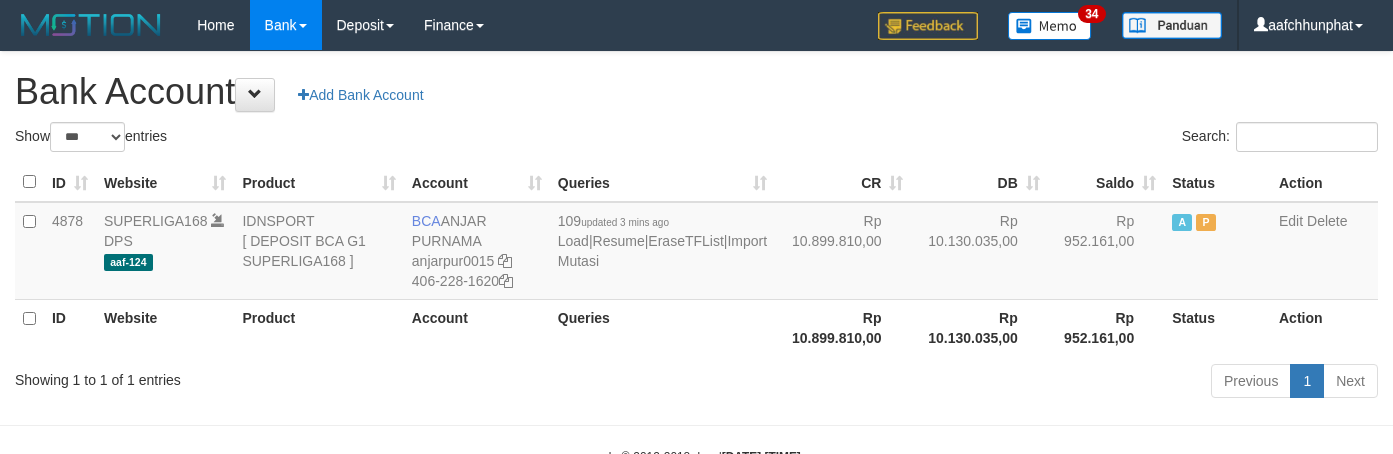 scroll, scrollTop: 7, scrollLeft: 0, axis: vertical 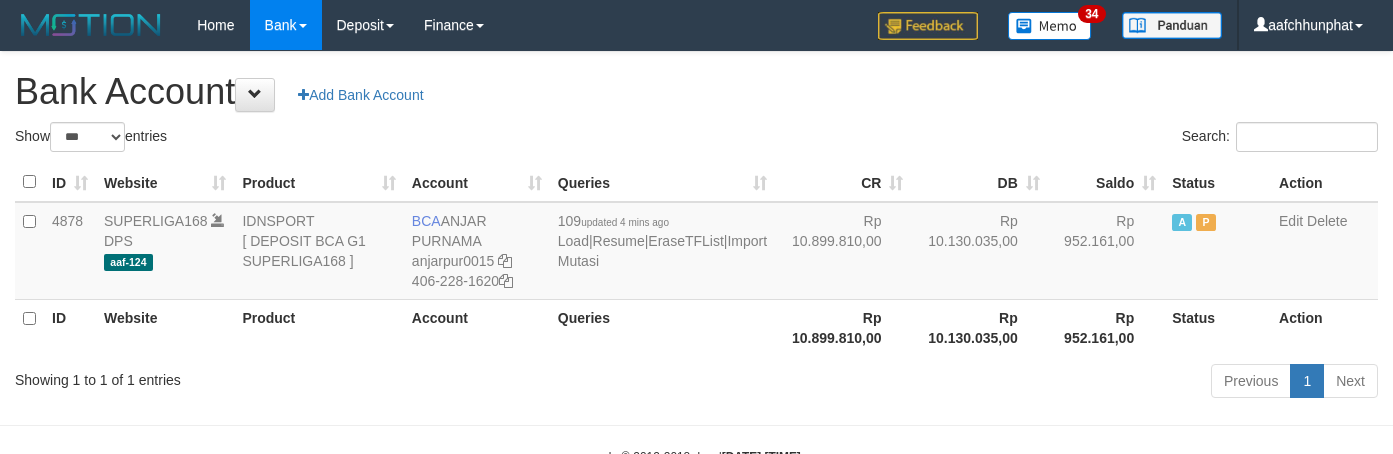 select on "***" 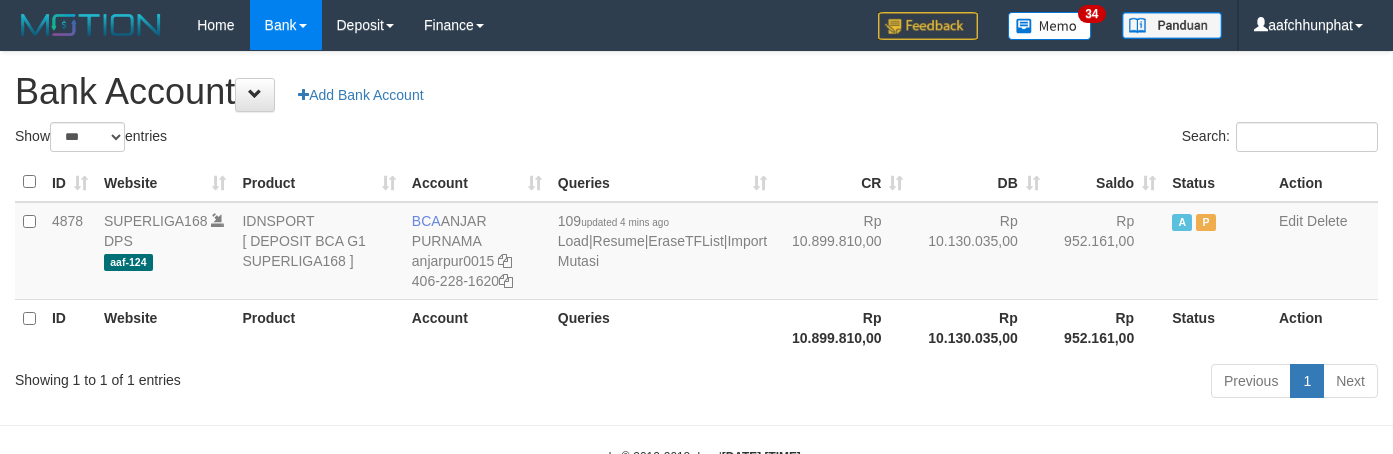 scroll, scrollTop: 7, scrollLeft: 0, axis: vertical 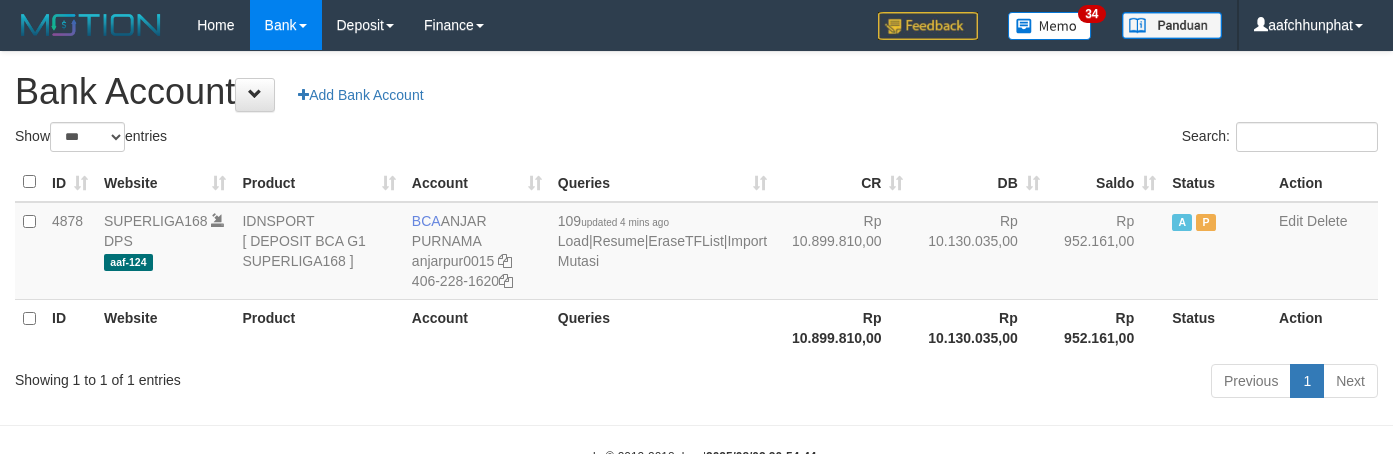 select on "***" 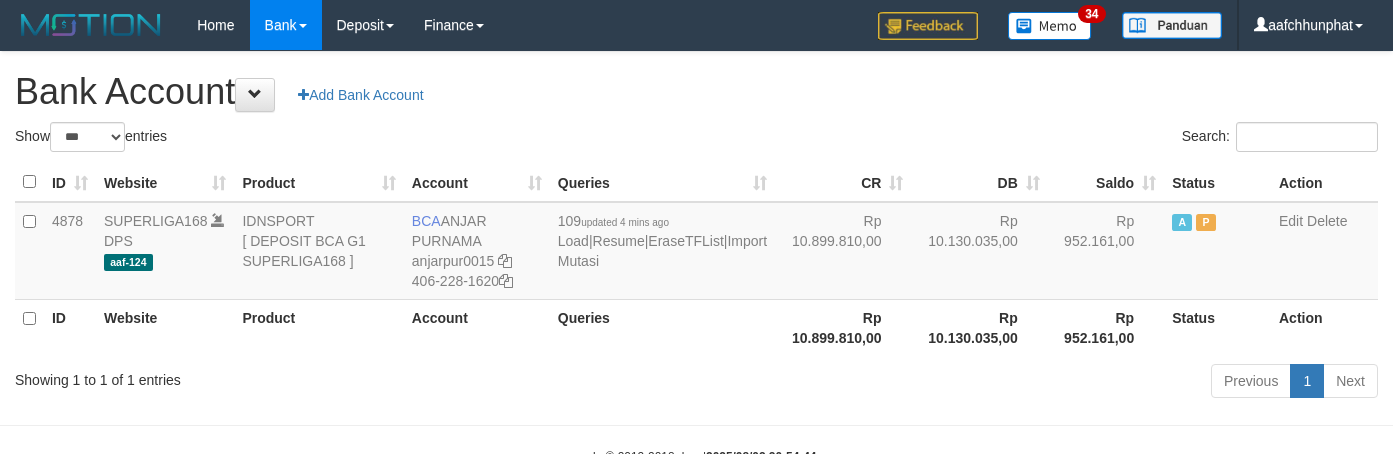 scroll, scrollTop: 7, scrollLeft: 0, axis: vertical 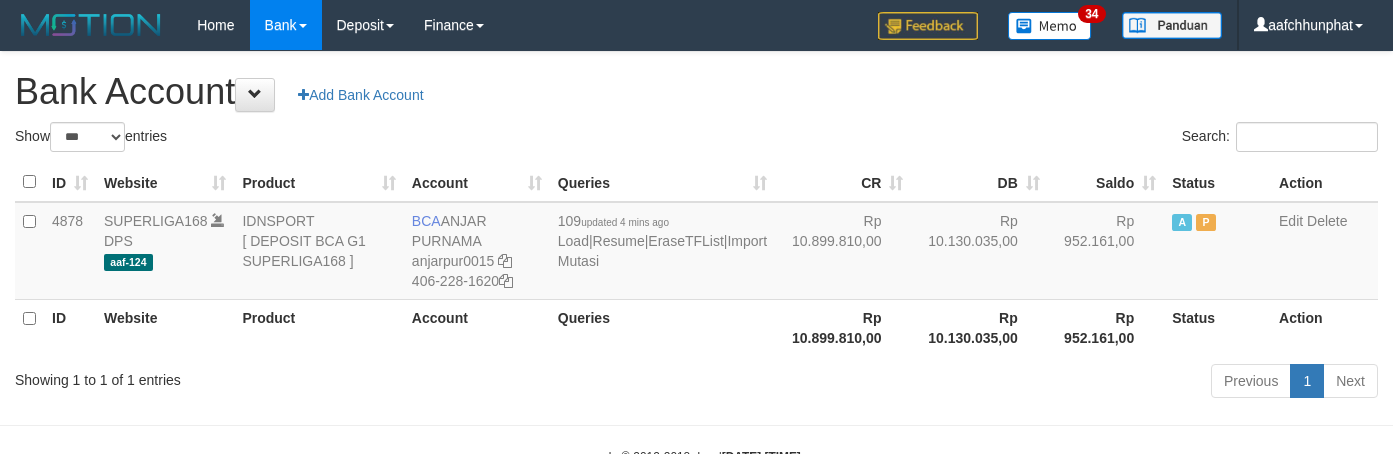 select on "***" 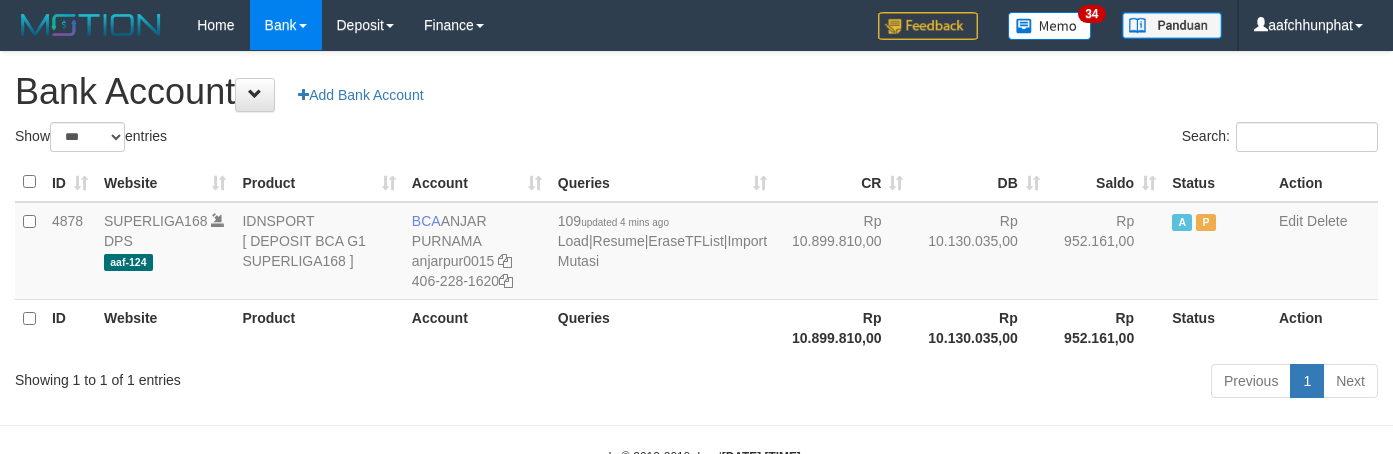 scroll, scrollTop: 7, scrollLeft: 0, axis: vertical 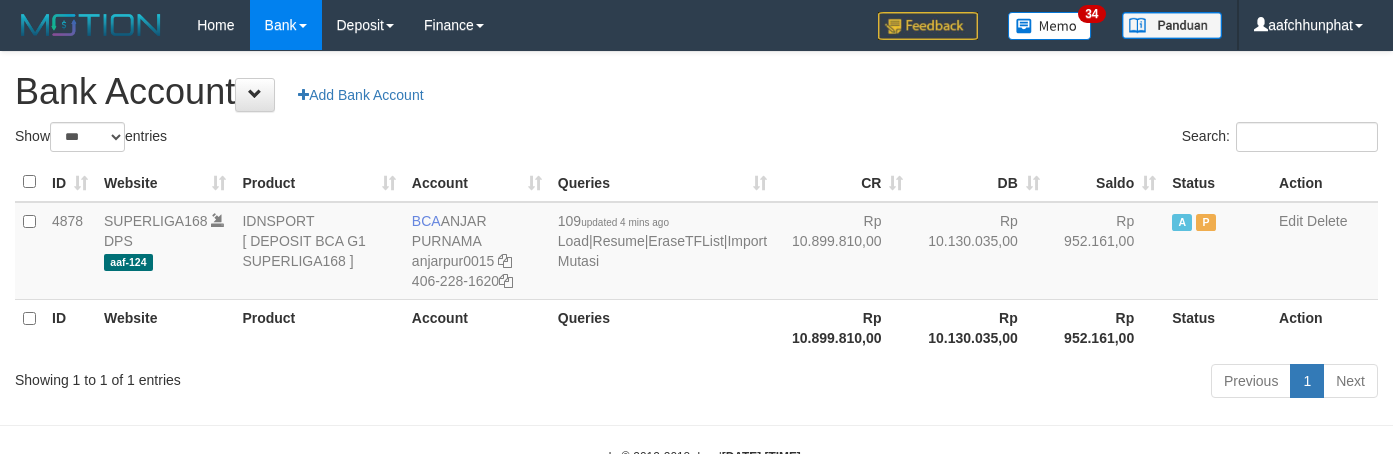 select on "***" 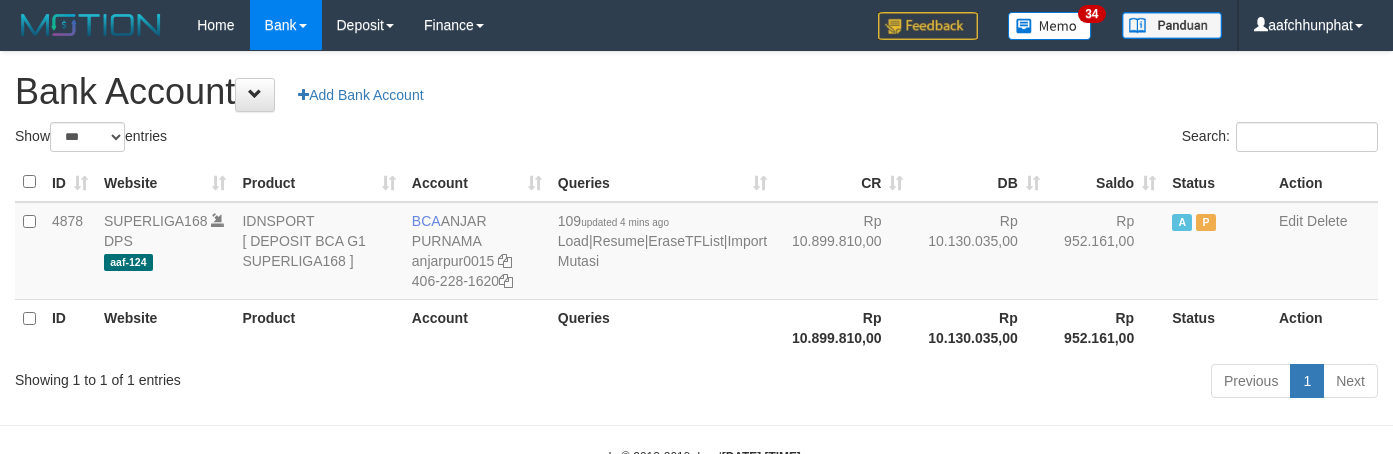 scroll, scrollTop: 7, scrollLeft: 0, axis: vertical 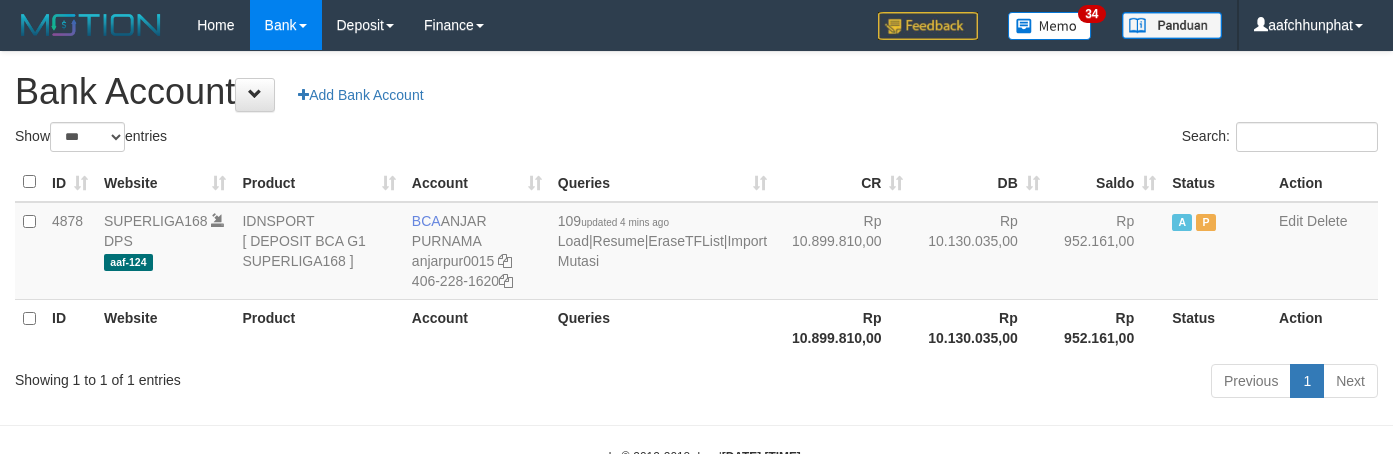select on "***" 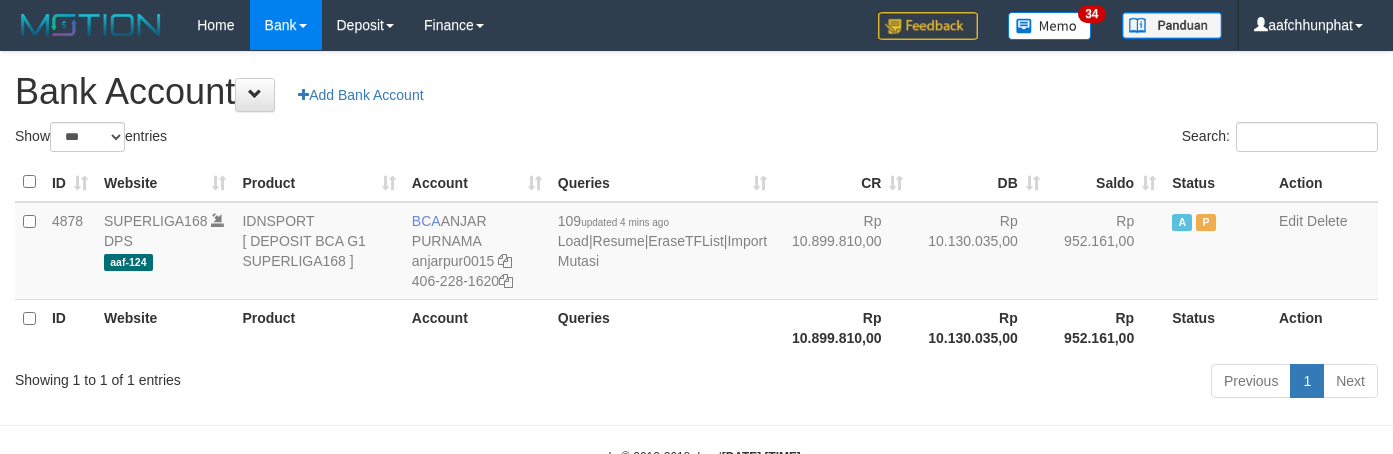 scroll, scrollTop: 7, scrollLeft: 0, axis: vertical 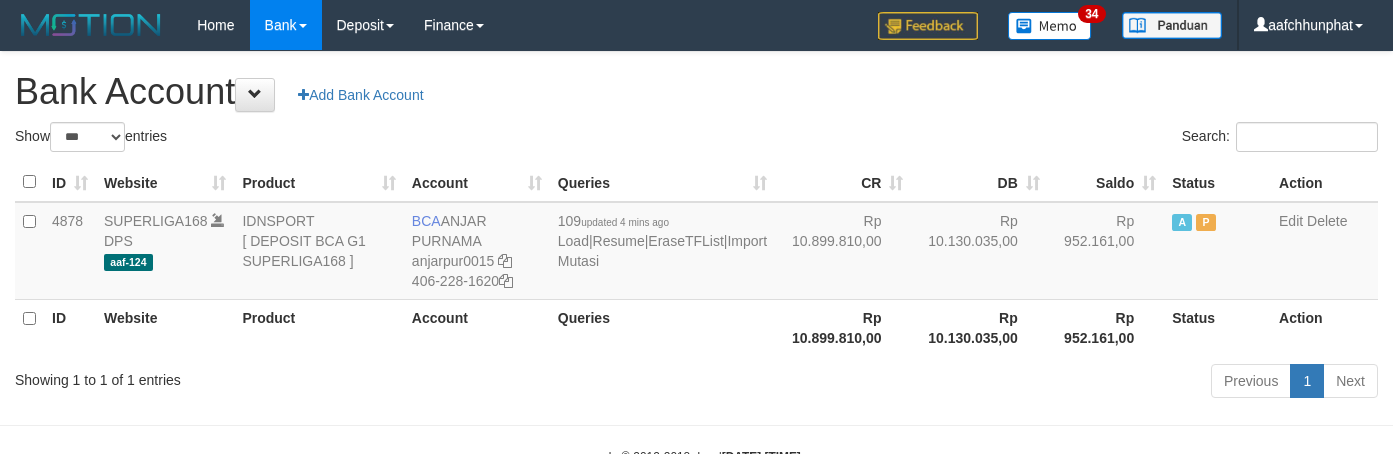 select on "***" 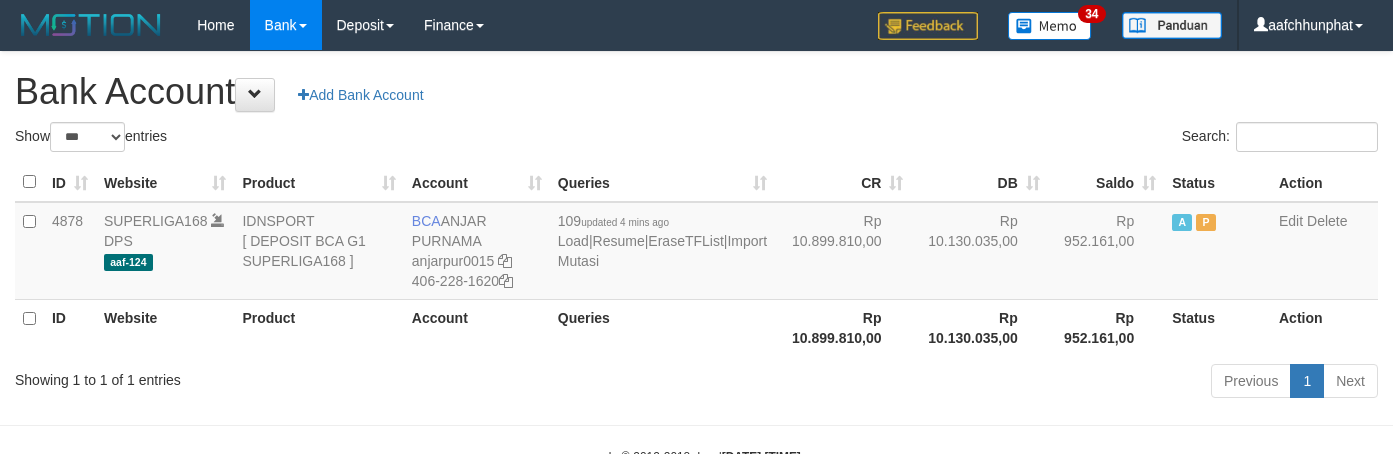 scroll, scrollTop: 7, scrollLeft: 0, axis: vertical 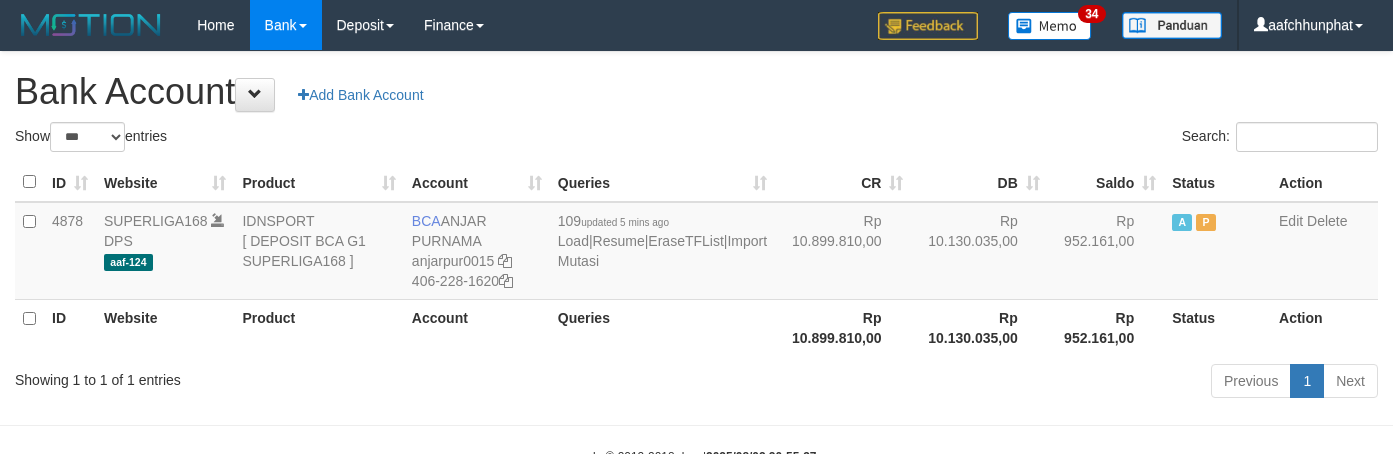 select on "***" 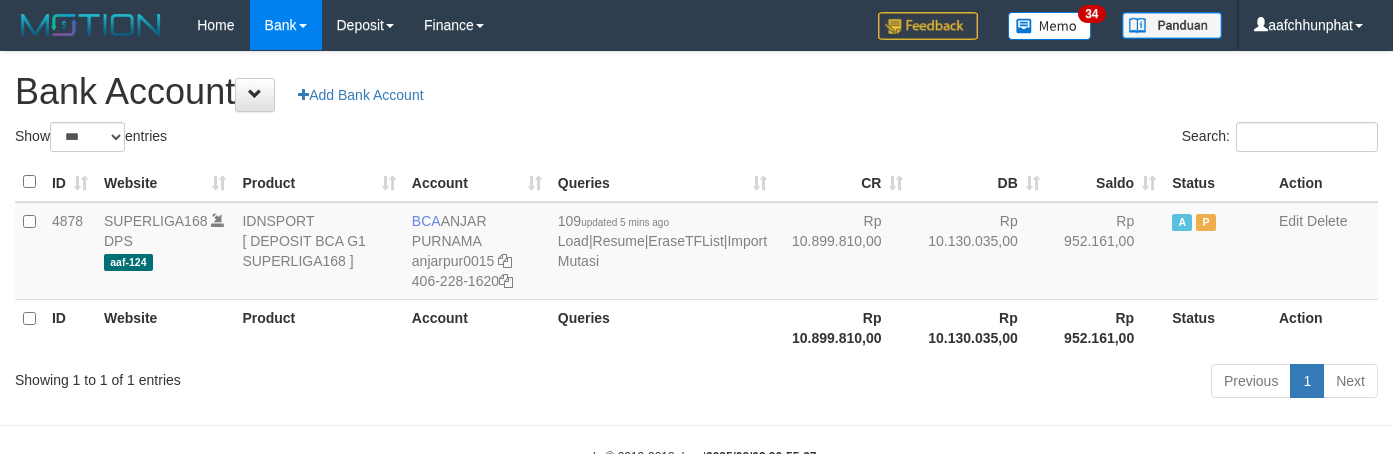 scroll, scrollTop: 7, scrollLeft: 0, axis: vertical 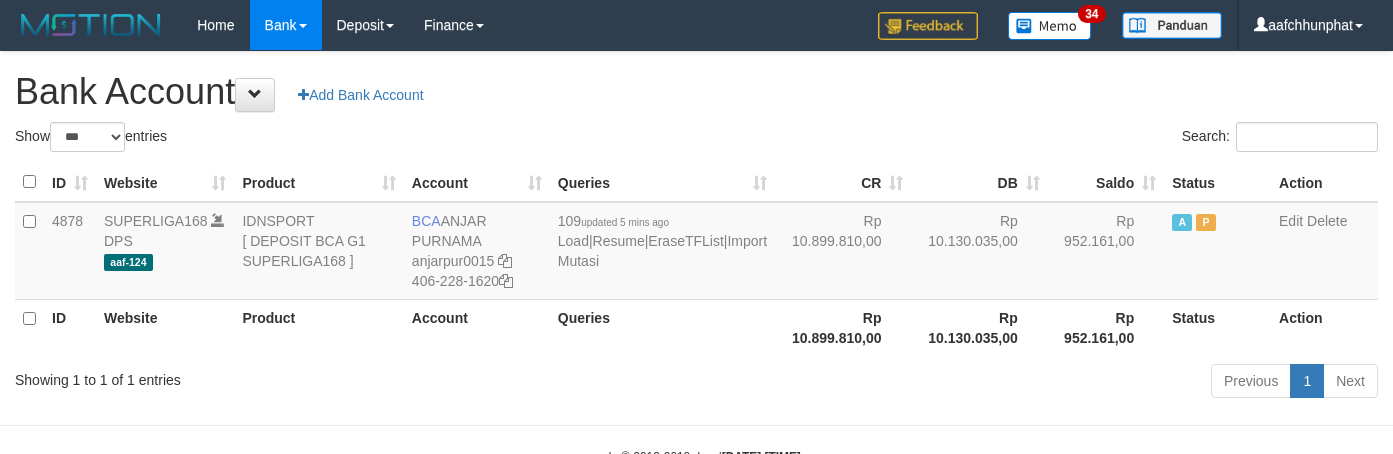 select on "***" 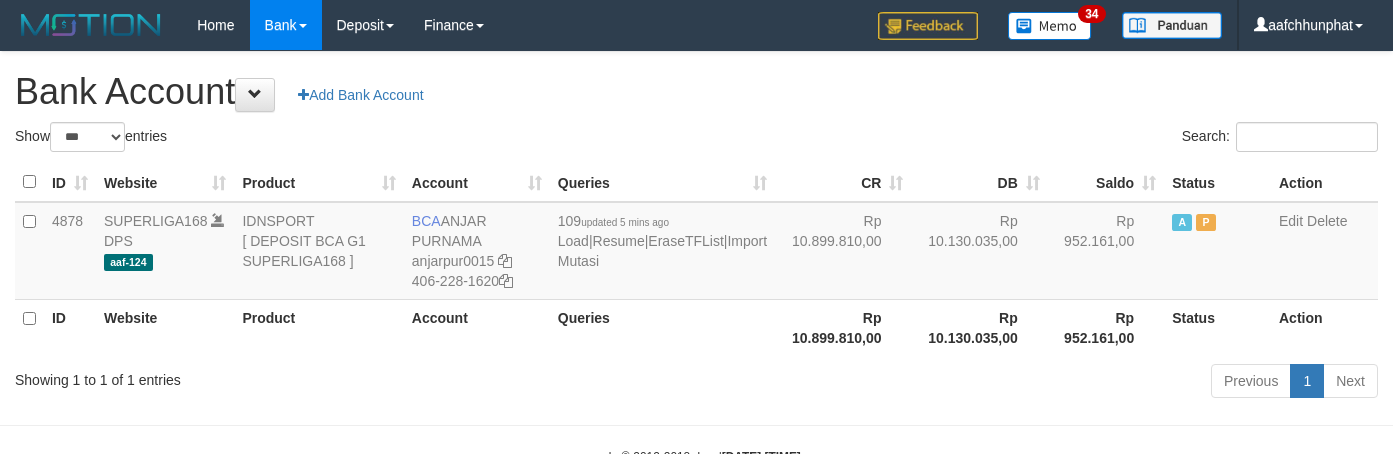 scroll, scrollTop: 7, scrollLeft: 0, axis: vertical 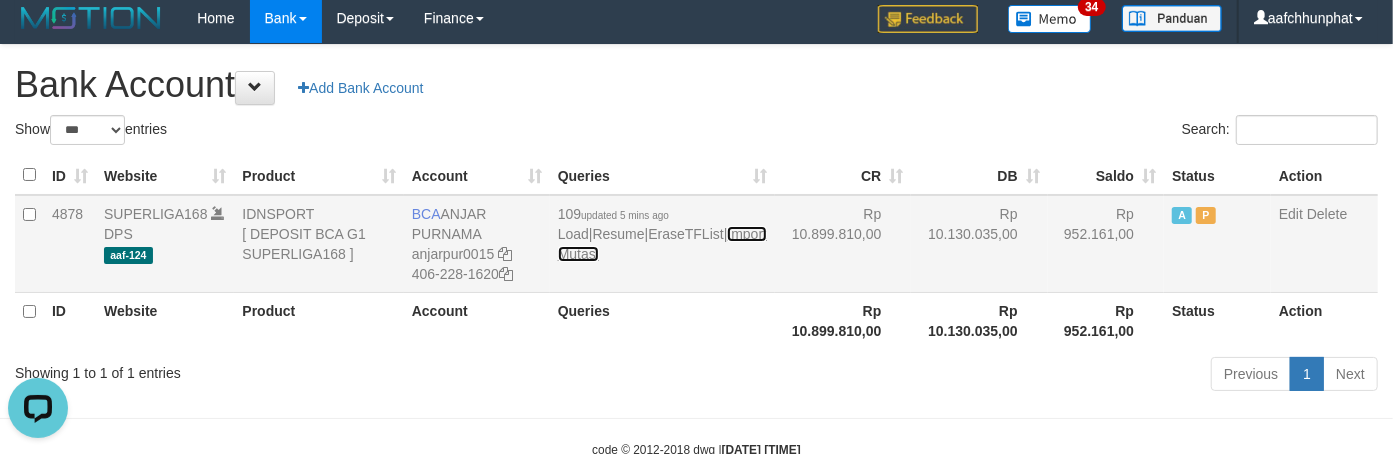 click on "Import Mutasi" at bounding box center [662, 244] 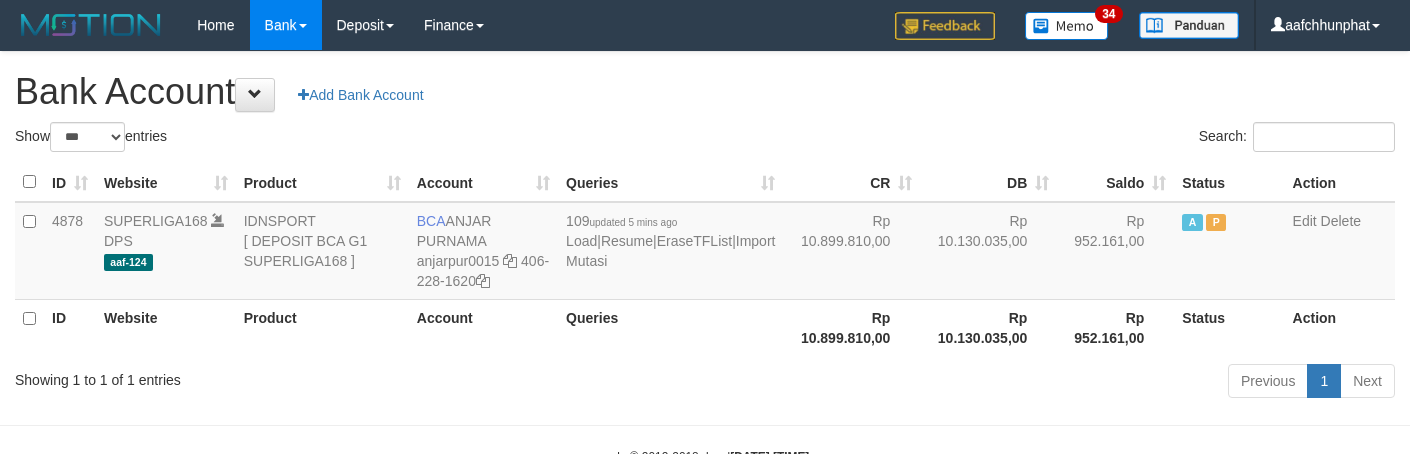 select on "***" 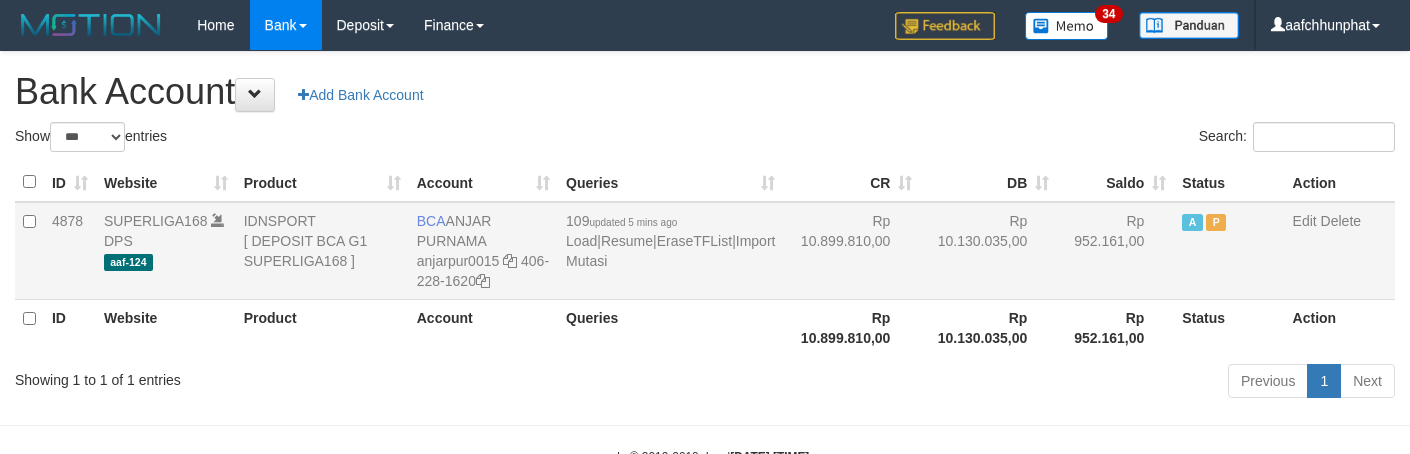 scroll, scrollTop: 7, scrollLeft: 0, axis: vertical 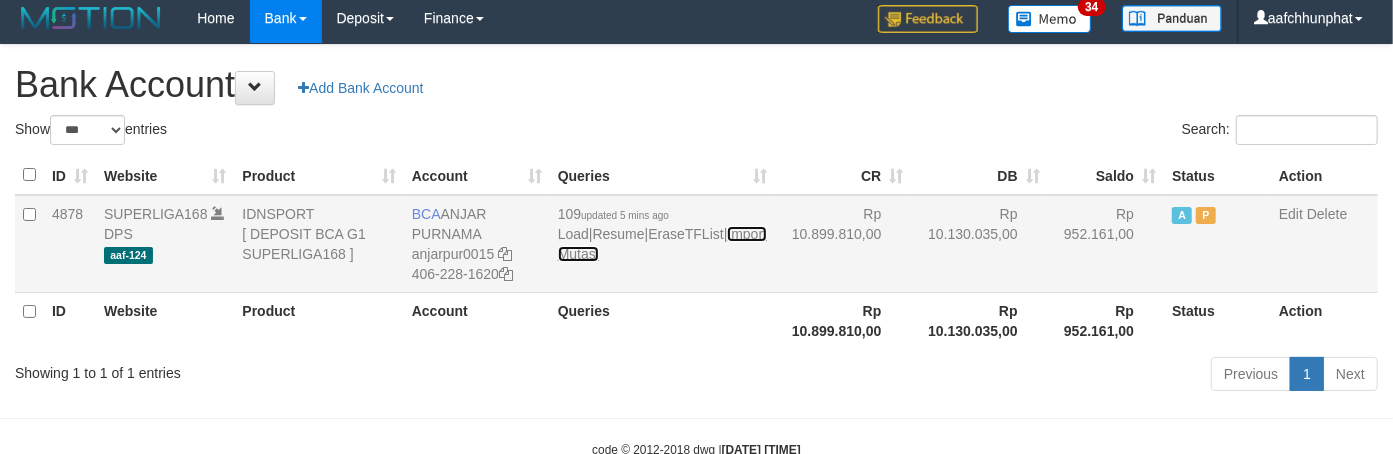 click on "Import Mutasi" at bounding box center (662, 244) 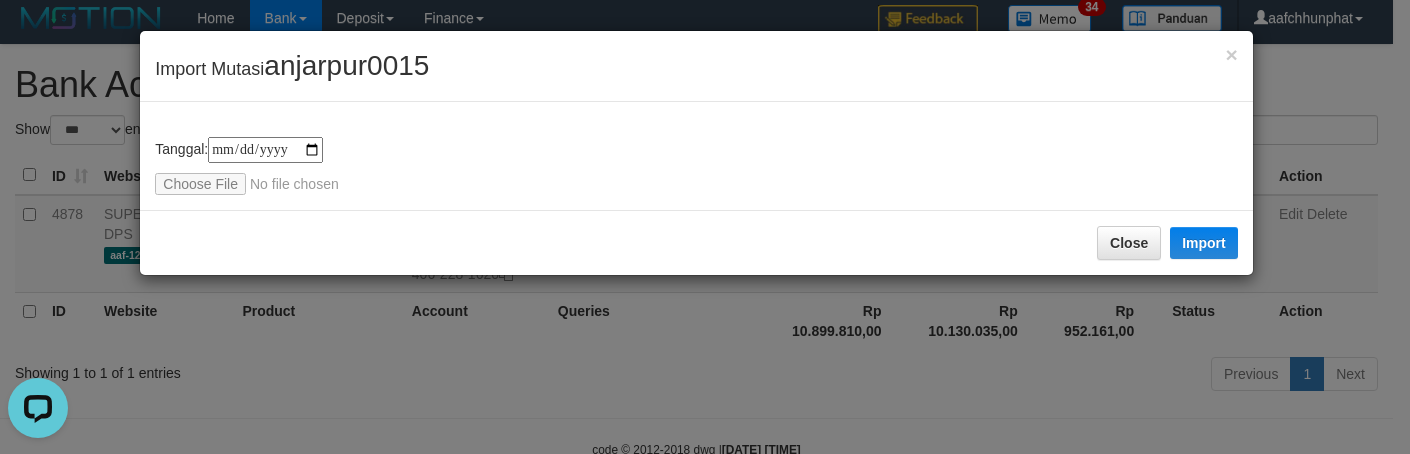 scroll, scrollTop: 0, scrollLeft: 0, axis: both 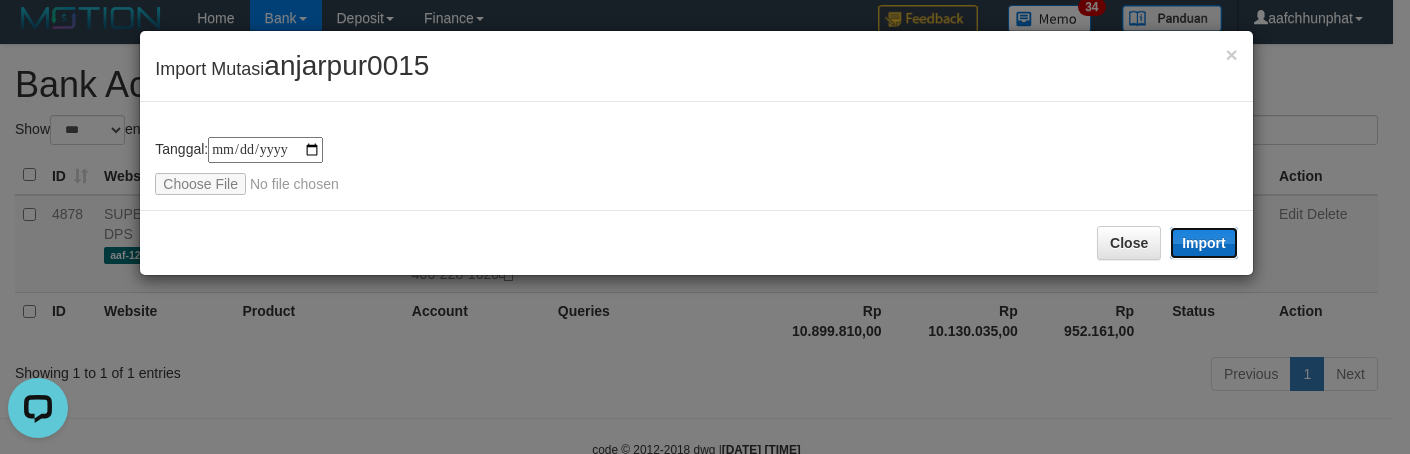 click on "Import" at bounding box center (1204, 243) 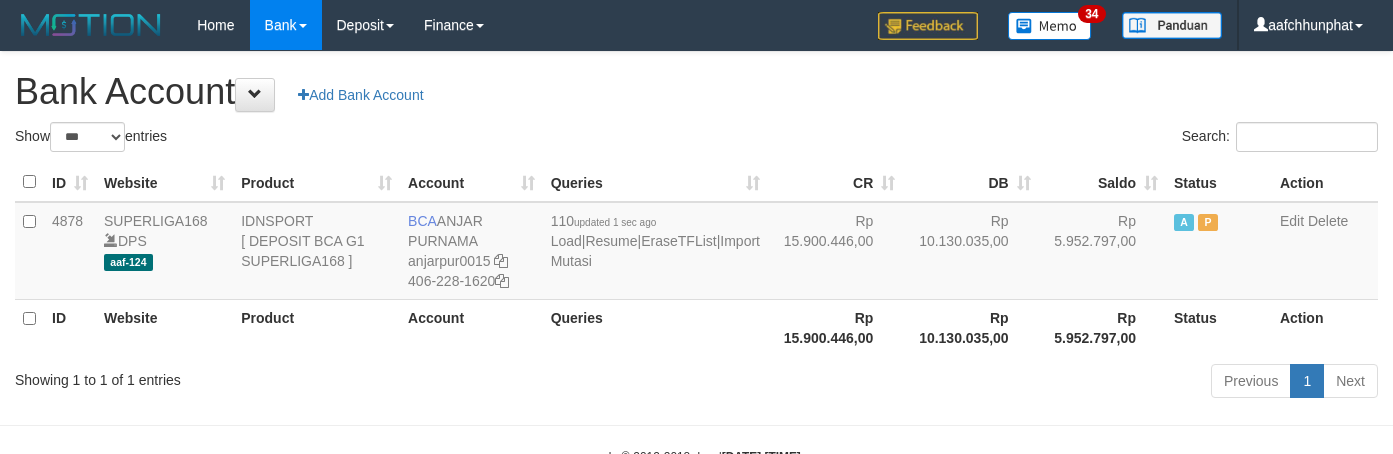 select on "***" 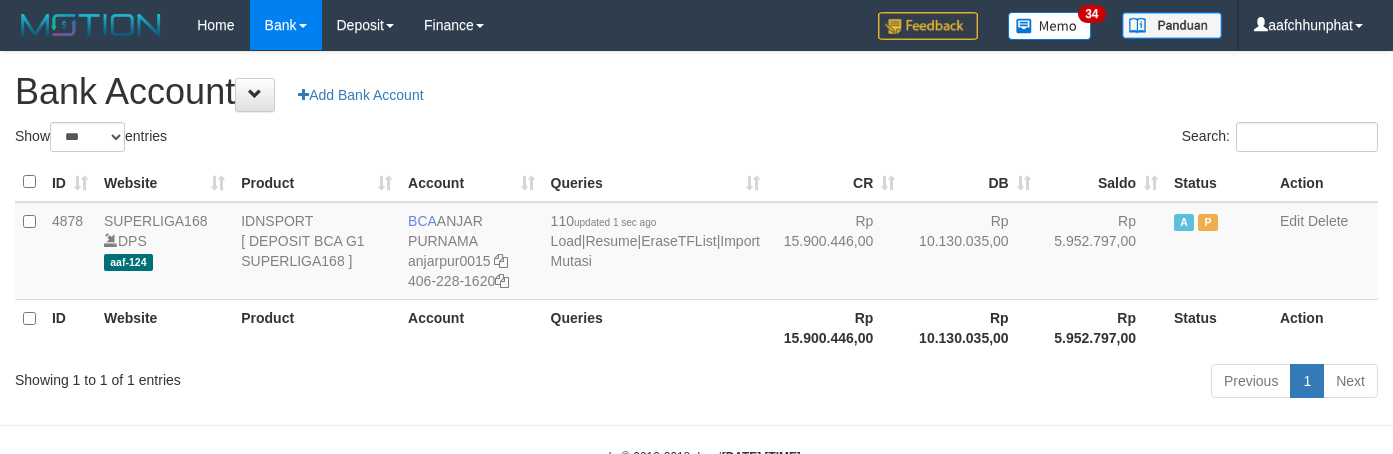 scroll, scrollTop: 7, scrollLeft: 0, axis: vertical 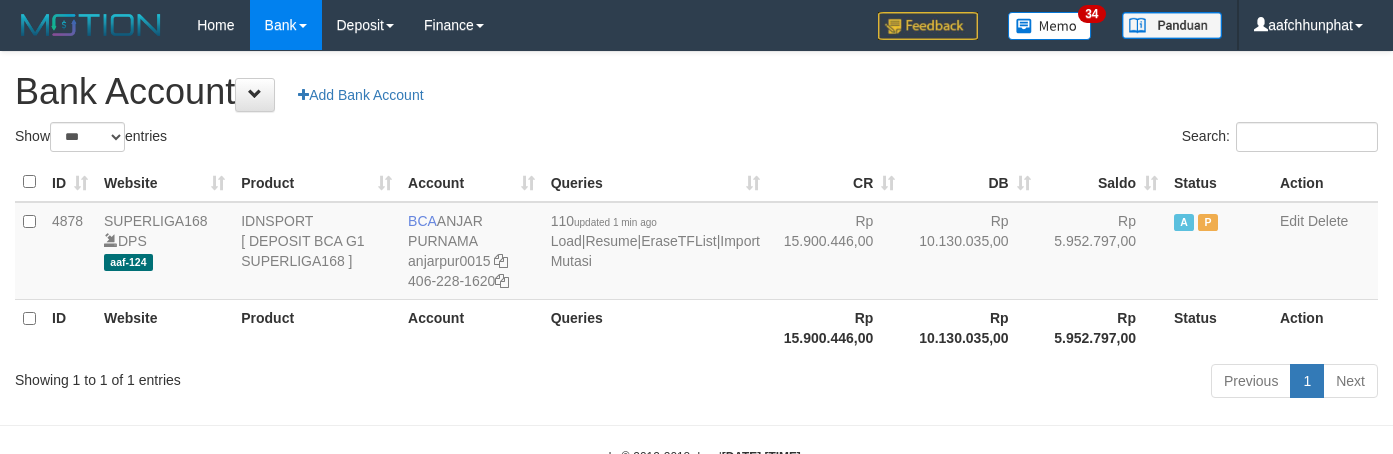 select on "***" 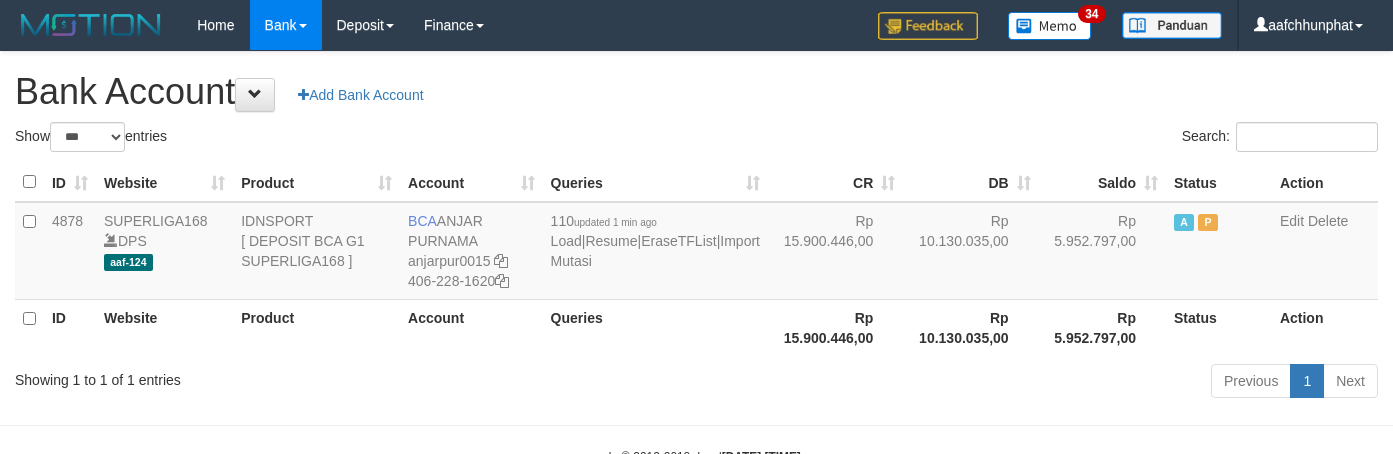 scroll, scrollTop: 7, scrollLeft: 0, axis: vertical 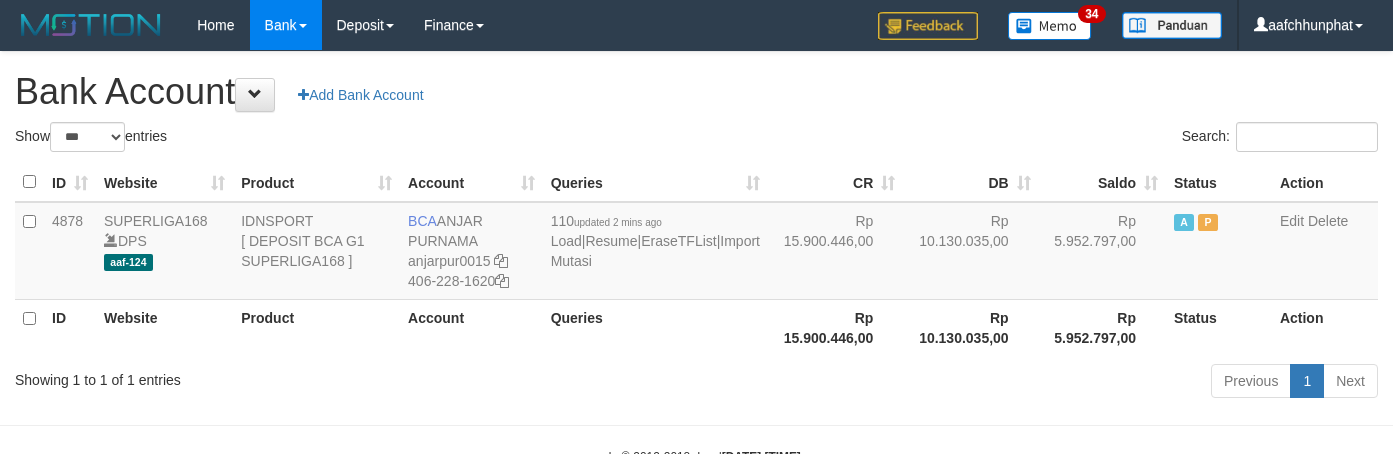 select on "***" 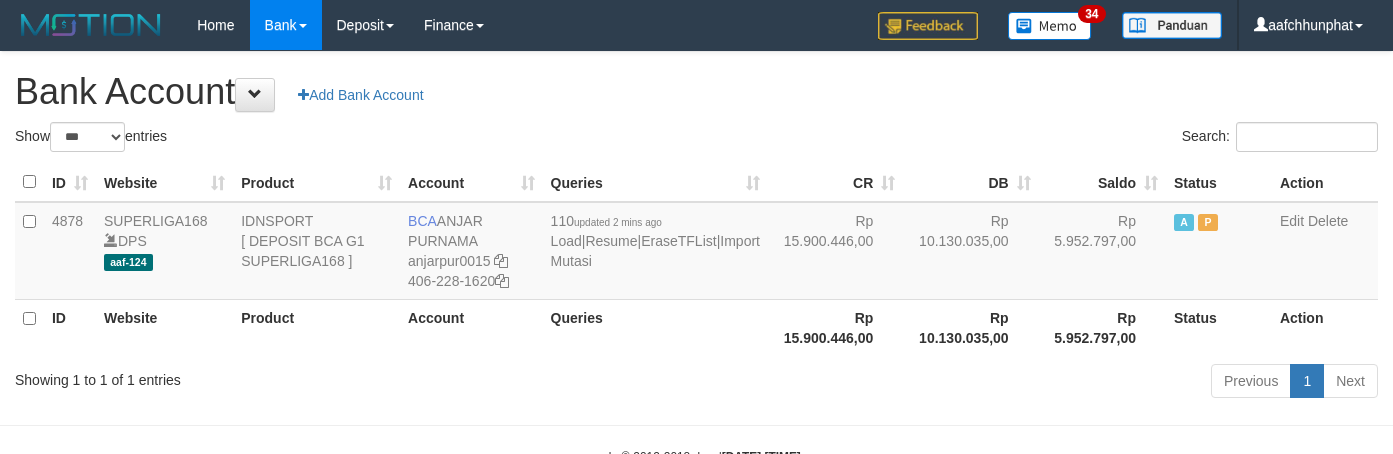 scroll, scrollTop: 7, scrollLeft: 0, axis: vertical 